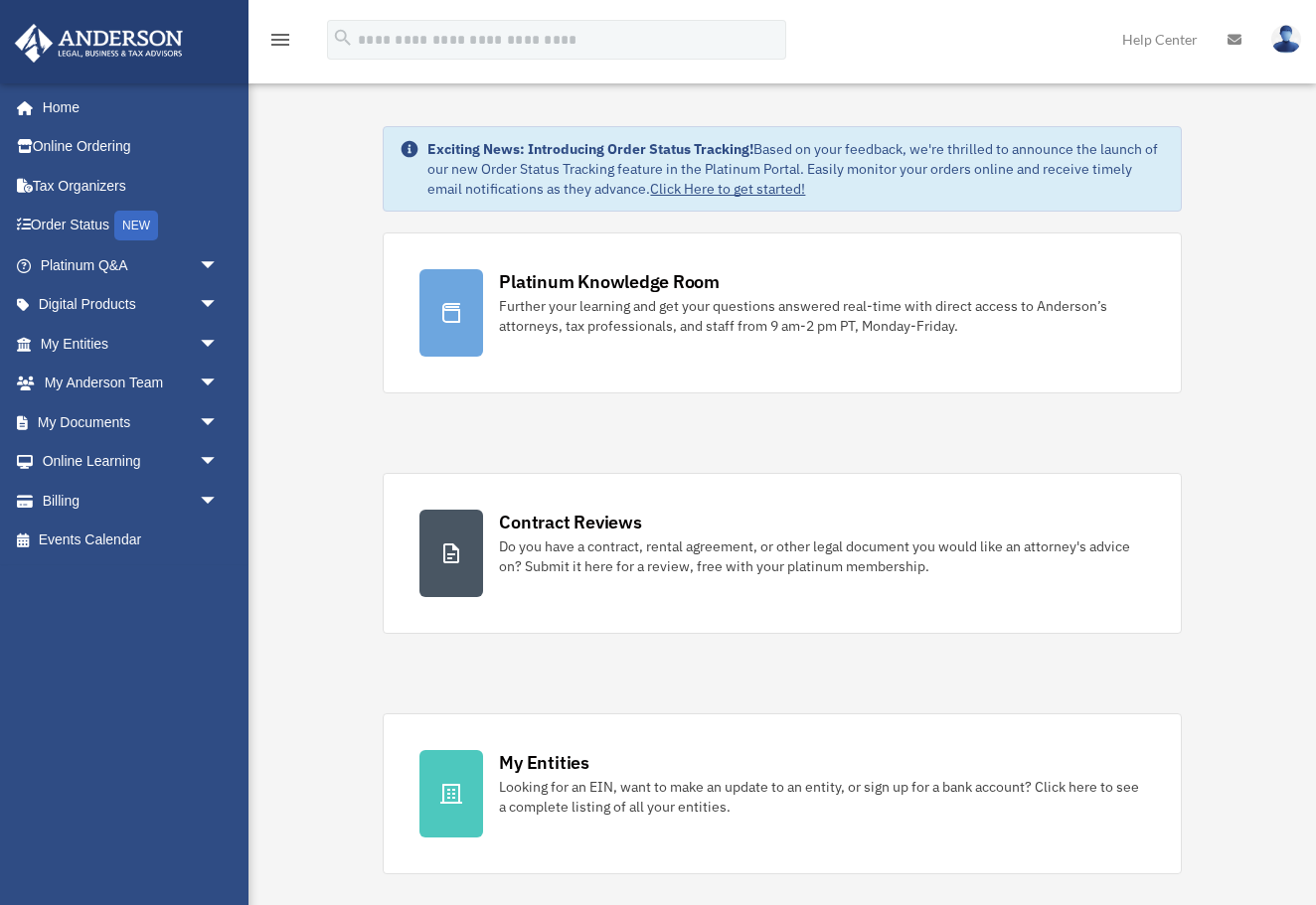 scroll, scrollTop: 0, scrollLeft: 0, axis: both 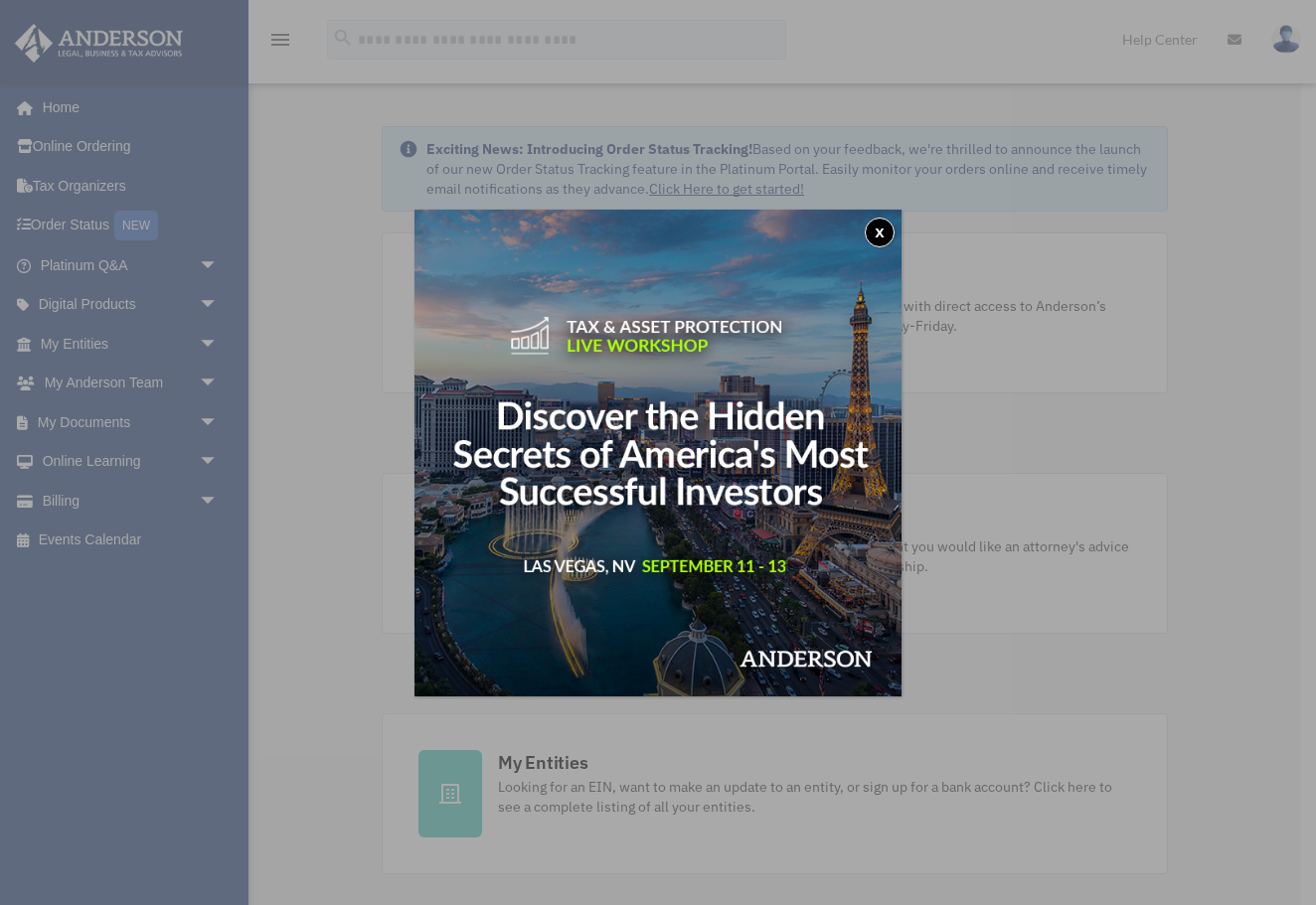 click on "x" at bounding box center [880, 232] 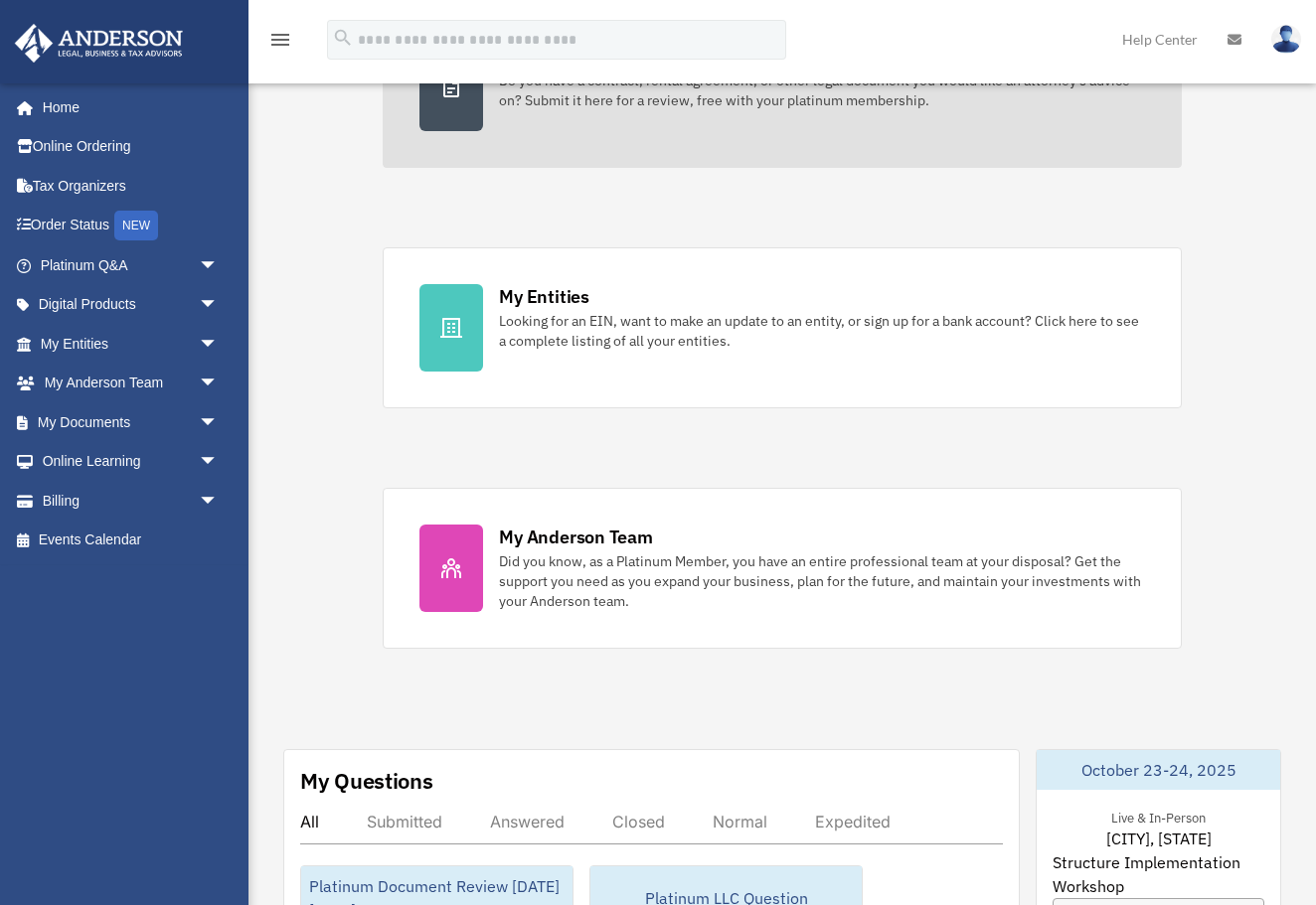 scroll, scrollTop: 575, scrollLeft: 0, axis: vertical 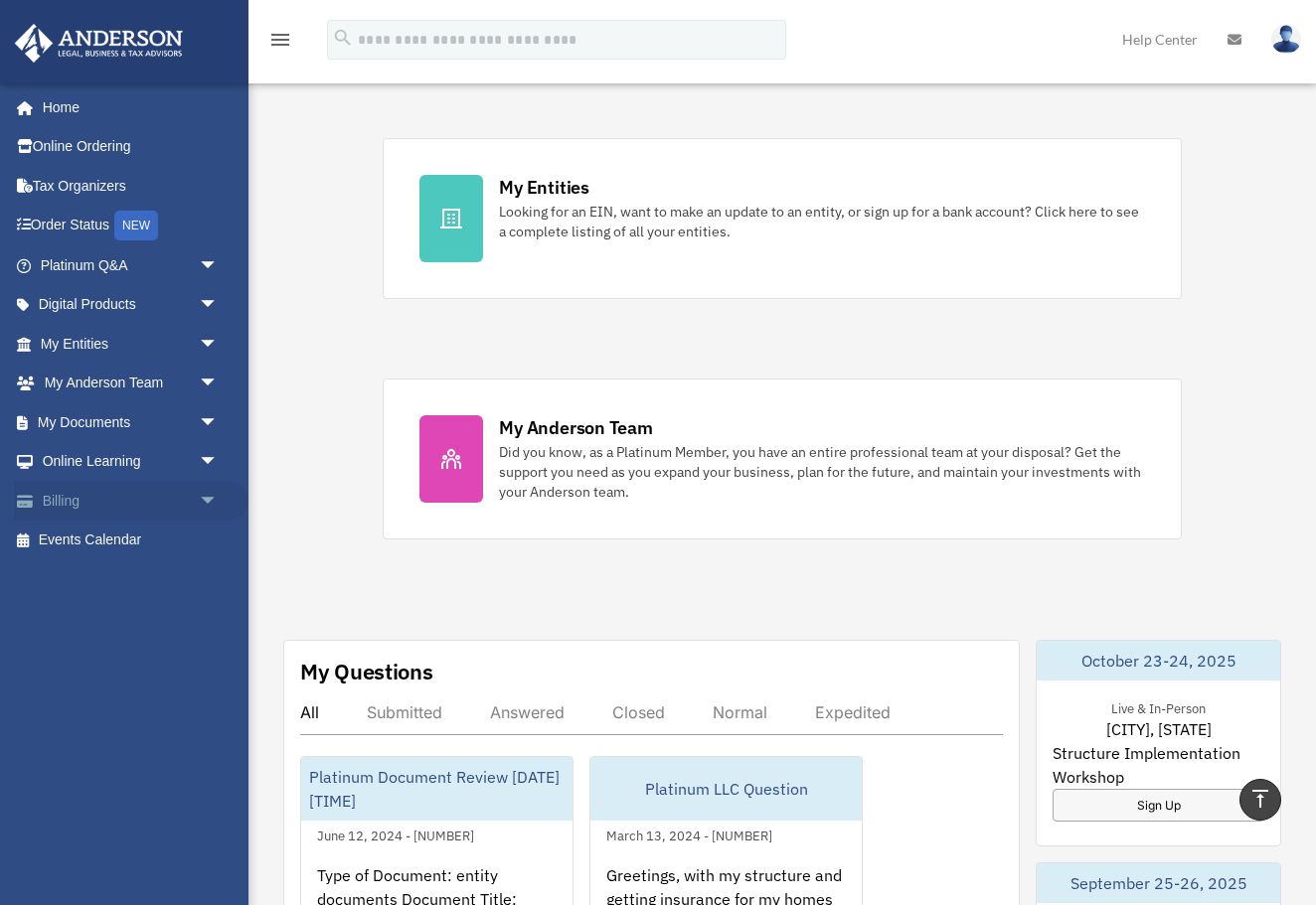 click on "Billing arrow_drop_down" at bounding box center [131, 501] 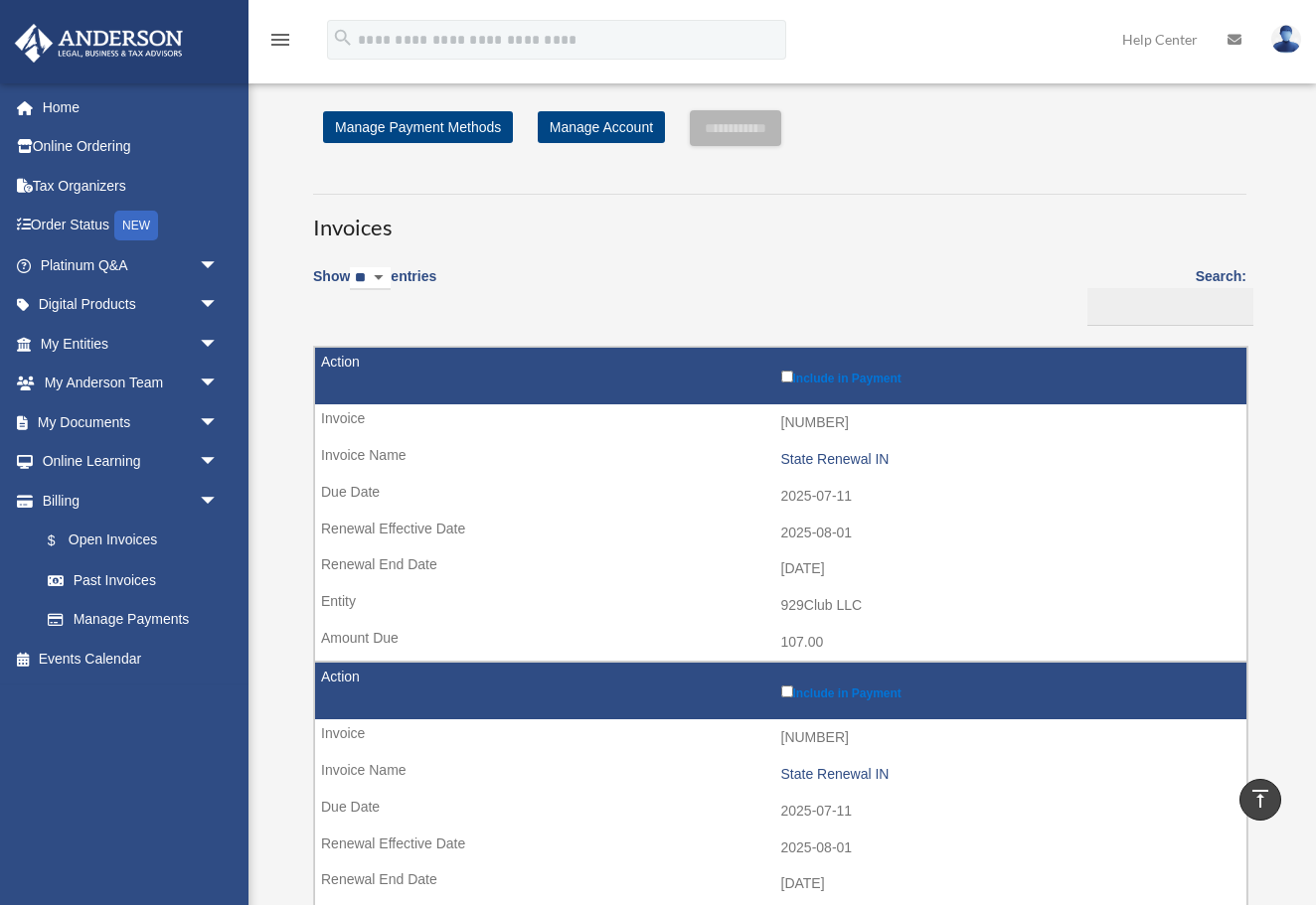 scroll, scrollTop: 0, scrollLeft: 0, axis: both 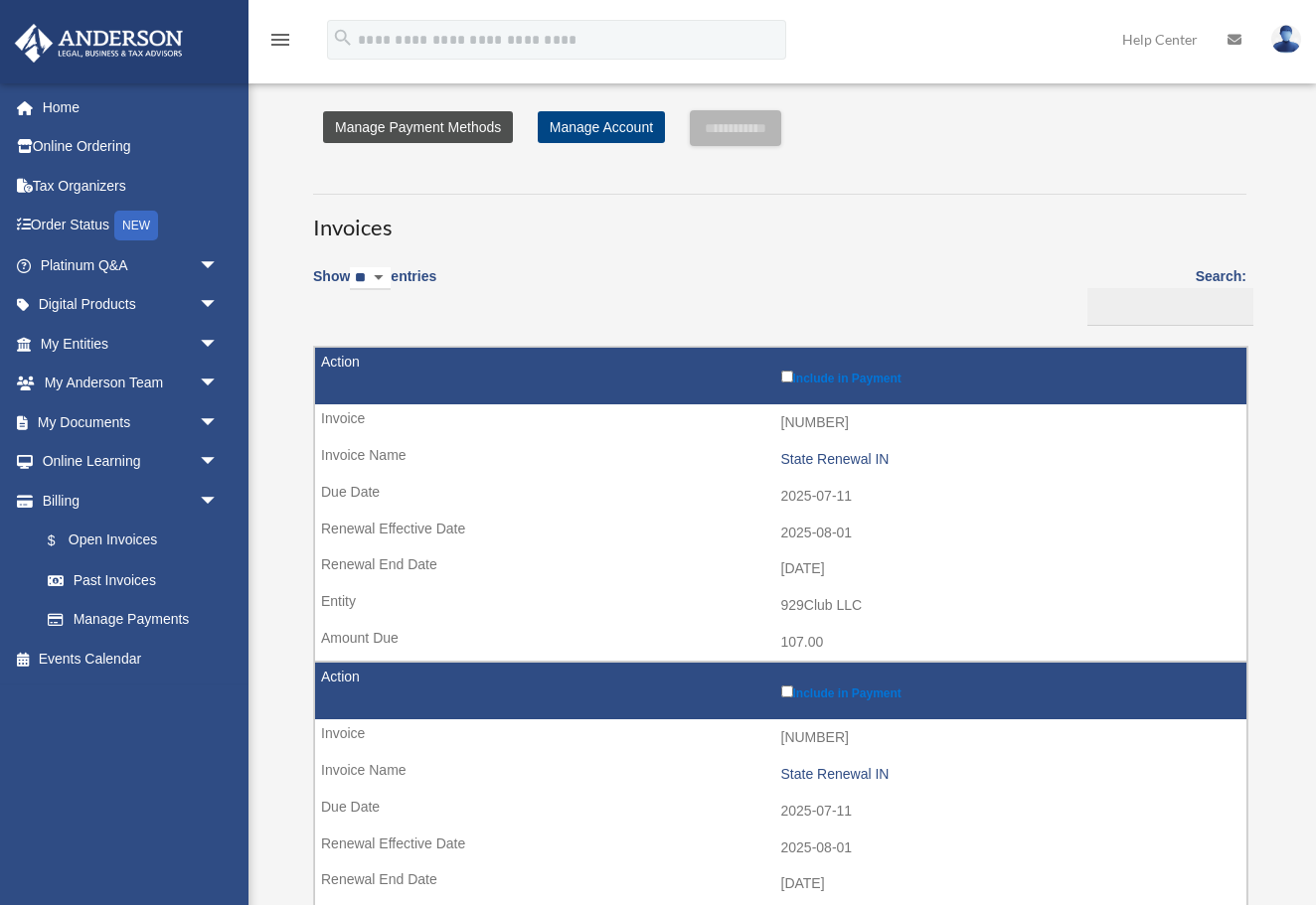 click on "Manage Payment Methods" at bounding box center (417, 127) 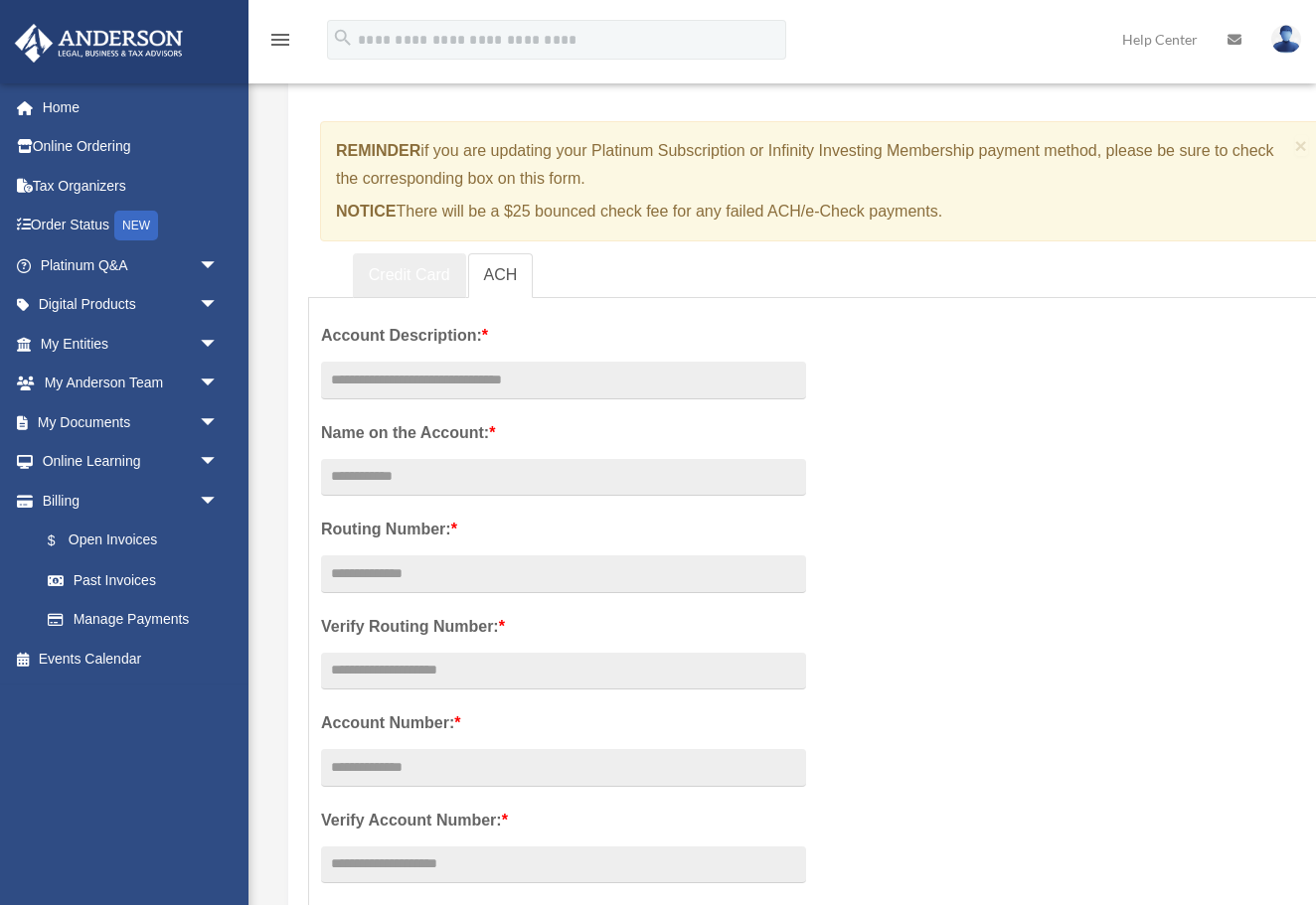 scroll, scrollTop: 129, scrollLeft: 0, axis: vertical 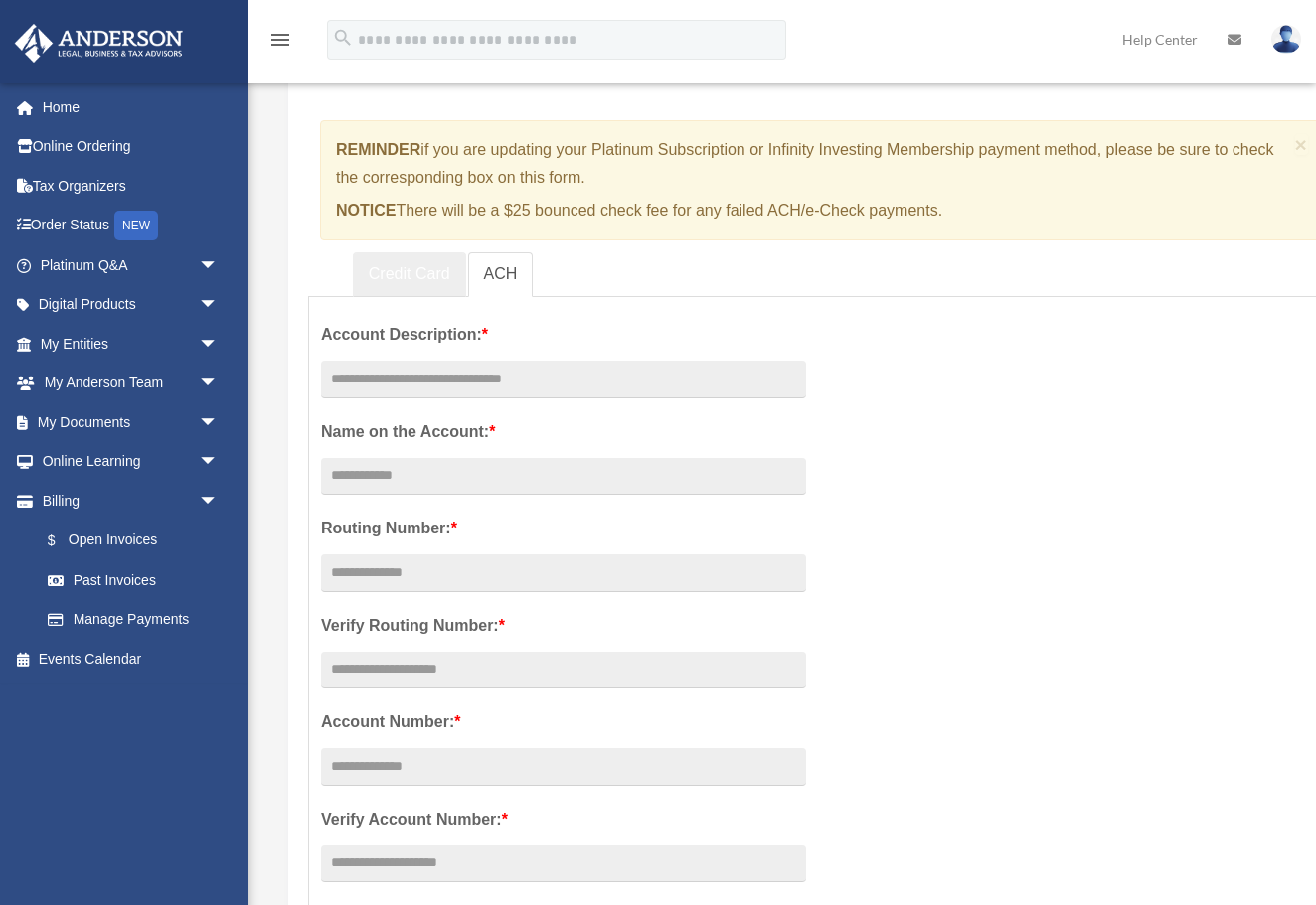 click on "Credit Card" at bounding box center (410, 274) 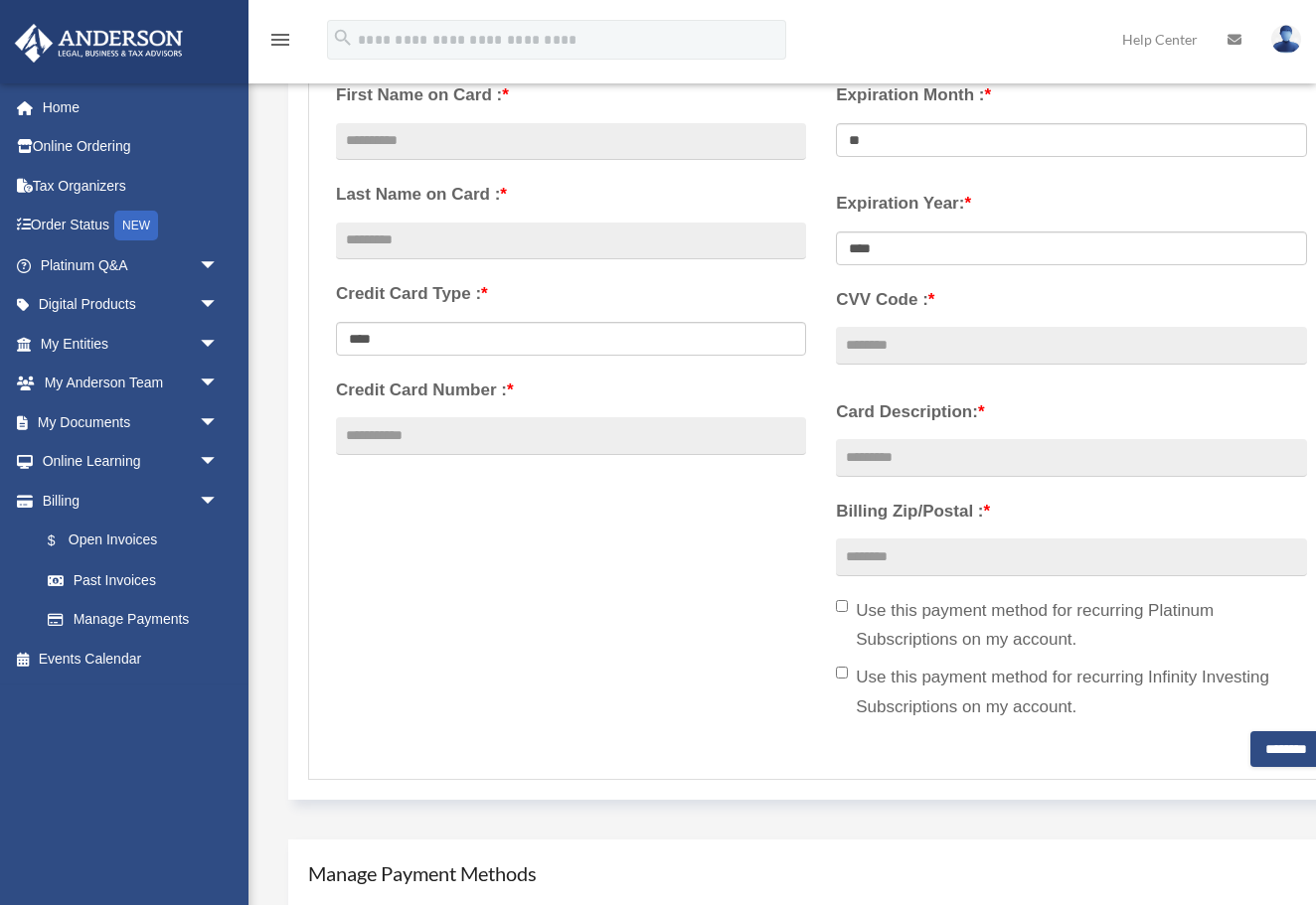 scroll, scrollTop: 462, scrollLeft: 0, axis: vertical 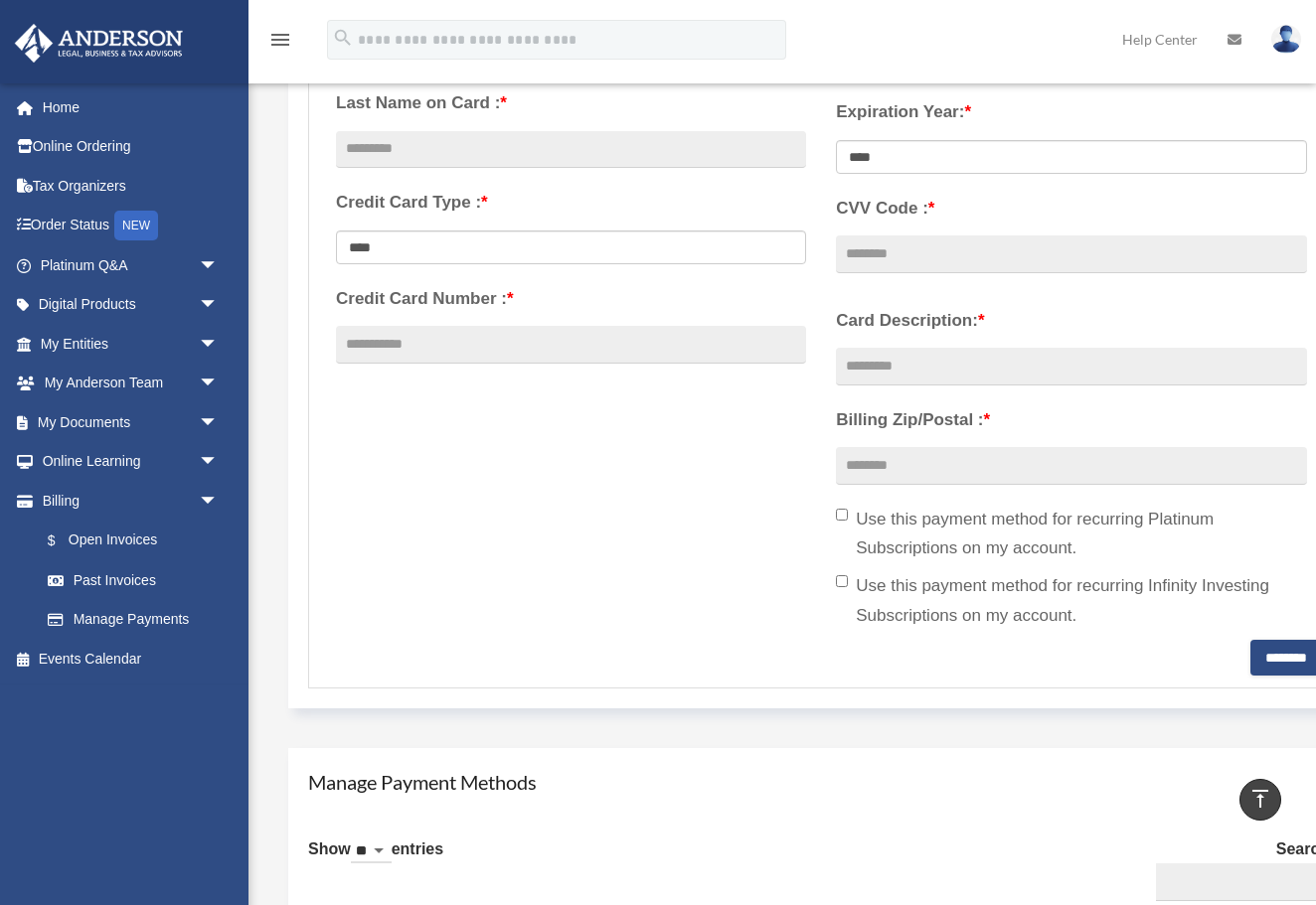 click on "Use this payment
method for recurring Platinum
Subscriptions on my account." at bounding box center (1070, 534) 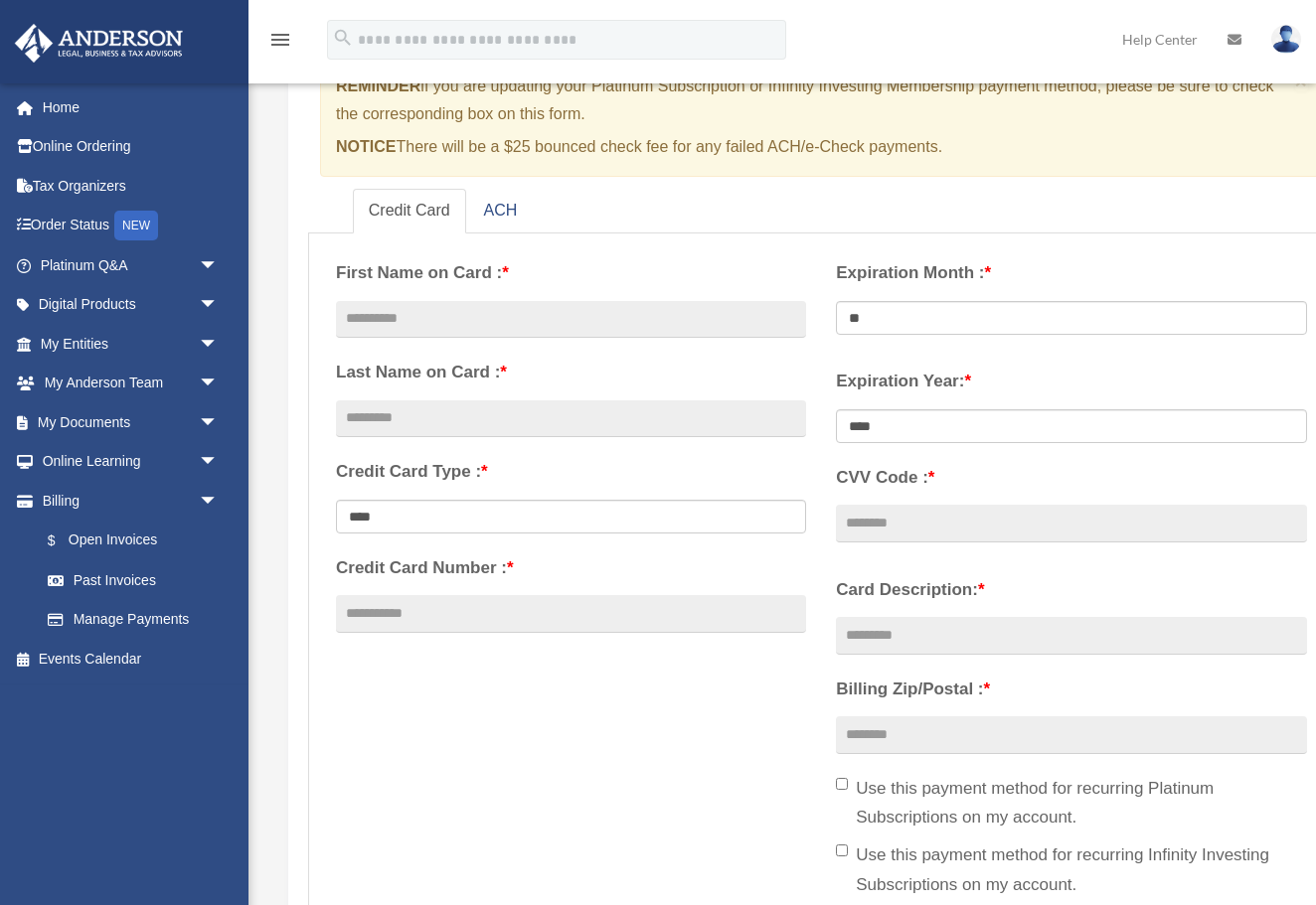 scroll, scrollTop: 183, scrollLeft: 0, axis: vertical 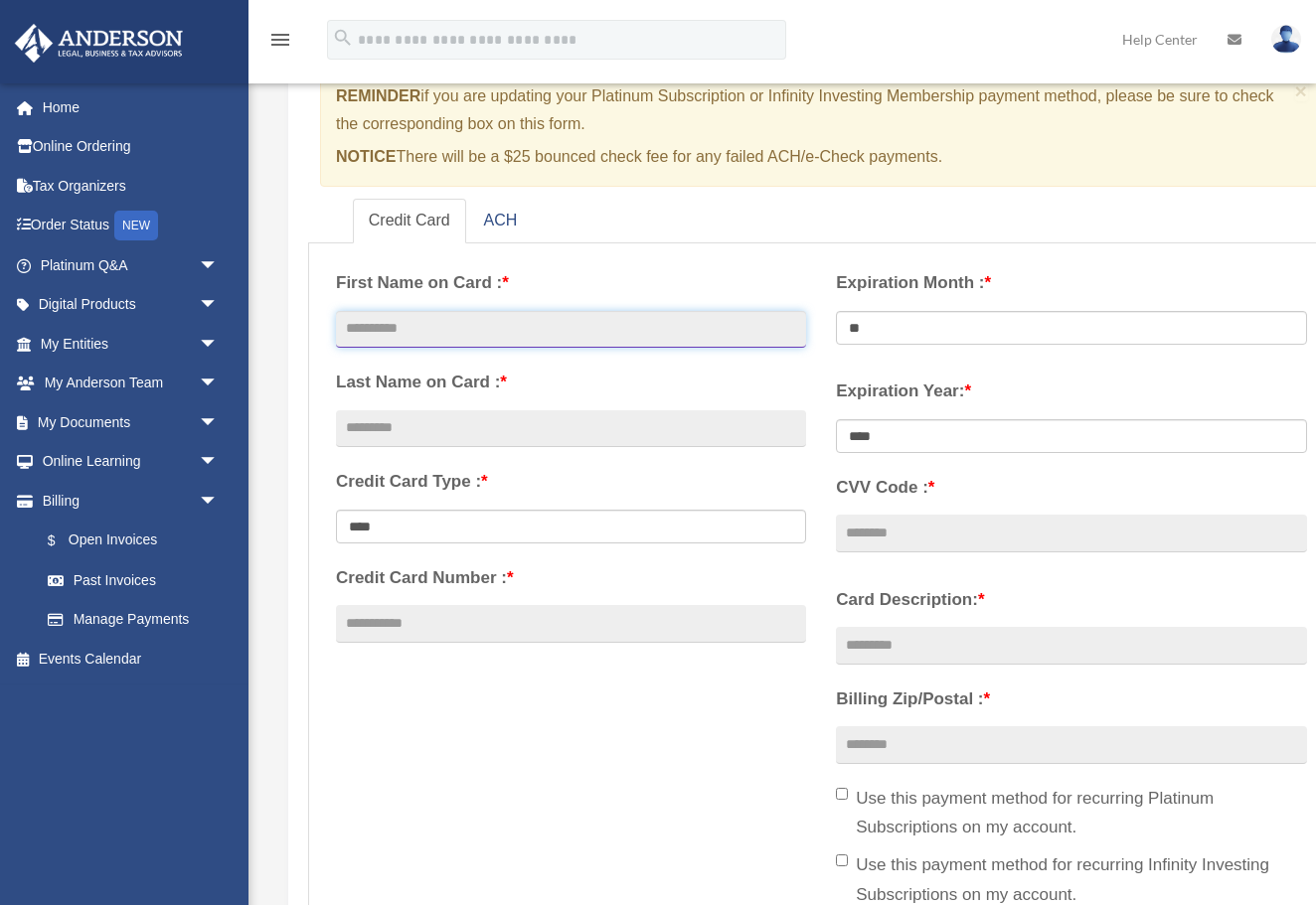 click at bounding box center (571, 330) 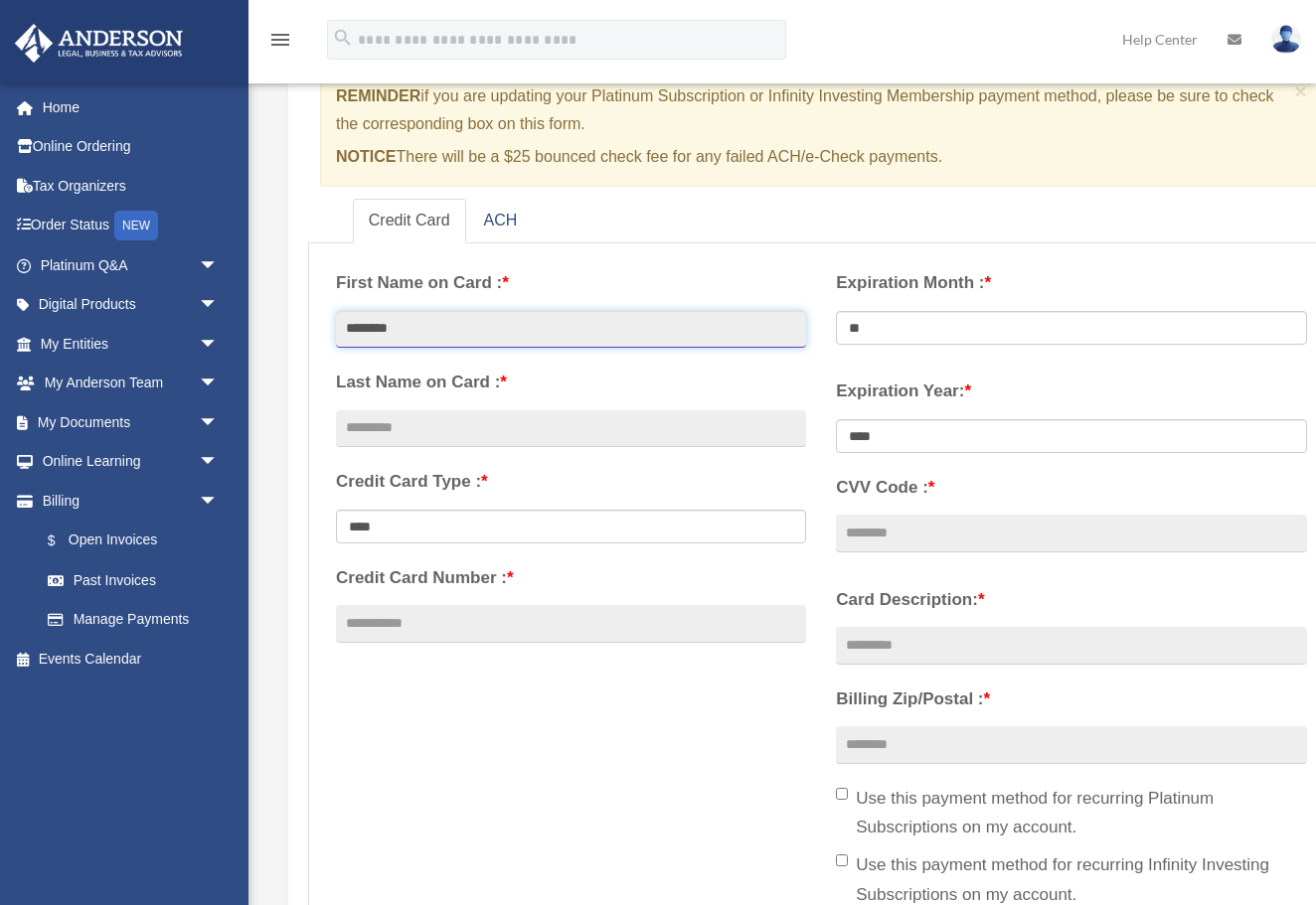 type on "********" 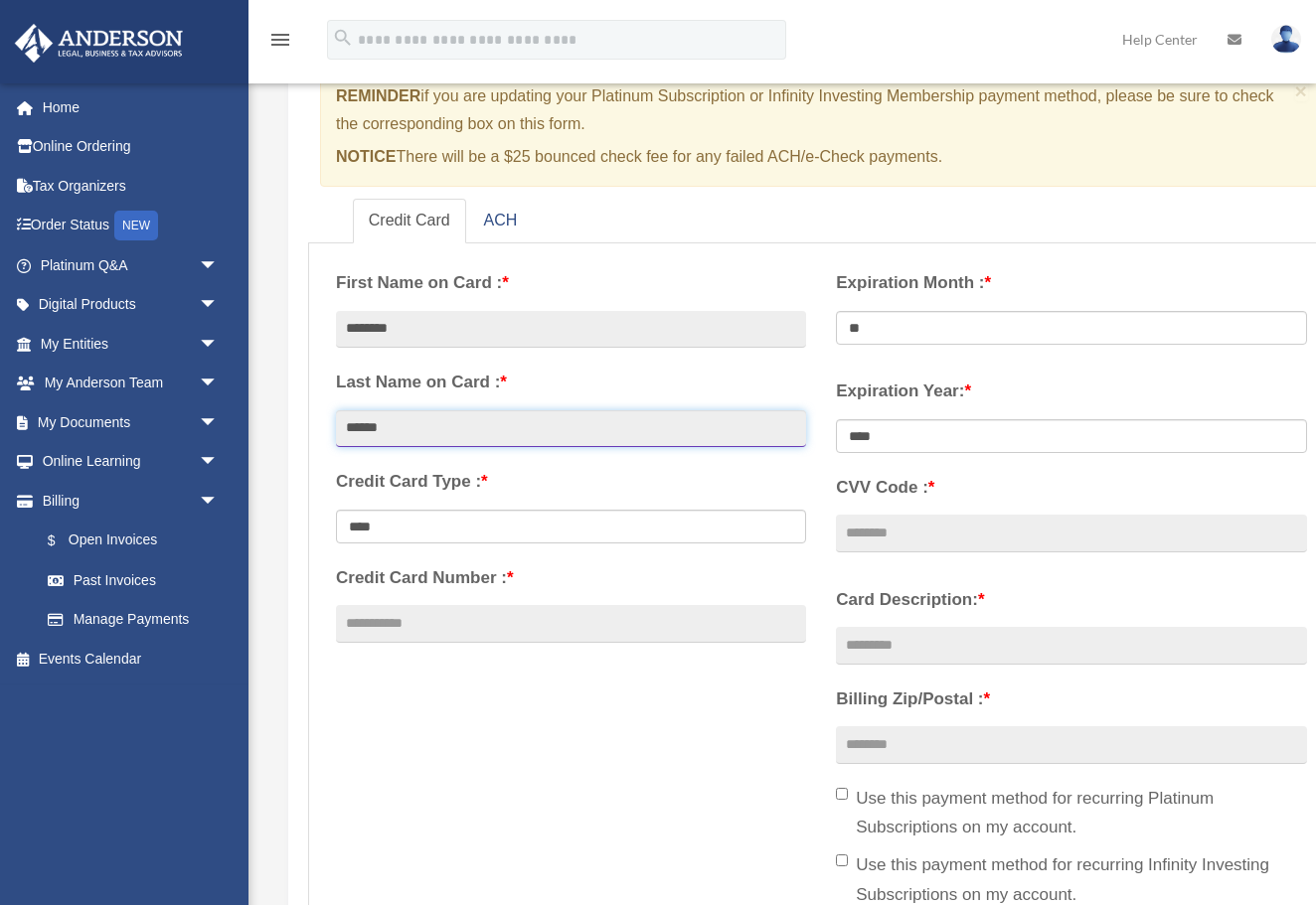 type on "******" 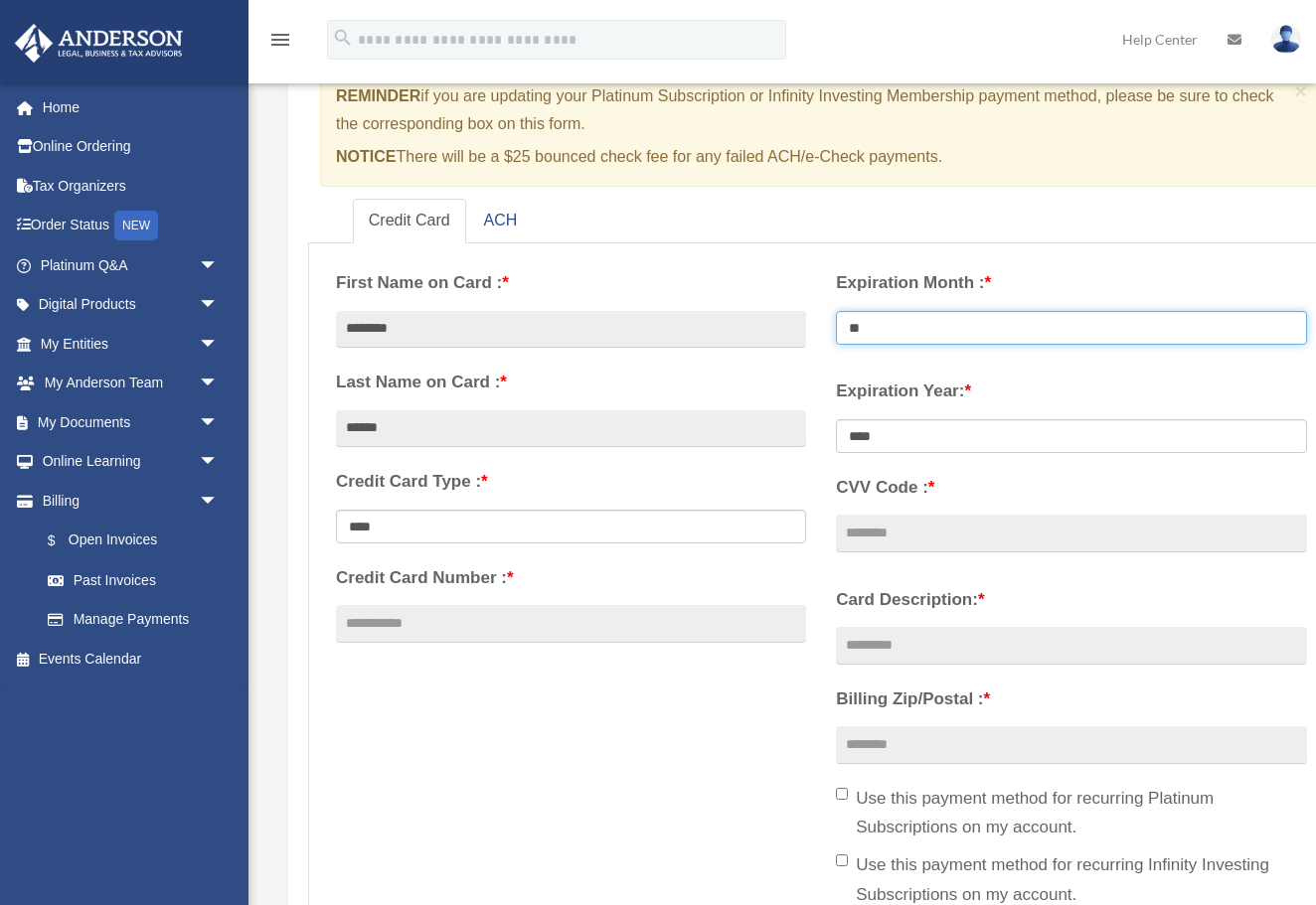 select on "**" 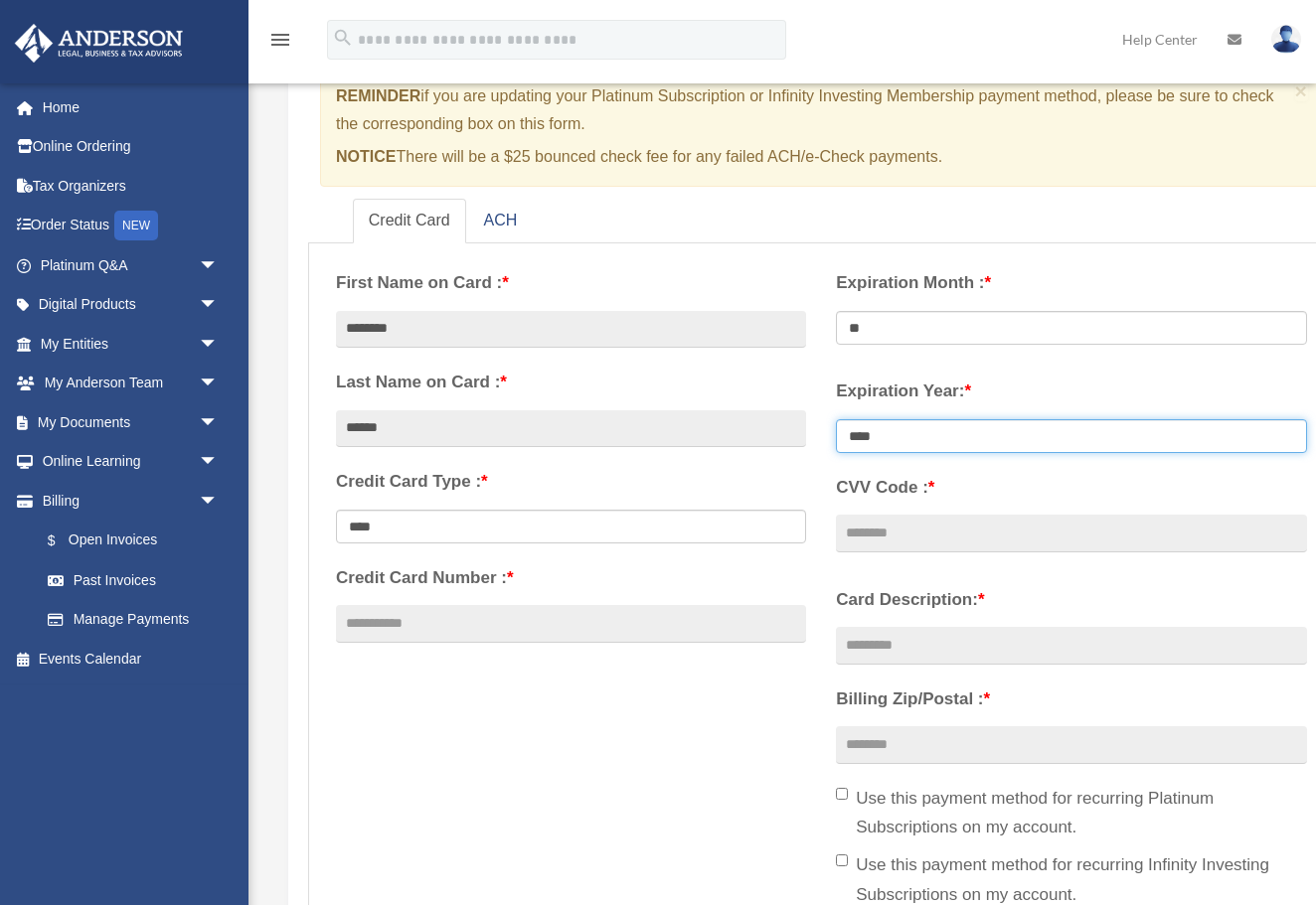 select on "****" 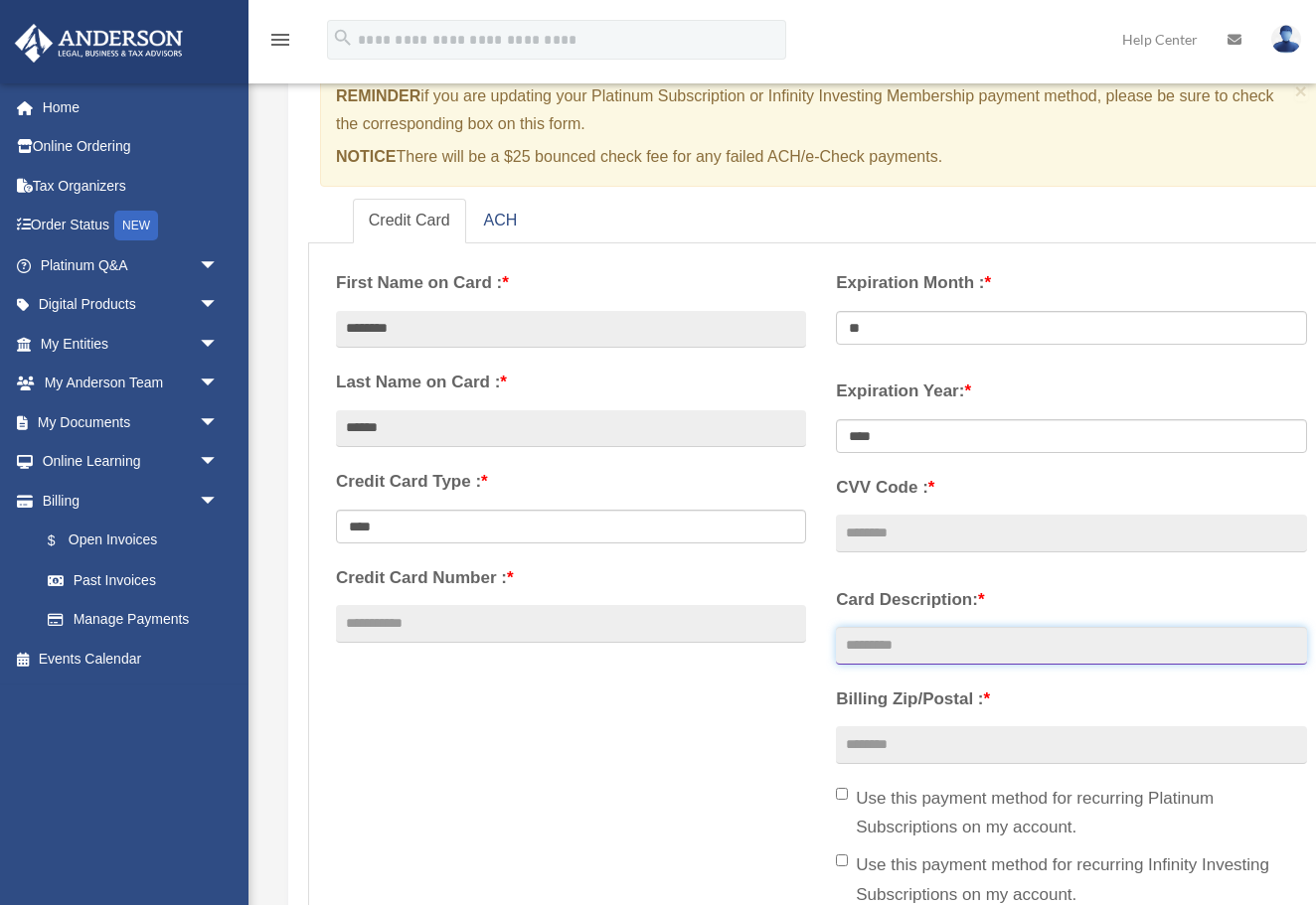 click on "Card Description: *" at bounding box center [1070, 646] 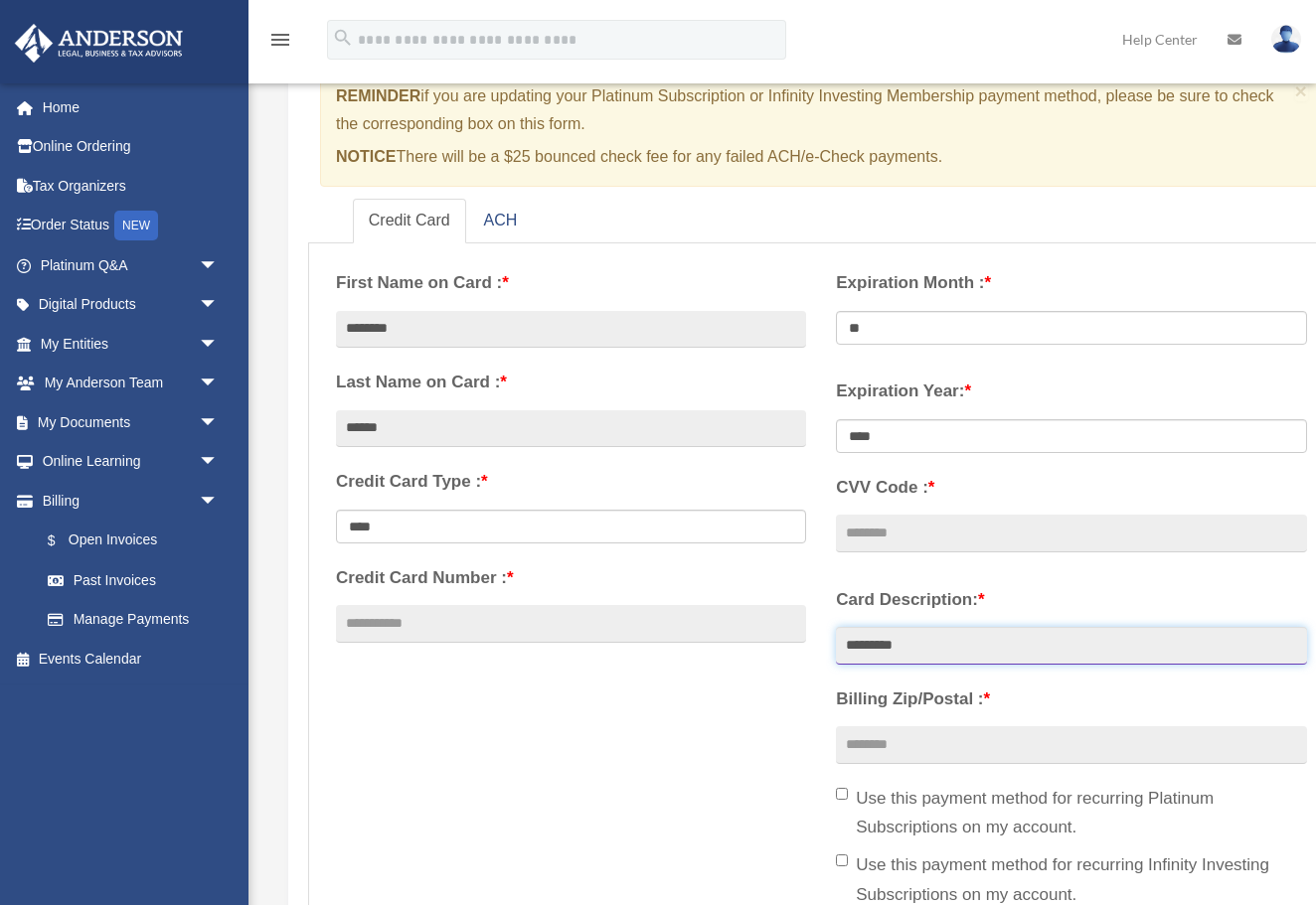 type on "*********" 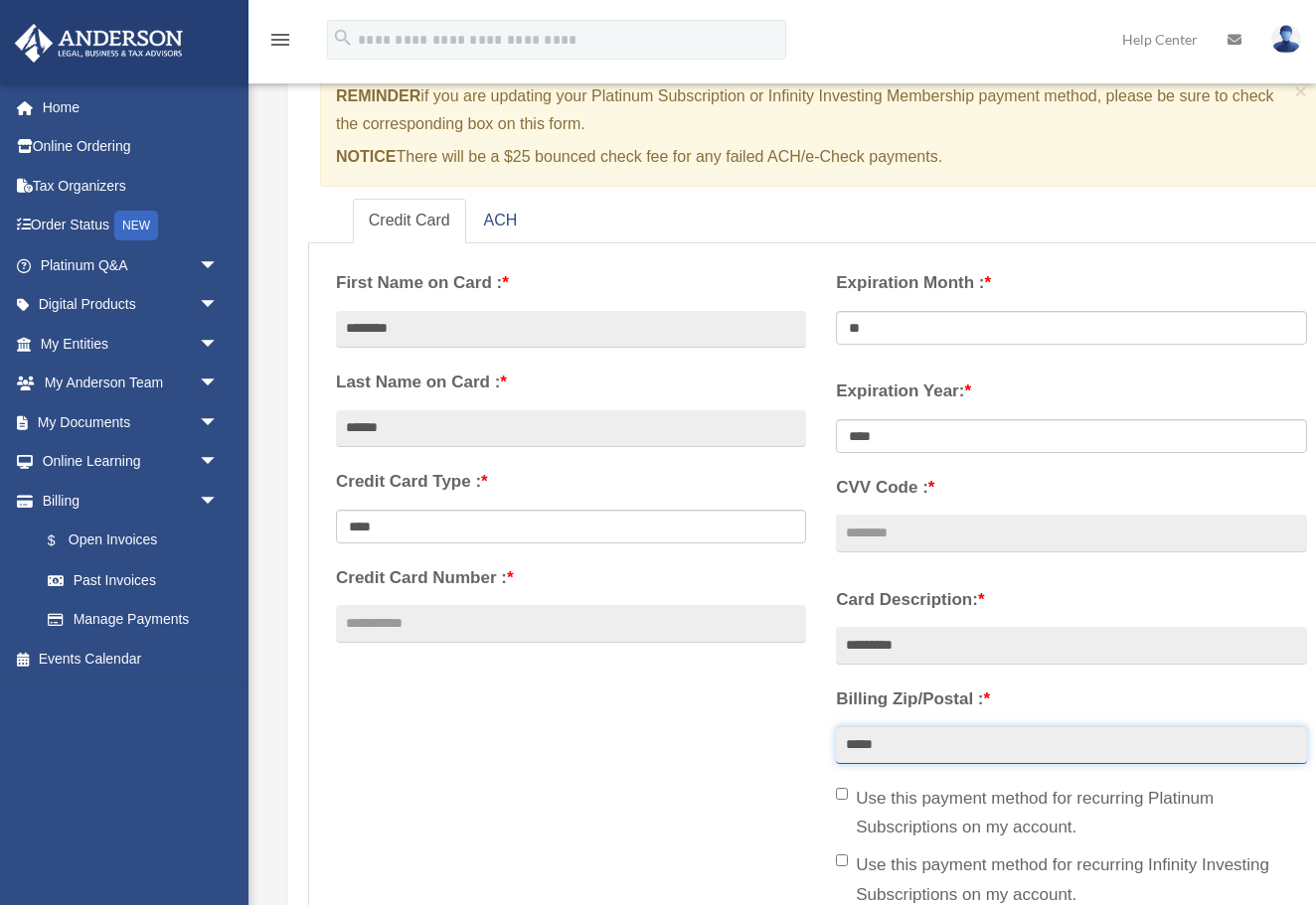 type on "*****" 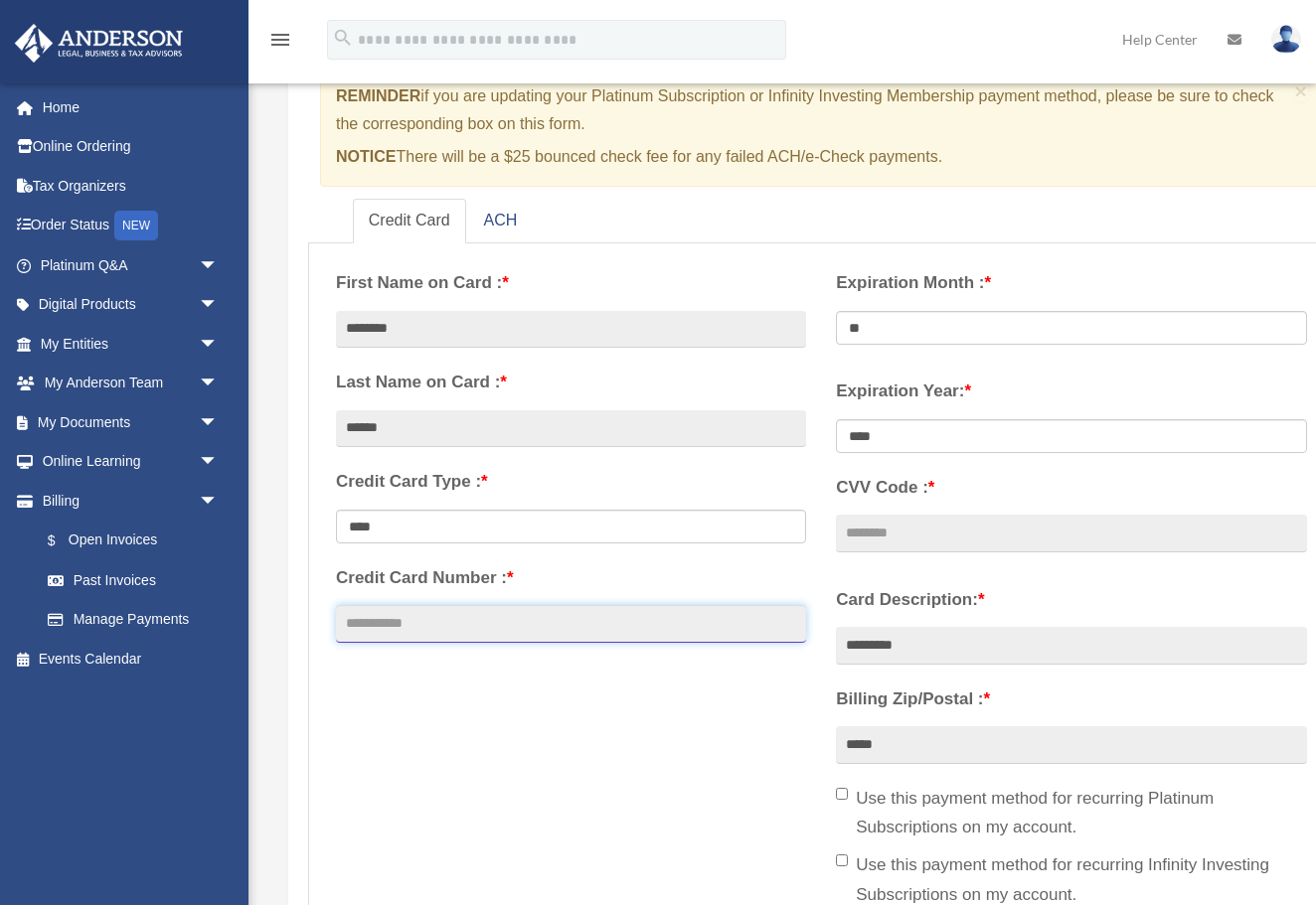 click on "Credit Card Number : *" at bounding box center (571, 624) 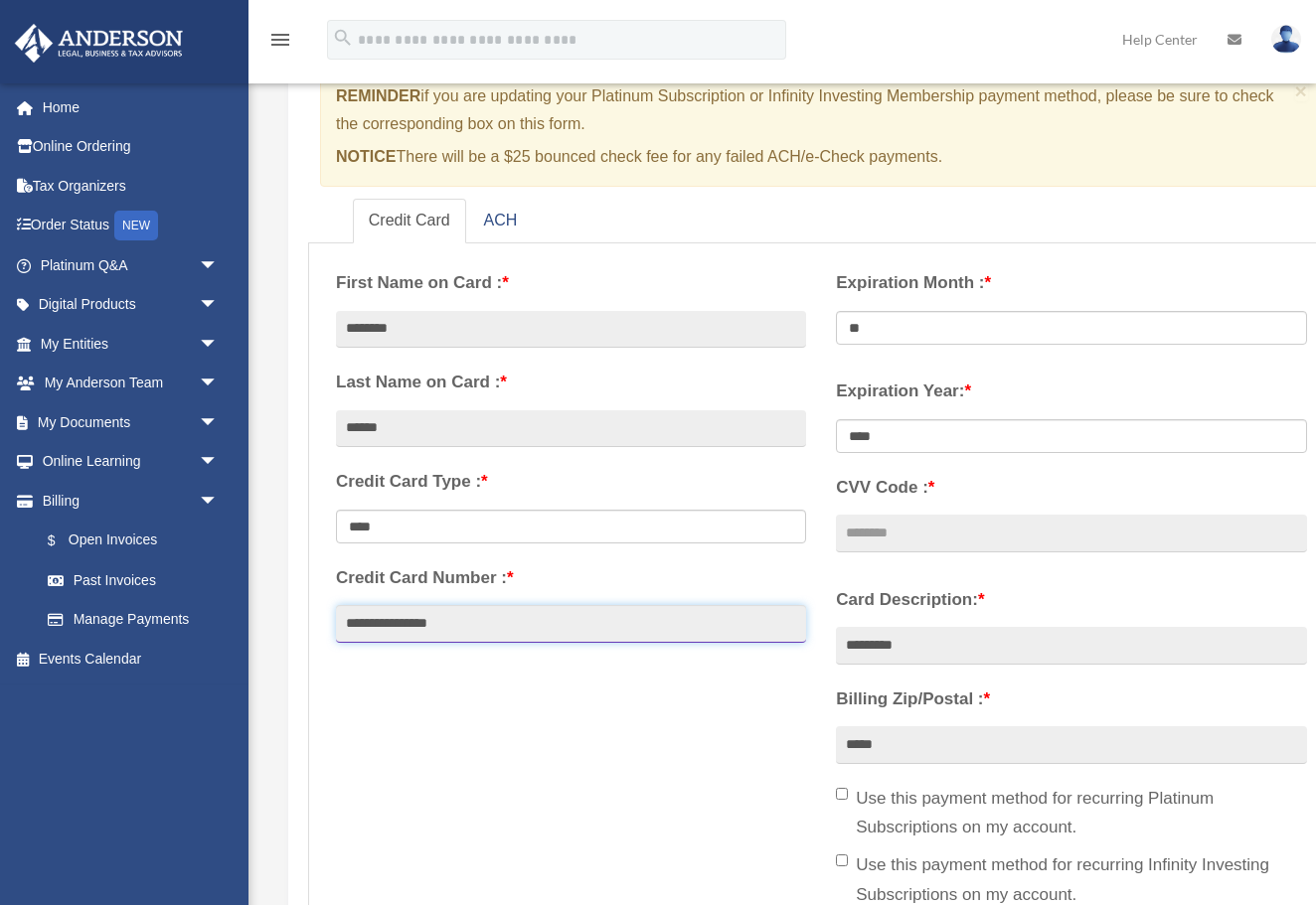 type on "**********" 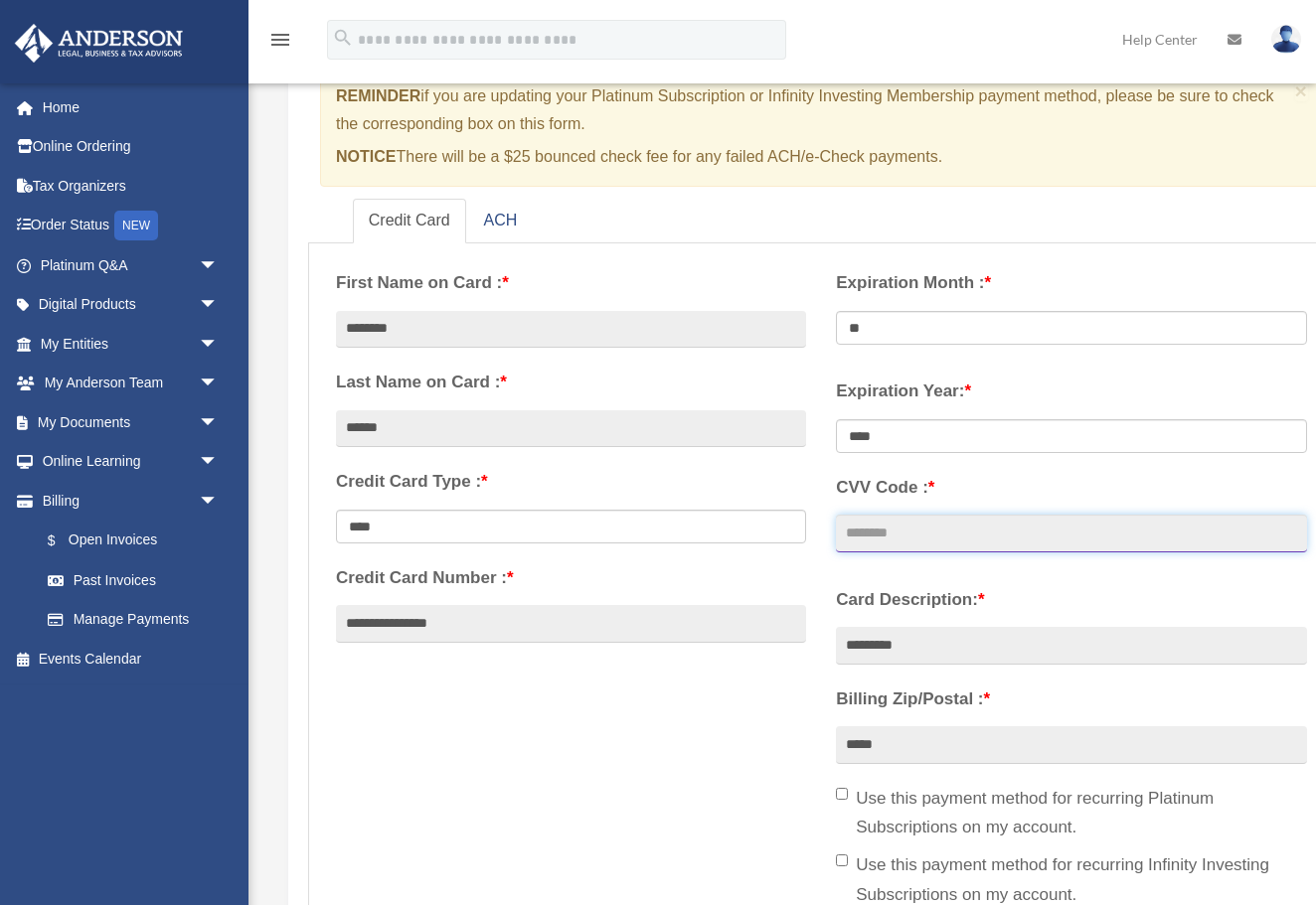 click on "CVV Code : *" at bounding box center [1070, 533] 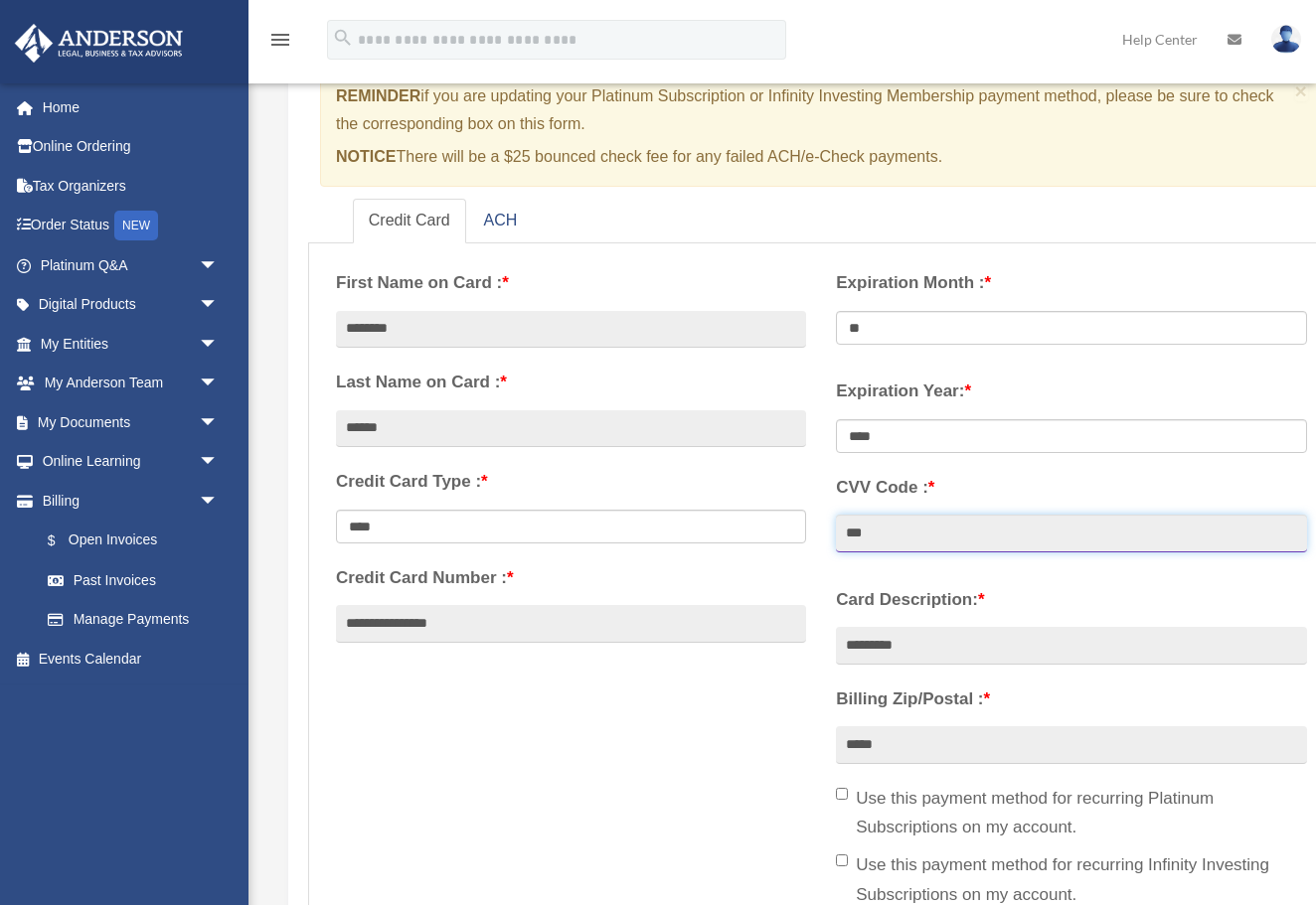 type on "***" 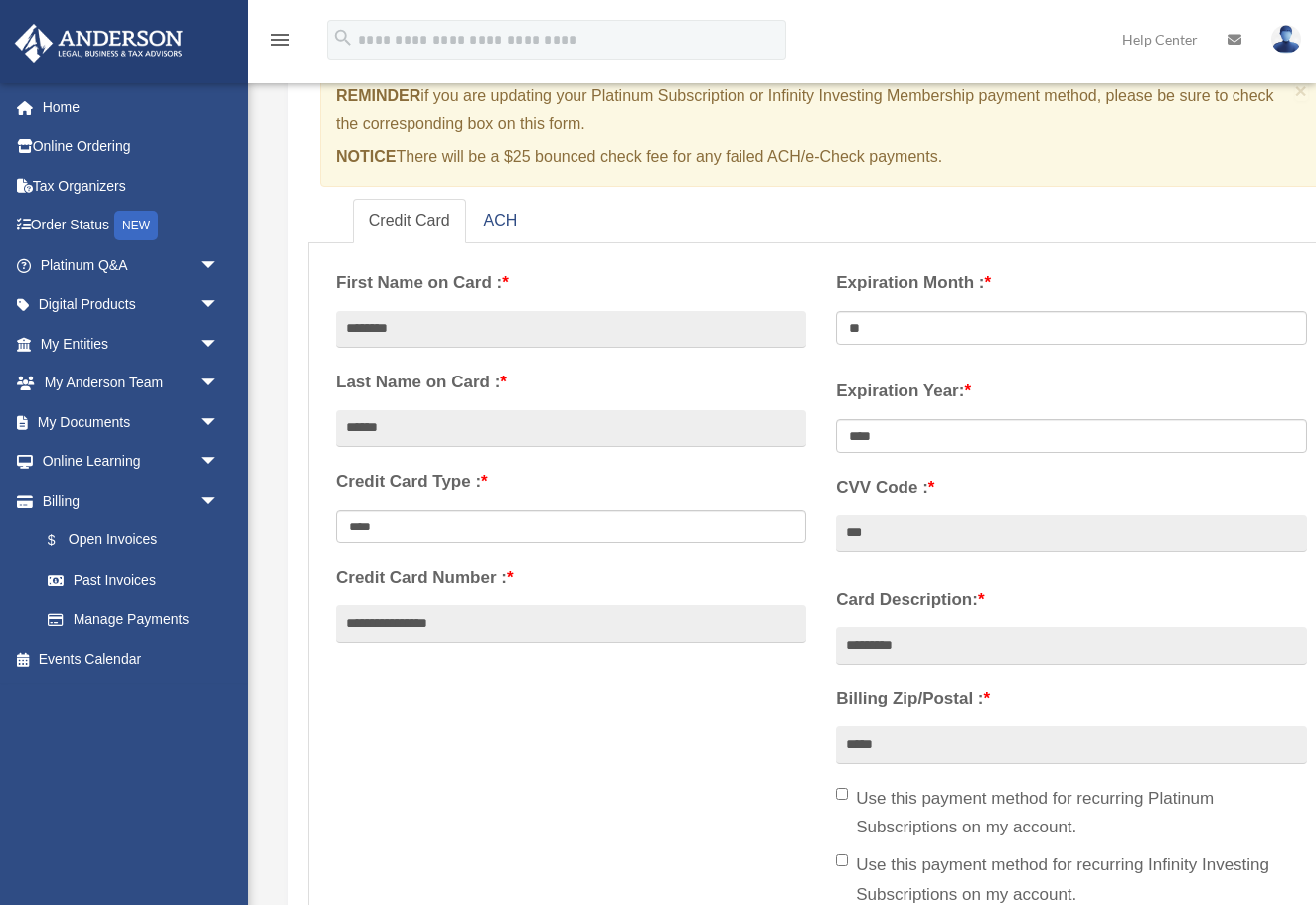 click on "**********" at bounding box center [821, 587] 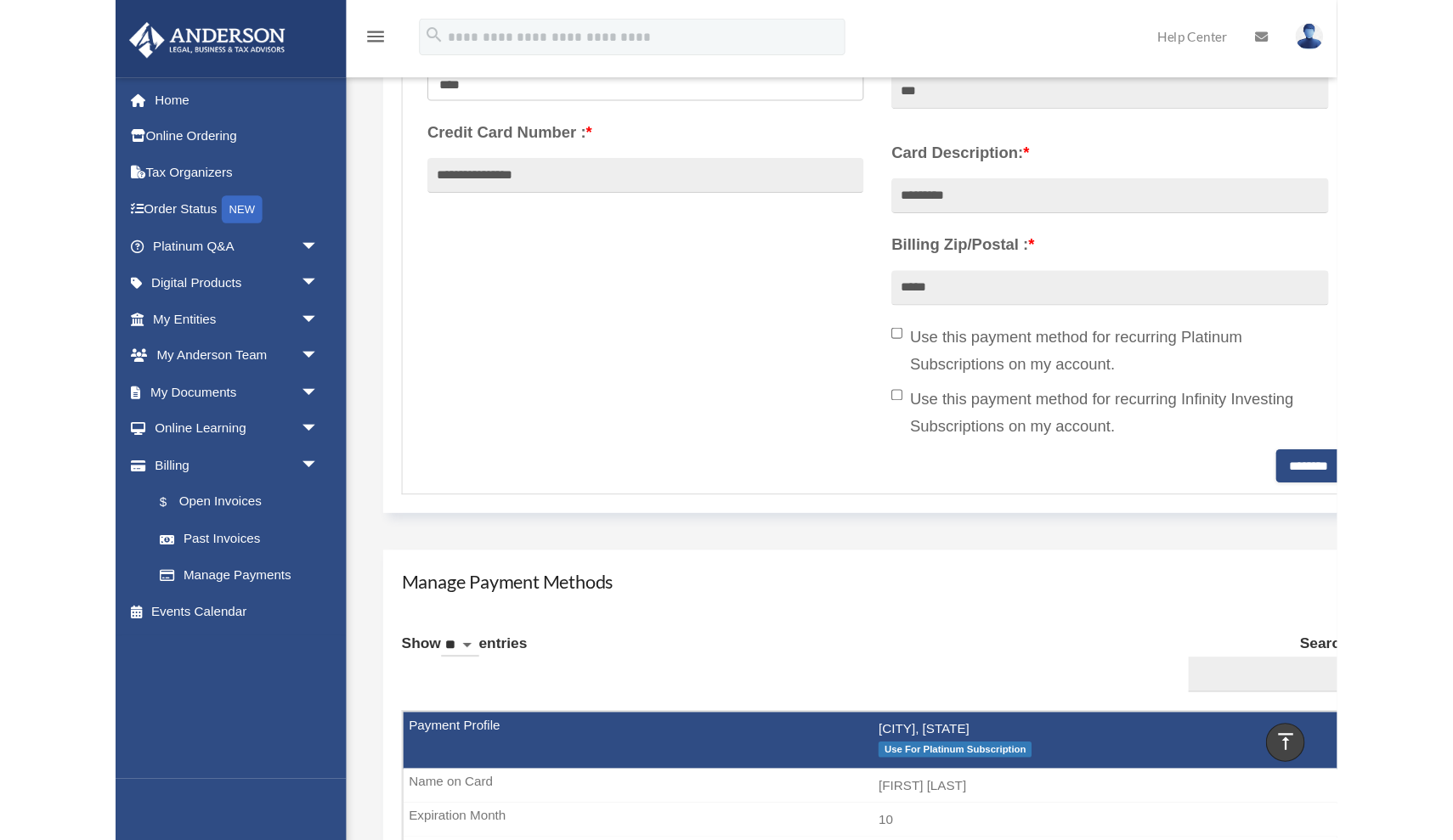 scroll, scrollTop: 524, scrollLeft: 0, axis: vertical 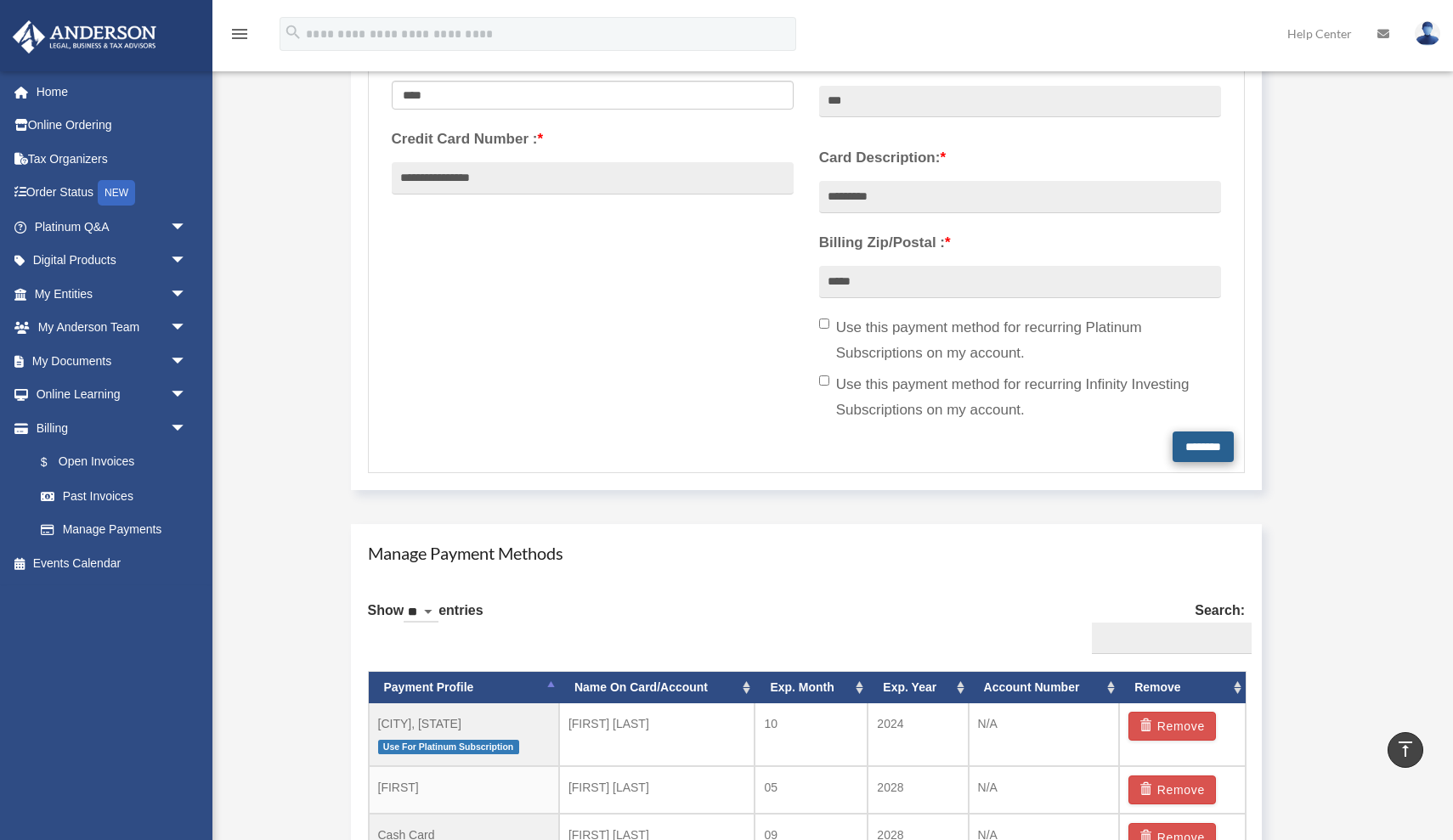 click on "********" at bounding box center [1203, 447] 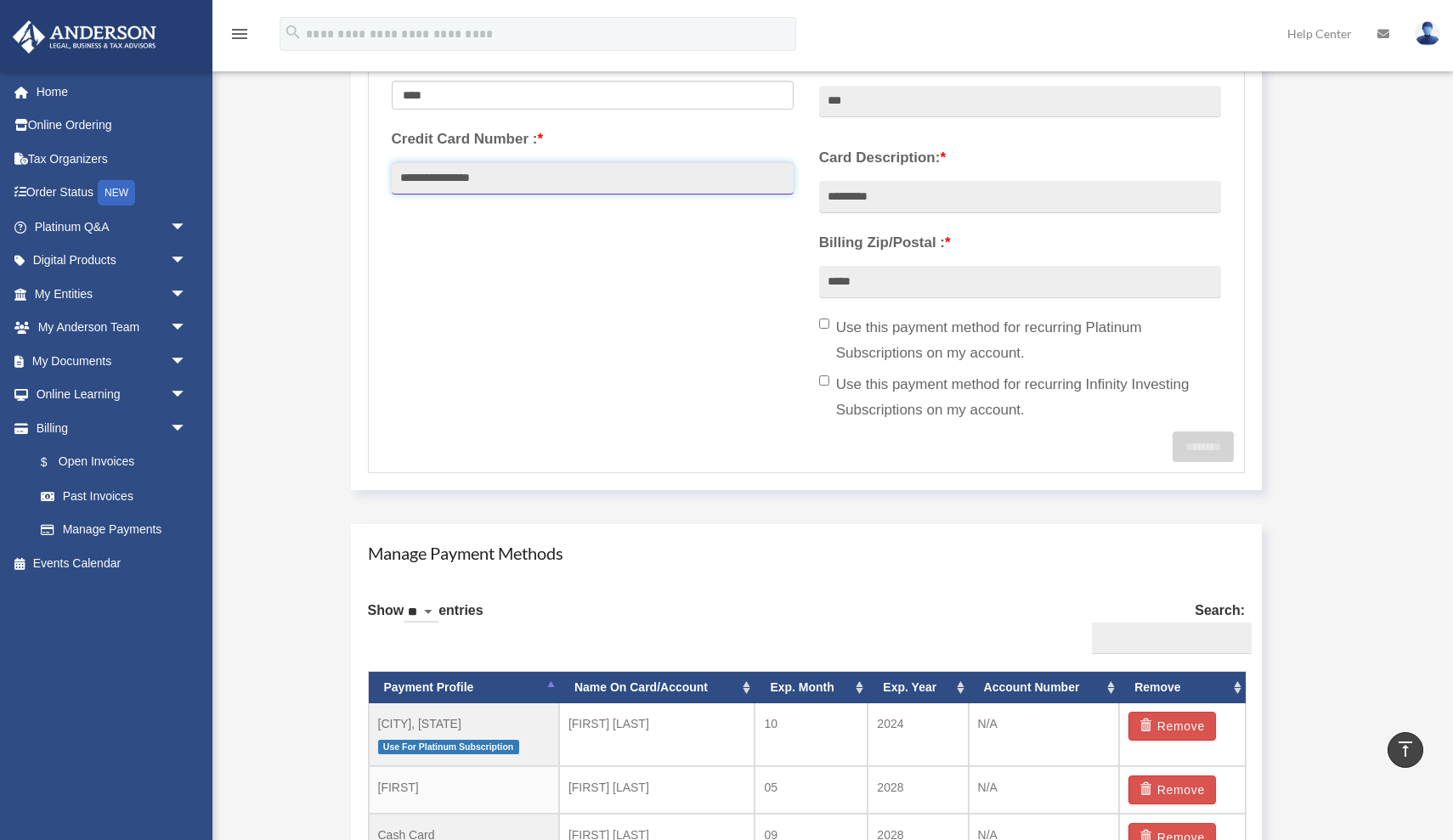 drag, startPoint x: 534, startPoint y: 172, endPoint x: 325, endPoint y: 200, distance: 210.86726 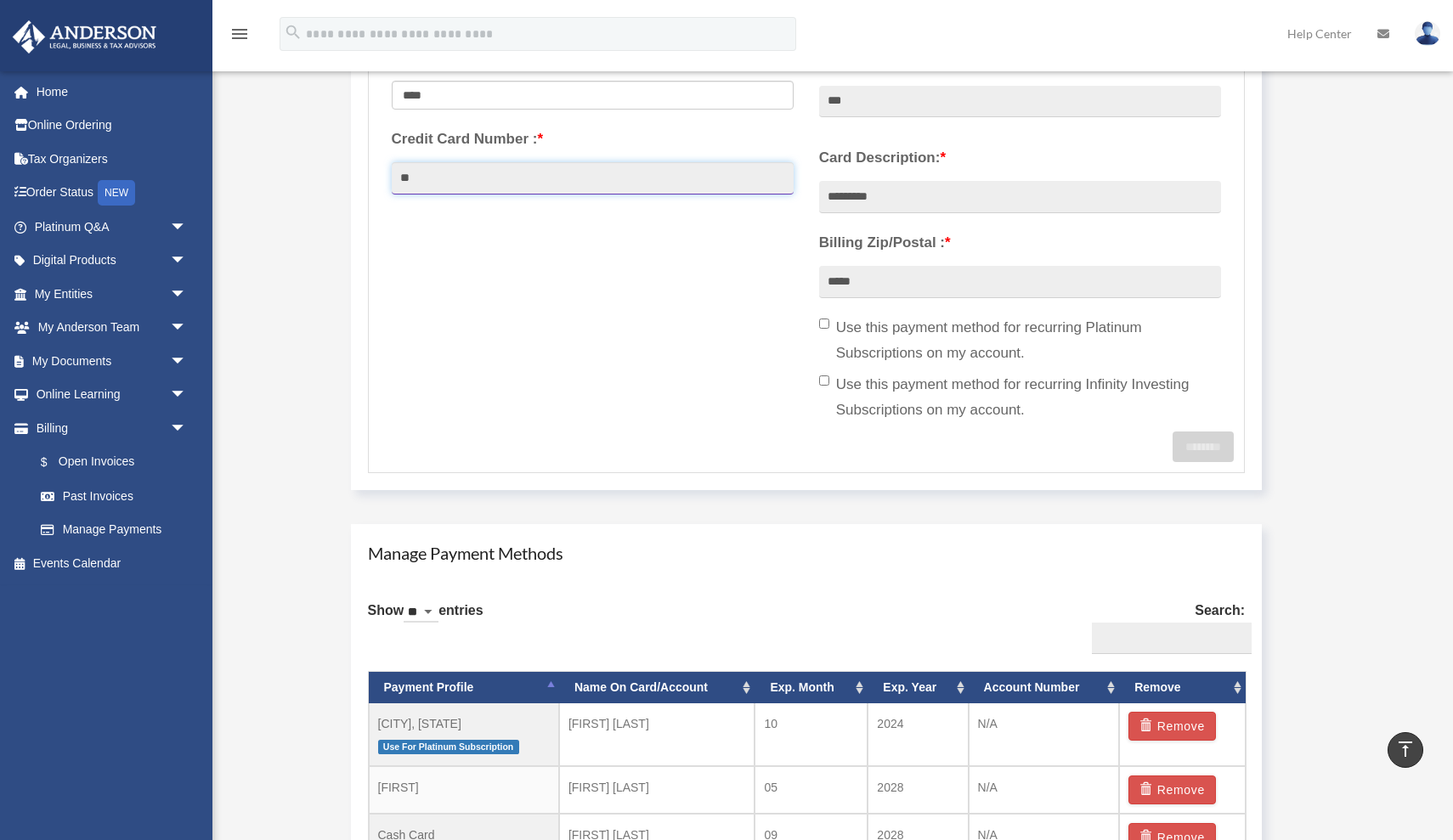 type on "*" 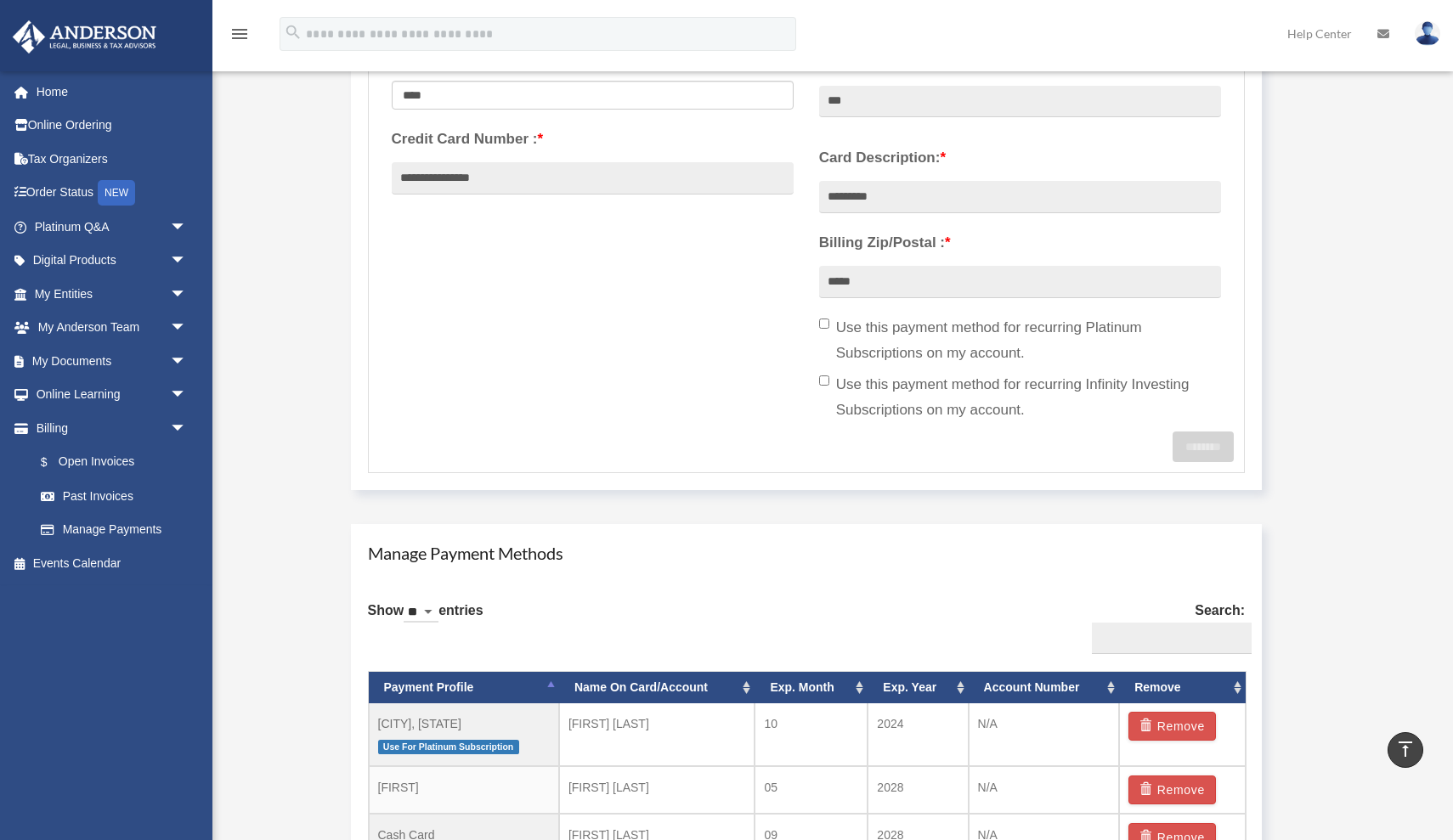 click on "**********" at bounding box center [806, 148] 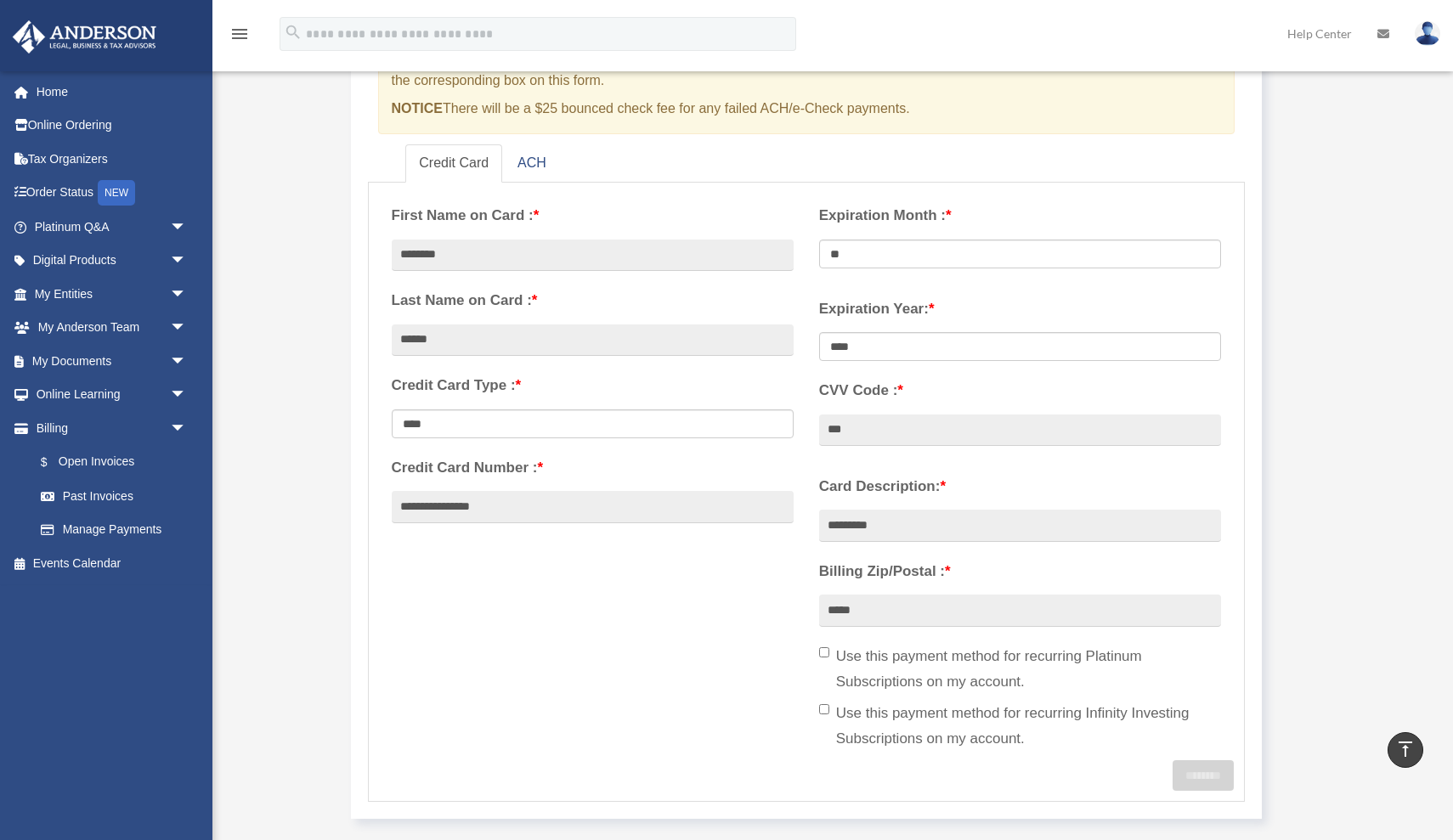 scroll, scrollTop: 179, scrollLeft: 0, axis: vertical 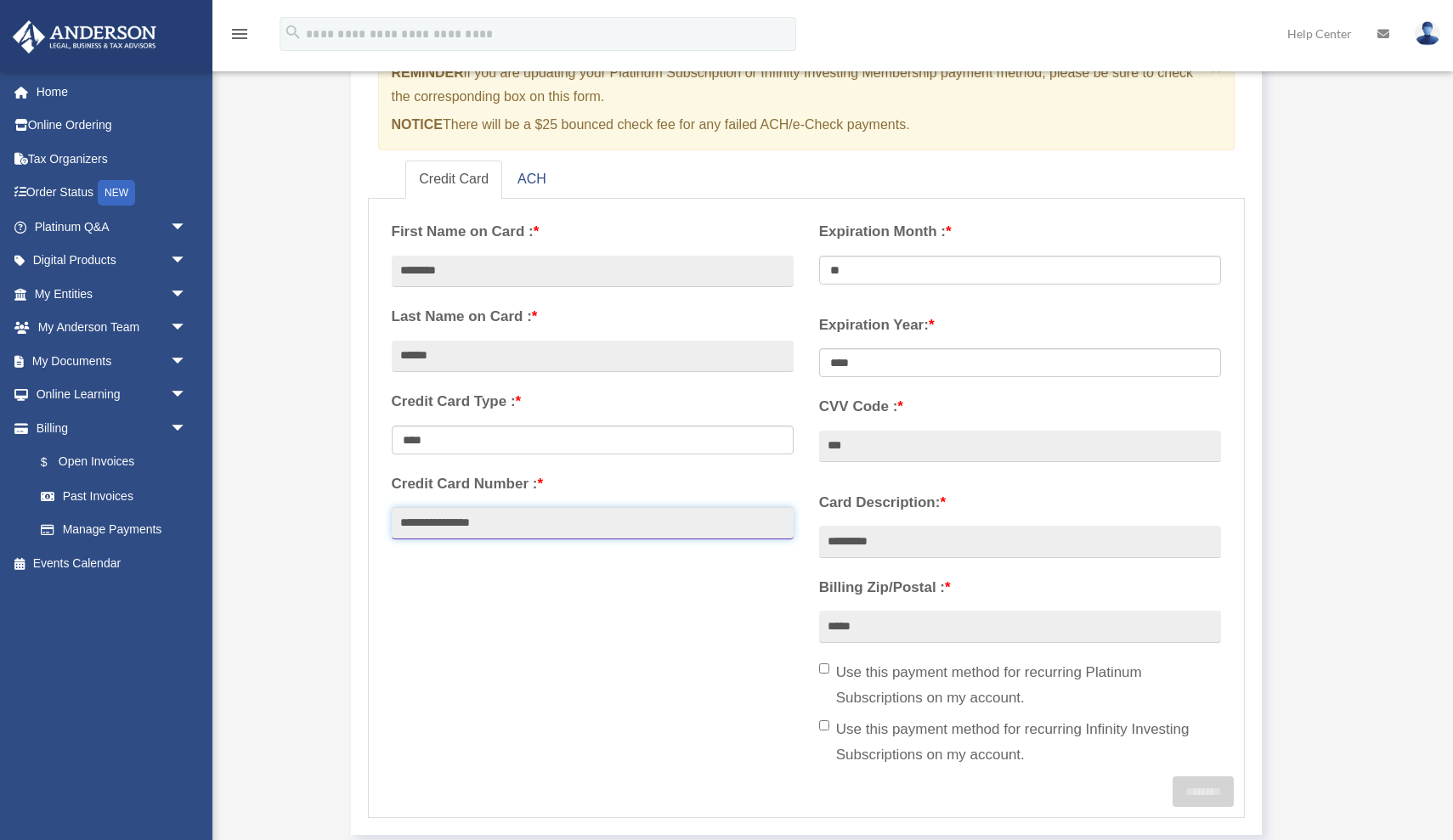 click on "**********" at bounding box center (592, 523) 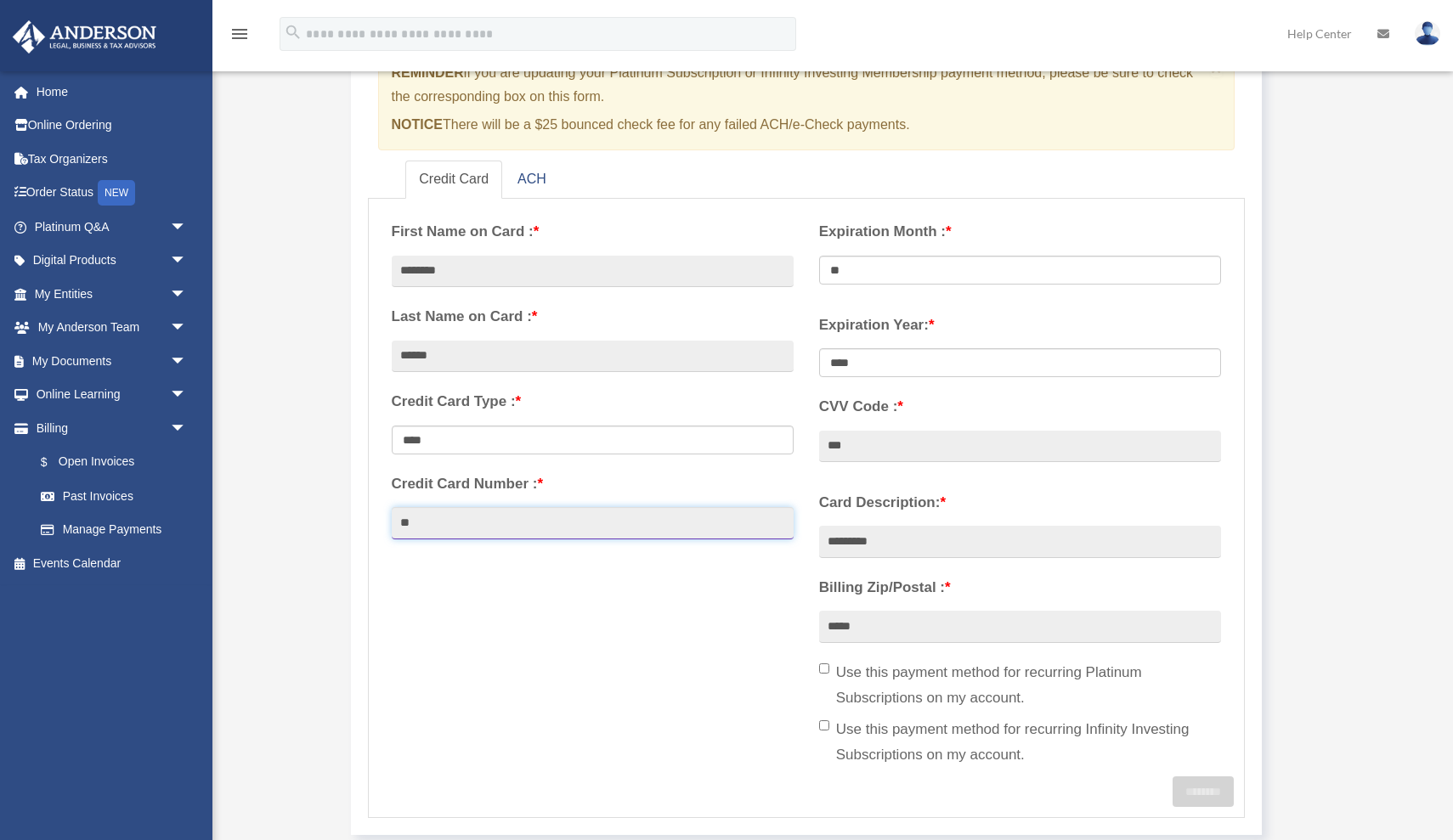 type on "*" 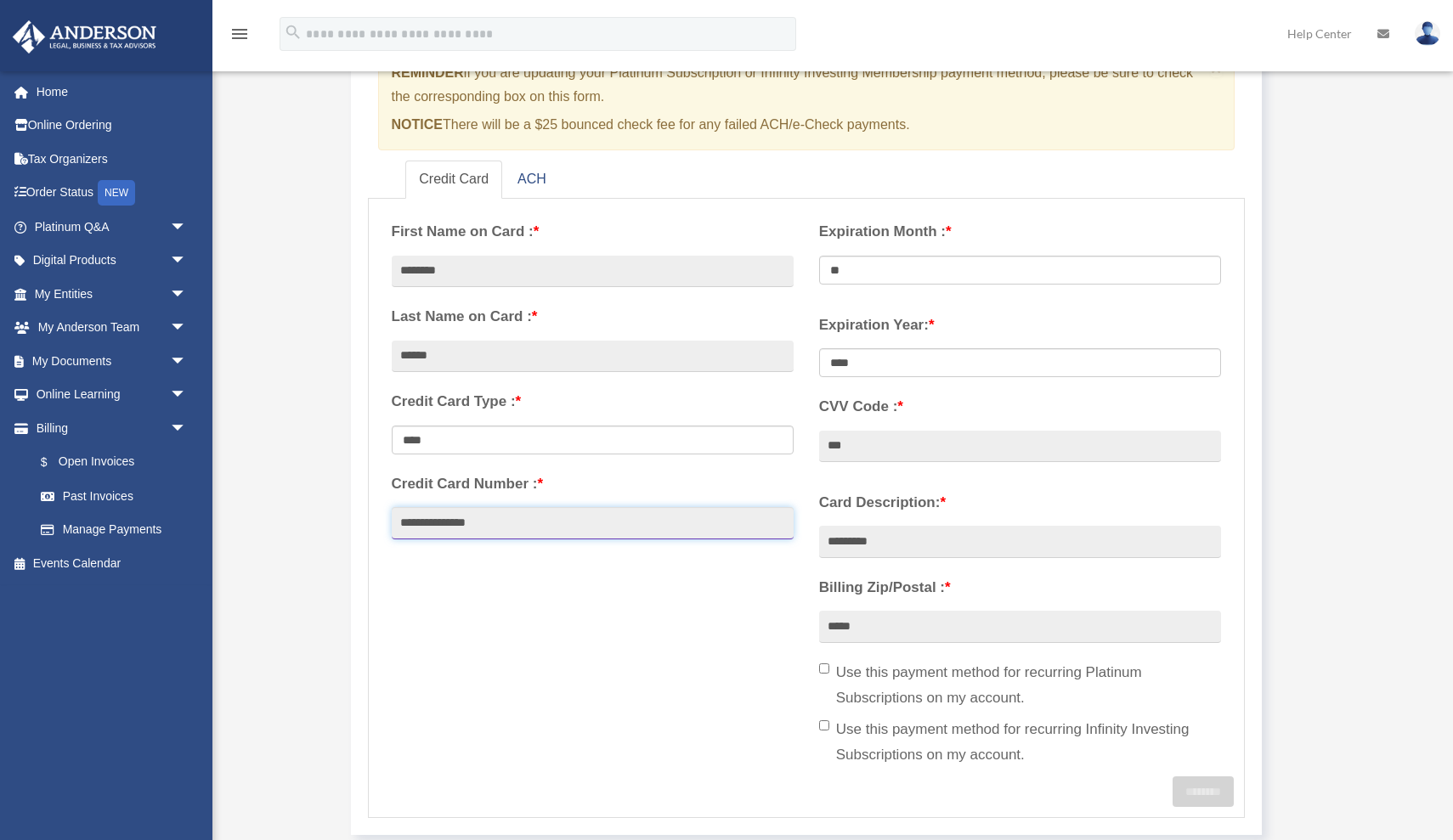 type on "**********" 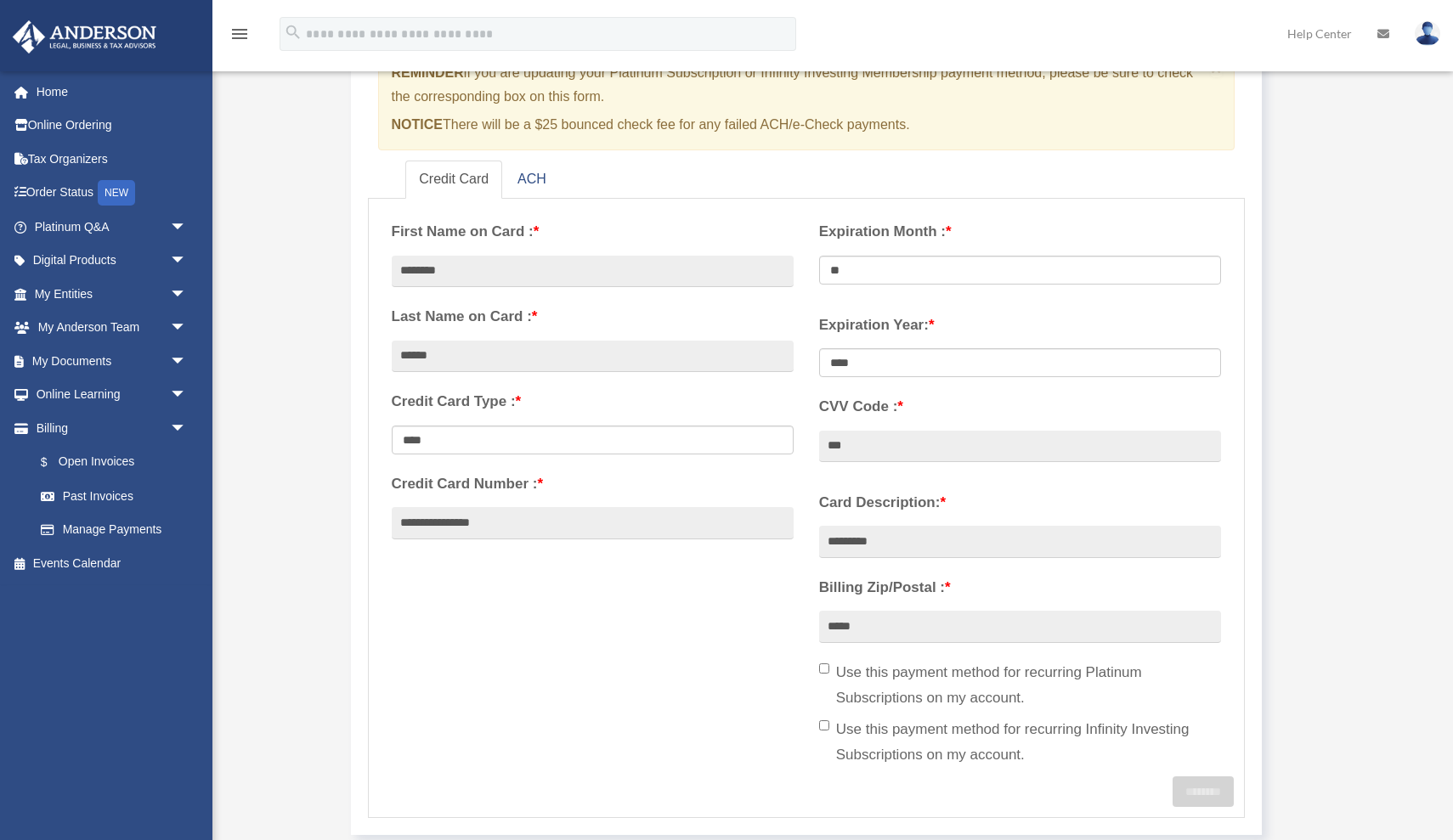 click on "**********" at bounding box center (806, 493) 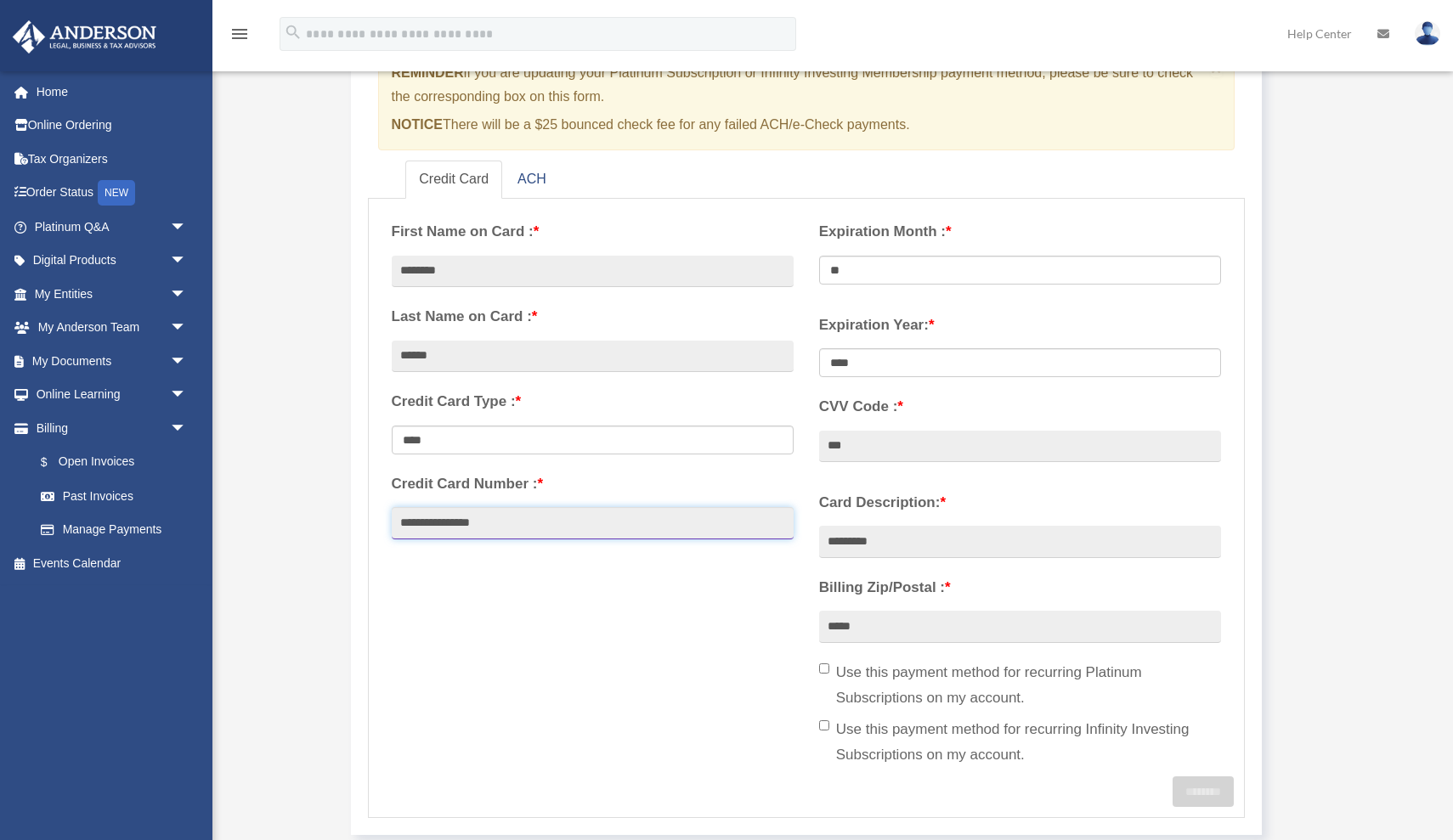 click on "**********" at bounding box center [592, 523] 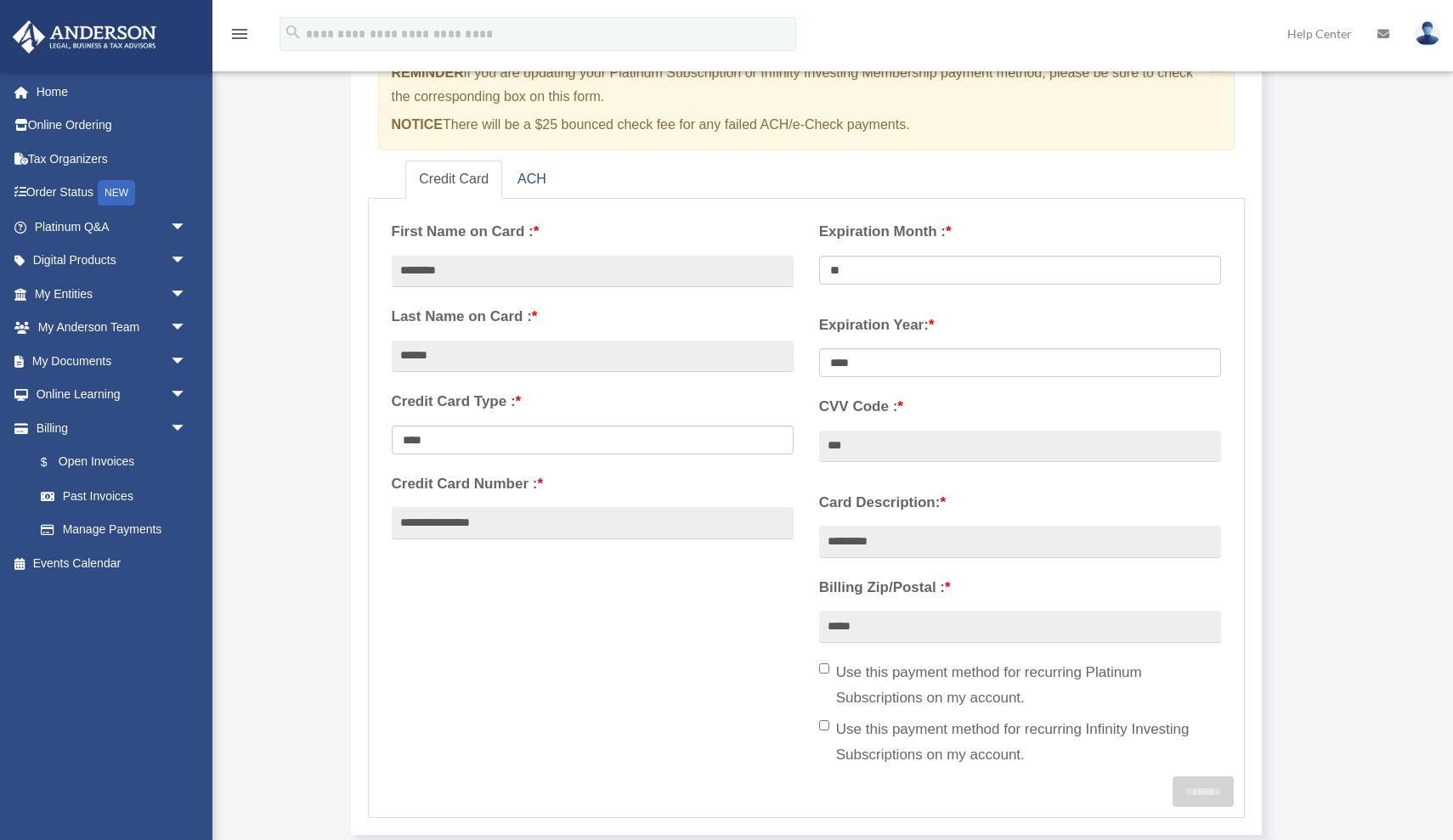 scroll, scrollTop: 708, scrollLeft: 0, axis: vertical 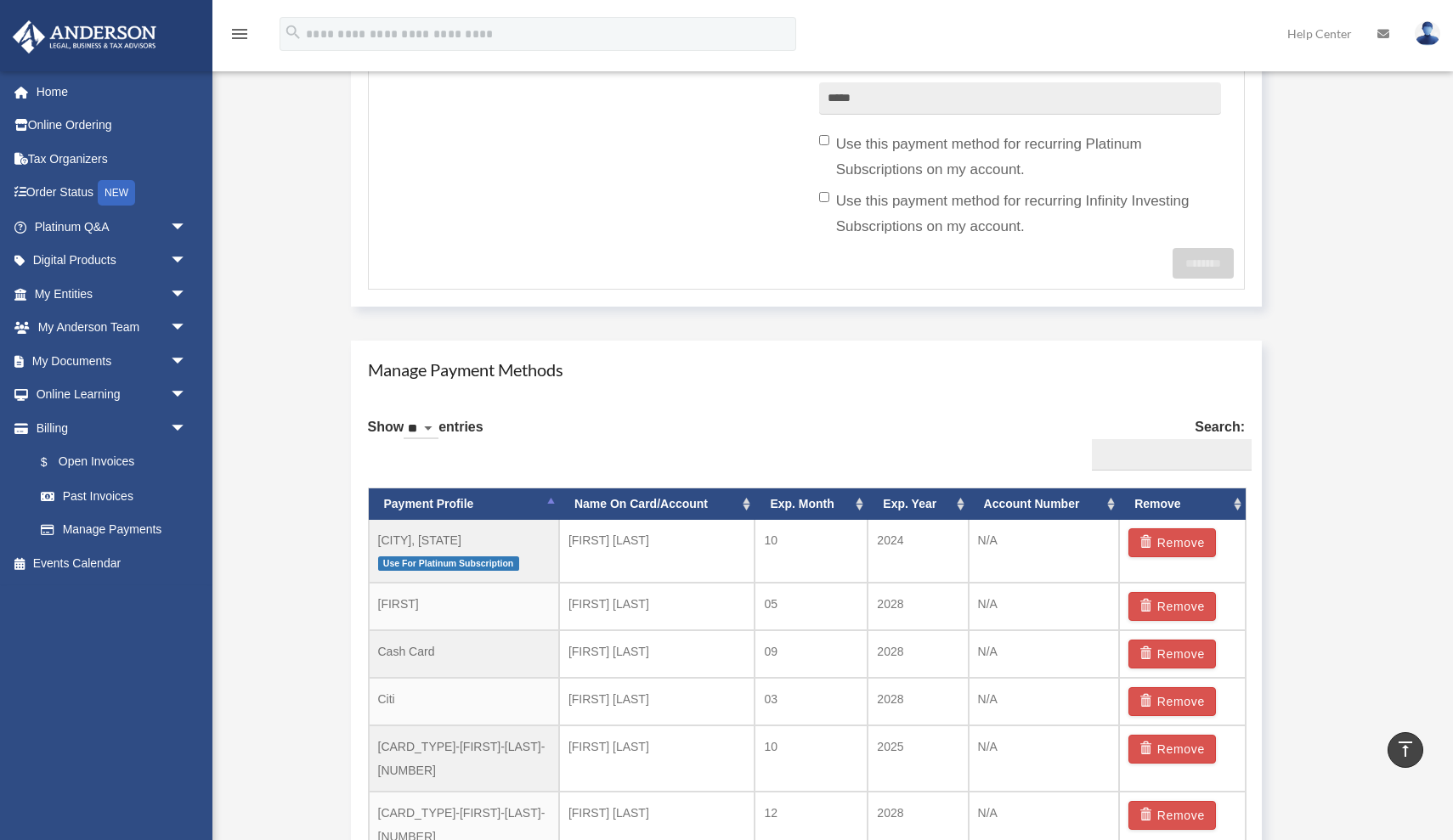 click on "Manage Payment Methods
Show  ** ** ** ***  entries Search:
Payment Profile Name On Card/Account Exp. Month Exp. Year Account Number Remove
Bartlett, TN Use For Platinum Subscription
Jerrisia Hitchcock
10
2024 05" at bounding box center (831, 637) 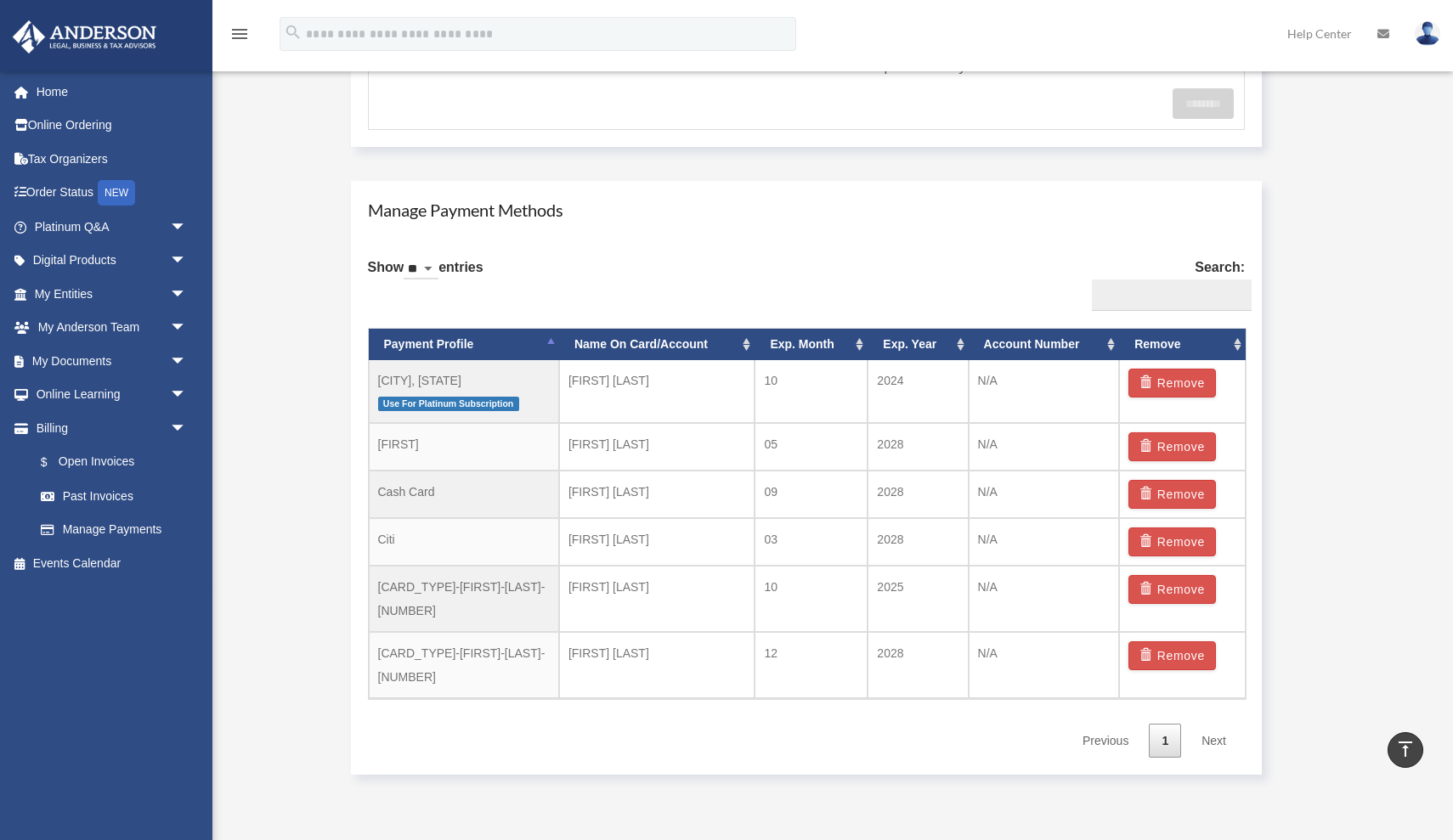 scroll, scrollTop: 863, scrollLeft: 0, axis: vertical 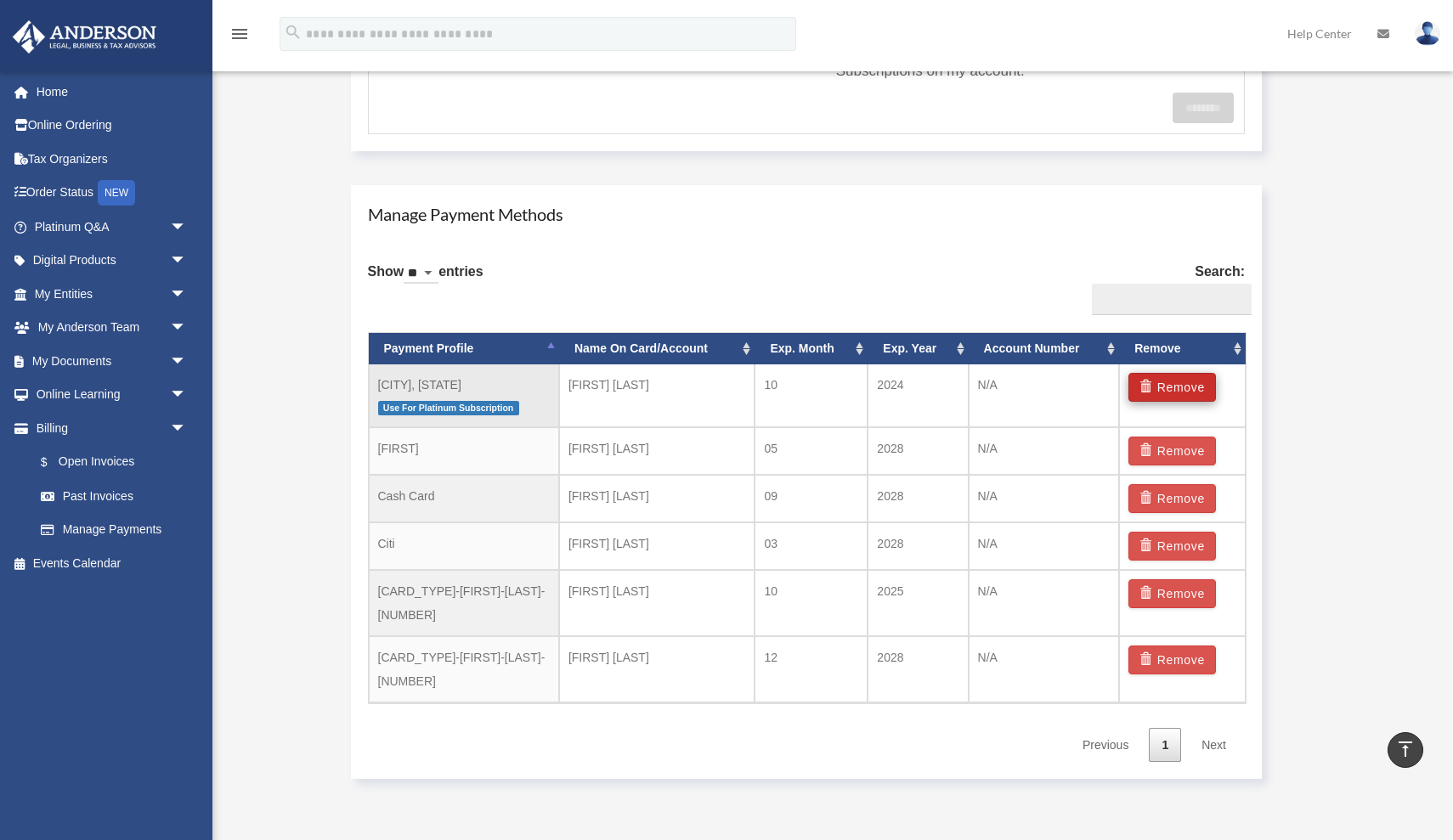click at bounding box center [1148, 386] 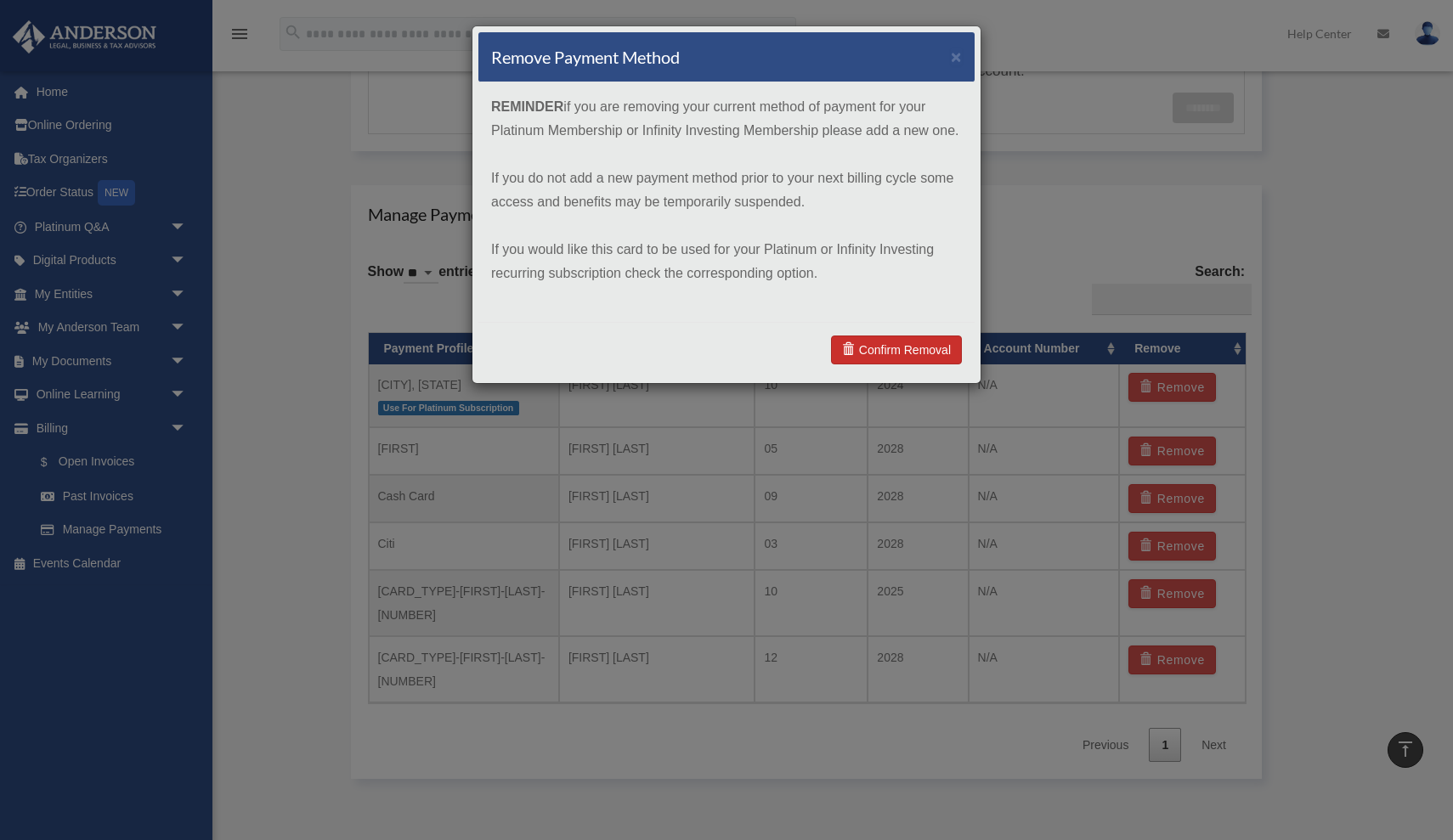 click on "Confirm Removal" at bounding box center (896, 350) 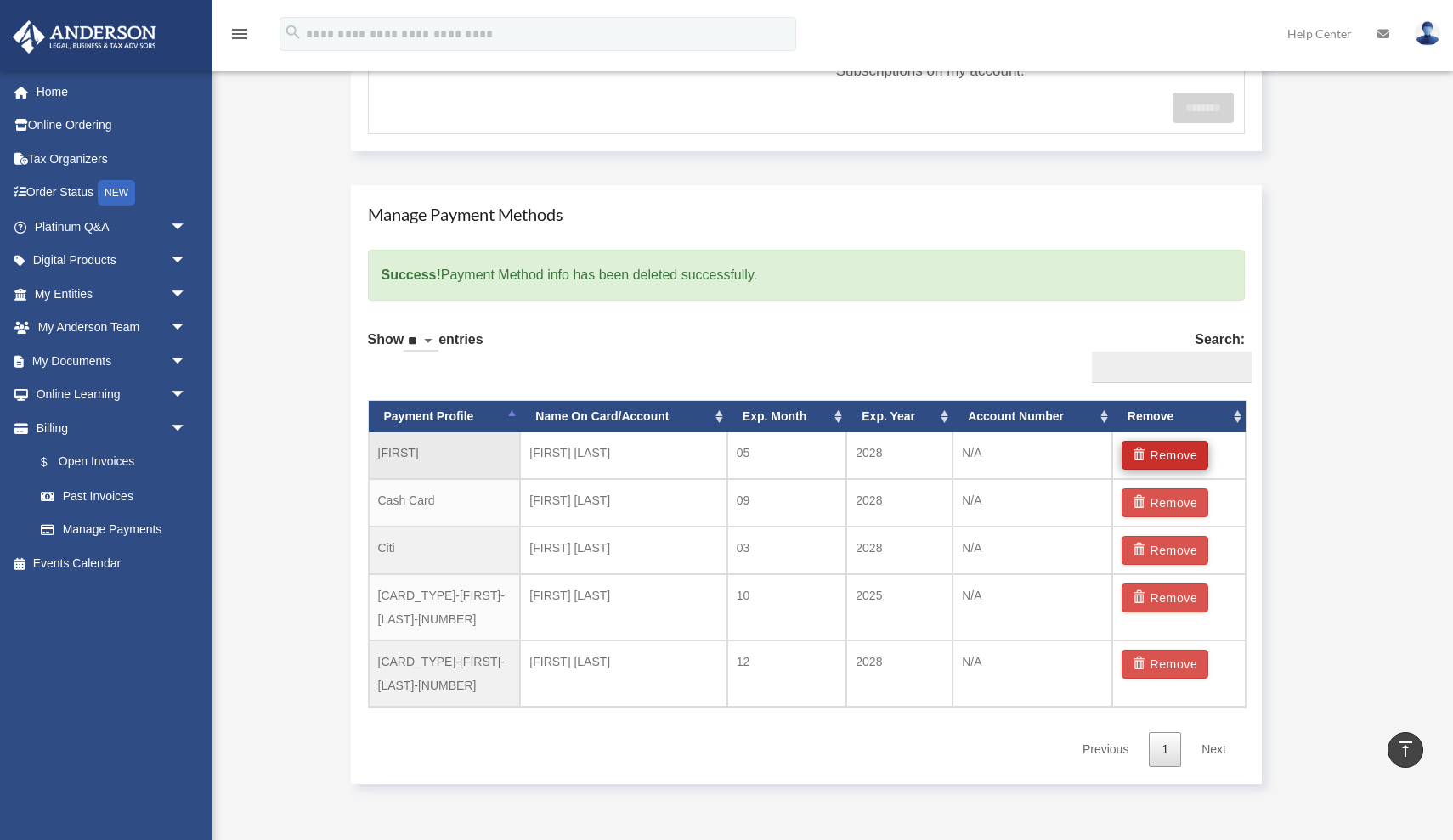 click on "Remove" at bounding box center (1165, 455) 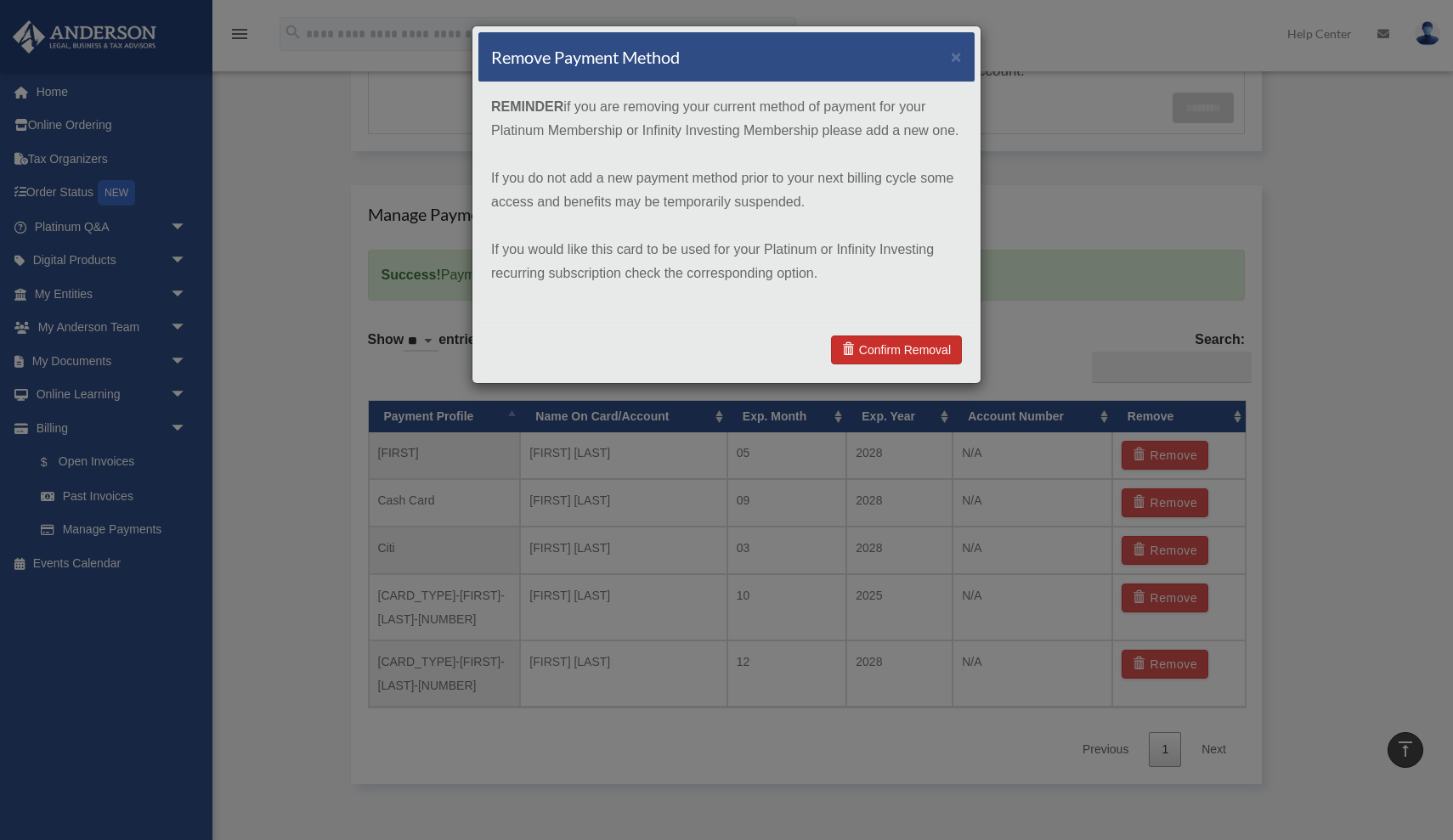 click on "Confirm Removal" at bounding box center (896, 350) 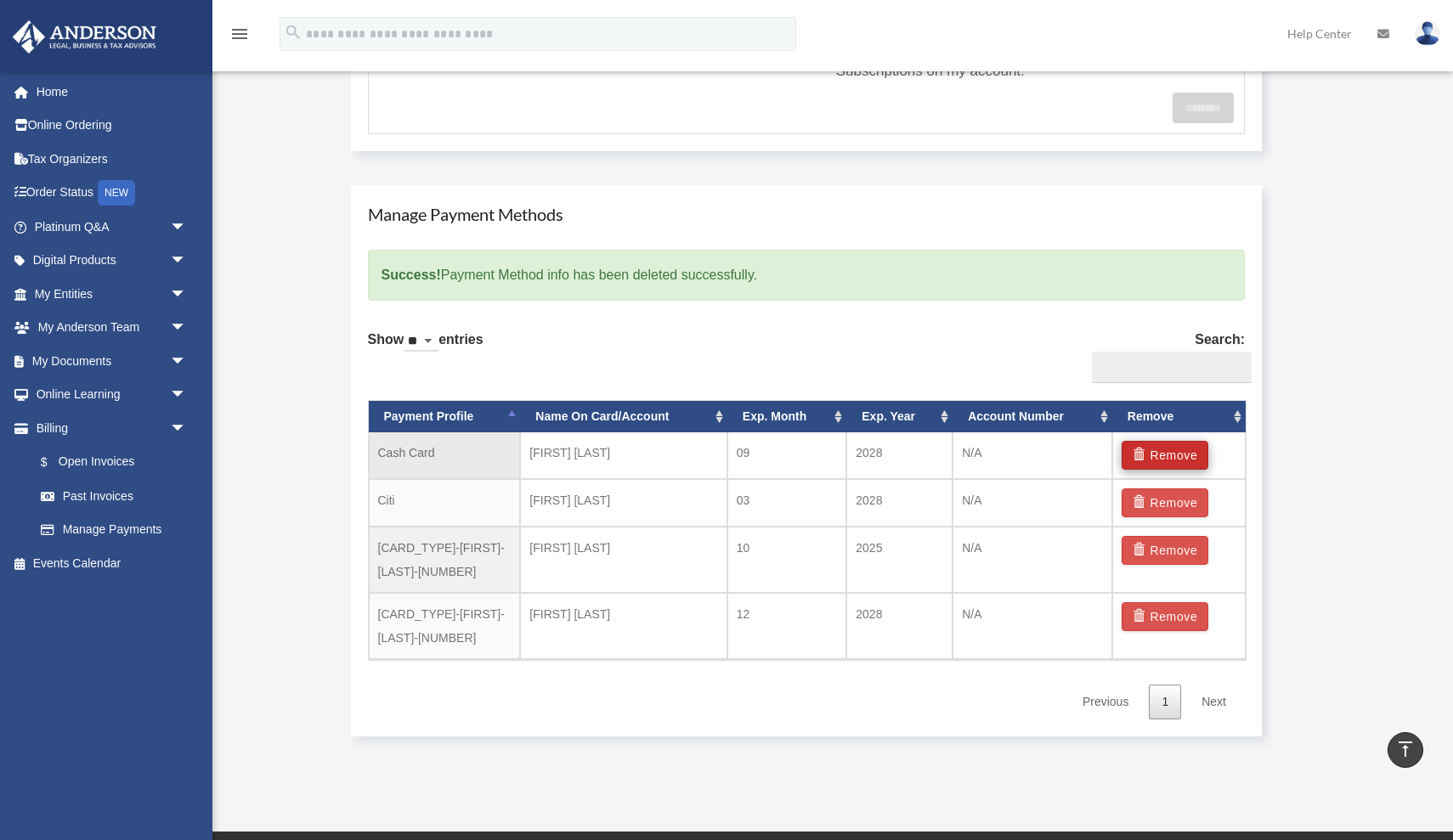 click on "Remove" at bounding box center [1165, 455] 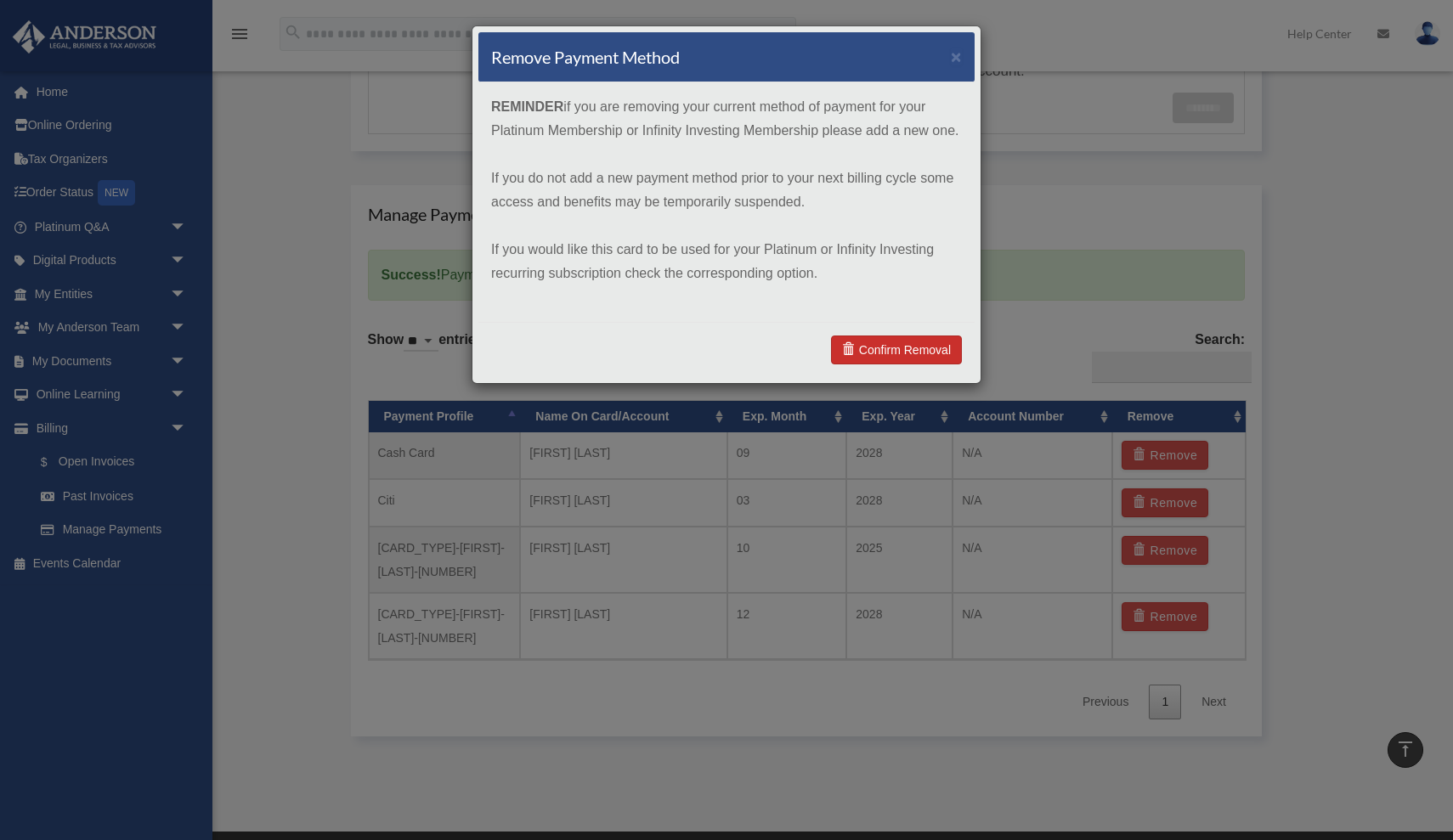 click on "Confirm Removal" at bounding box center (896, 350) 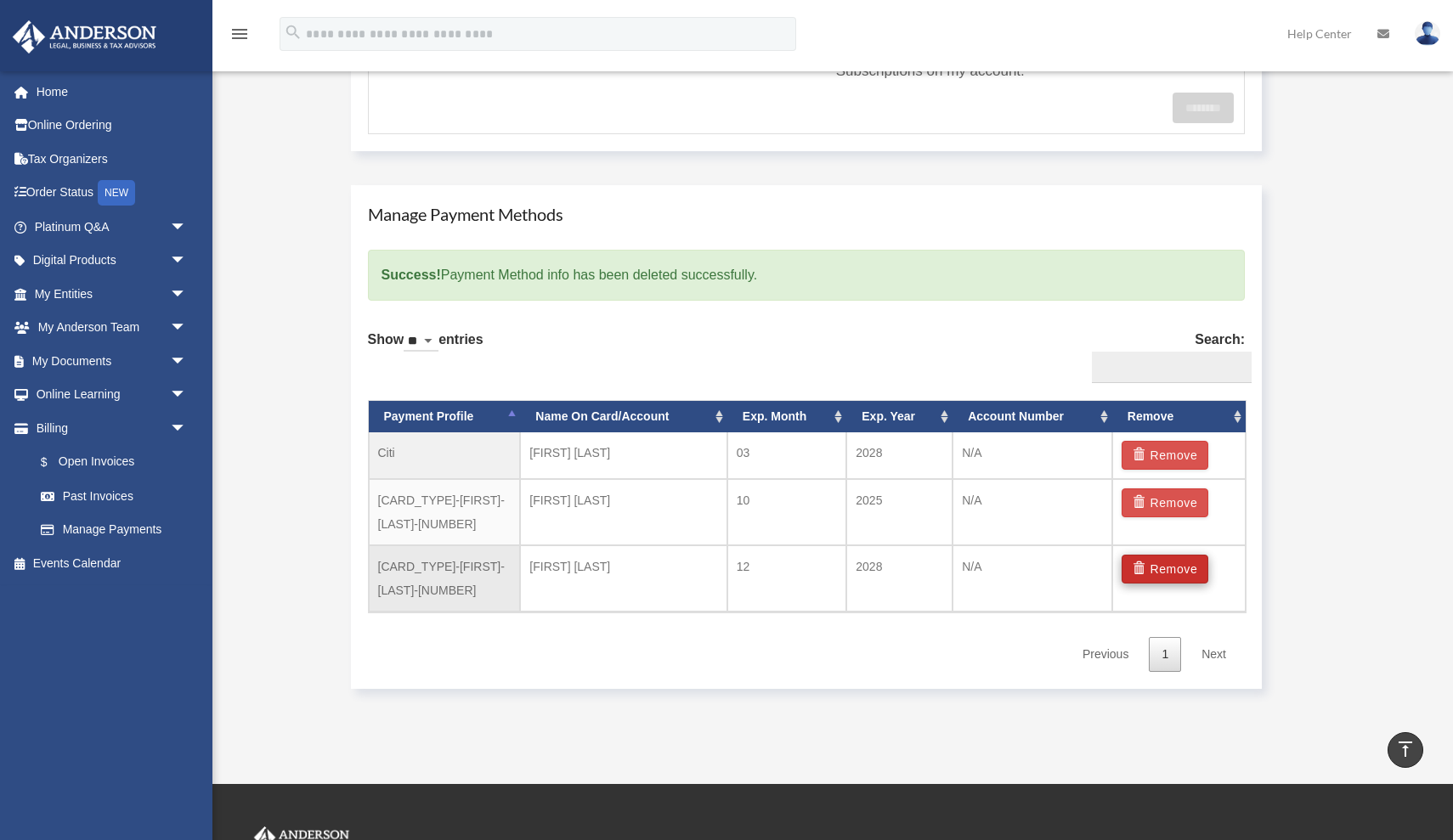 click on "Remove" at bounding box center (1165, 569) 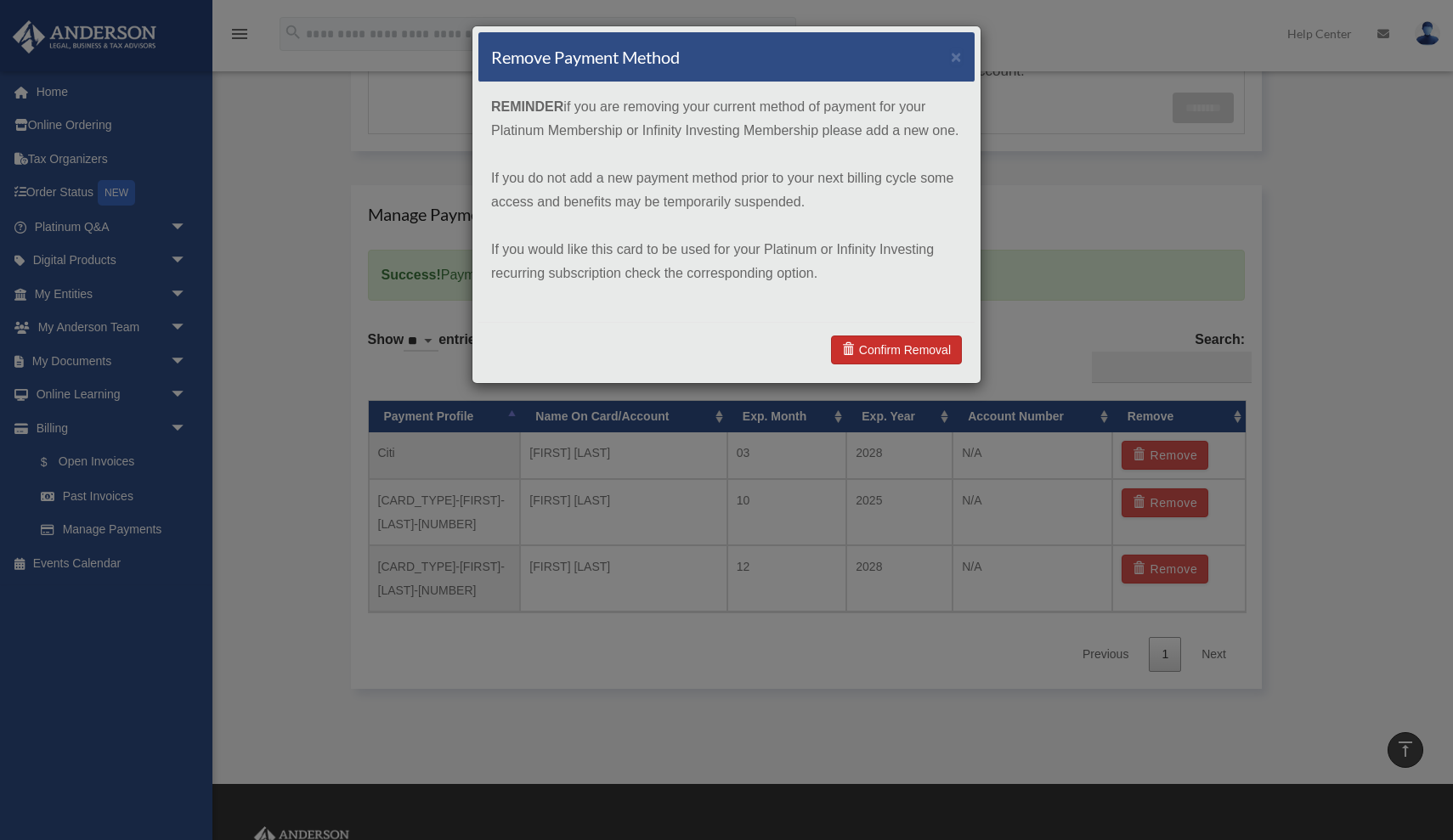 click on "Confirm Removal" at bounding box center [896, 350] 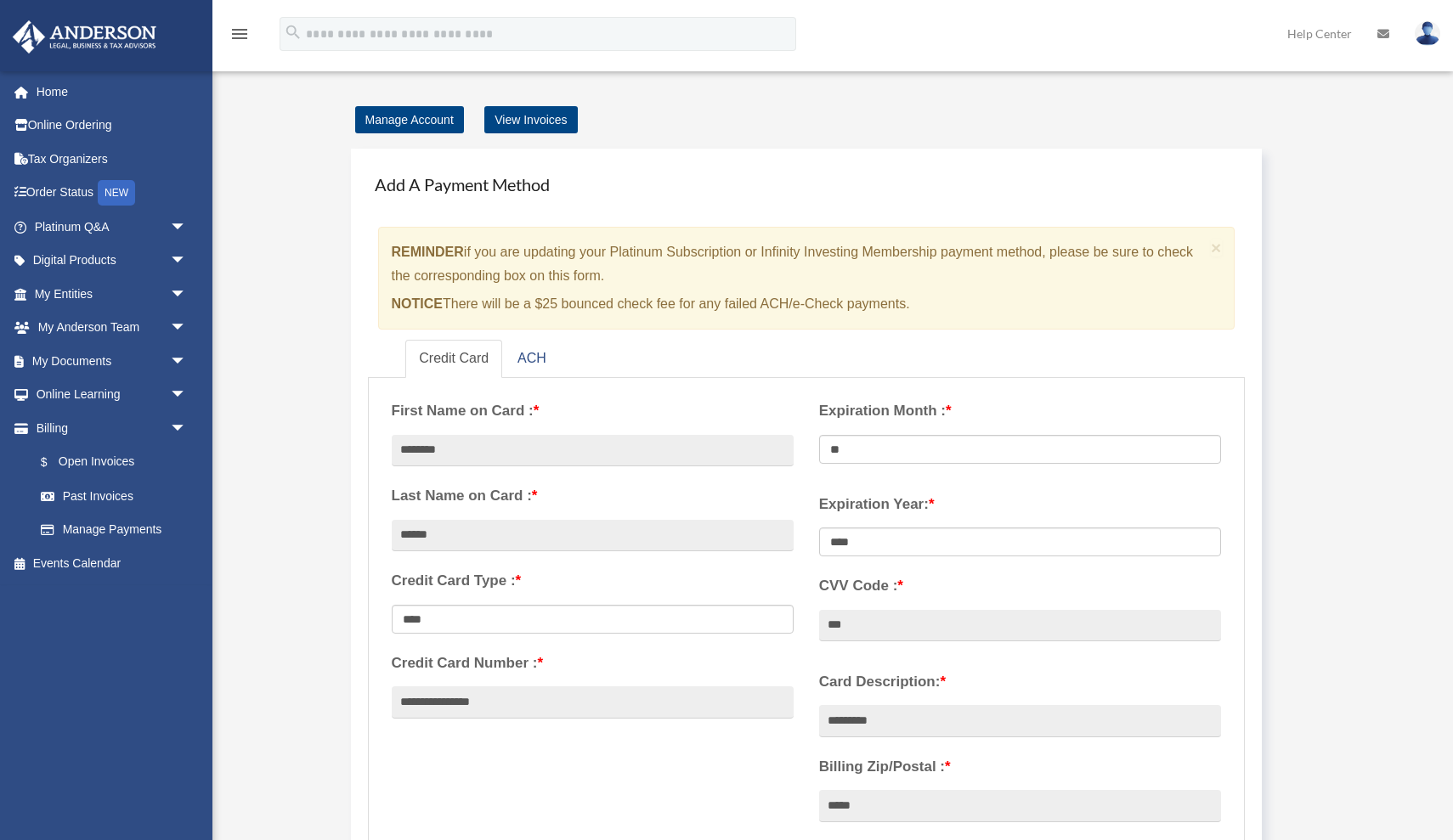 scroll, scrollTop: 0, scrollLeft: 0, axis: both 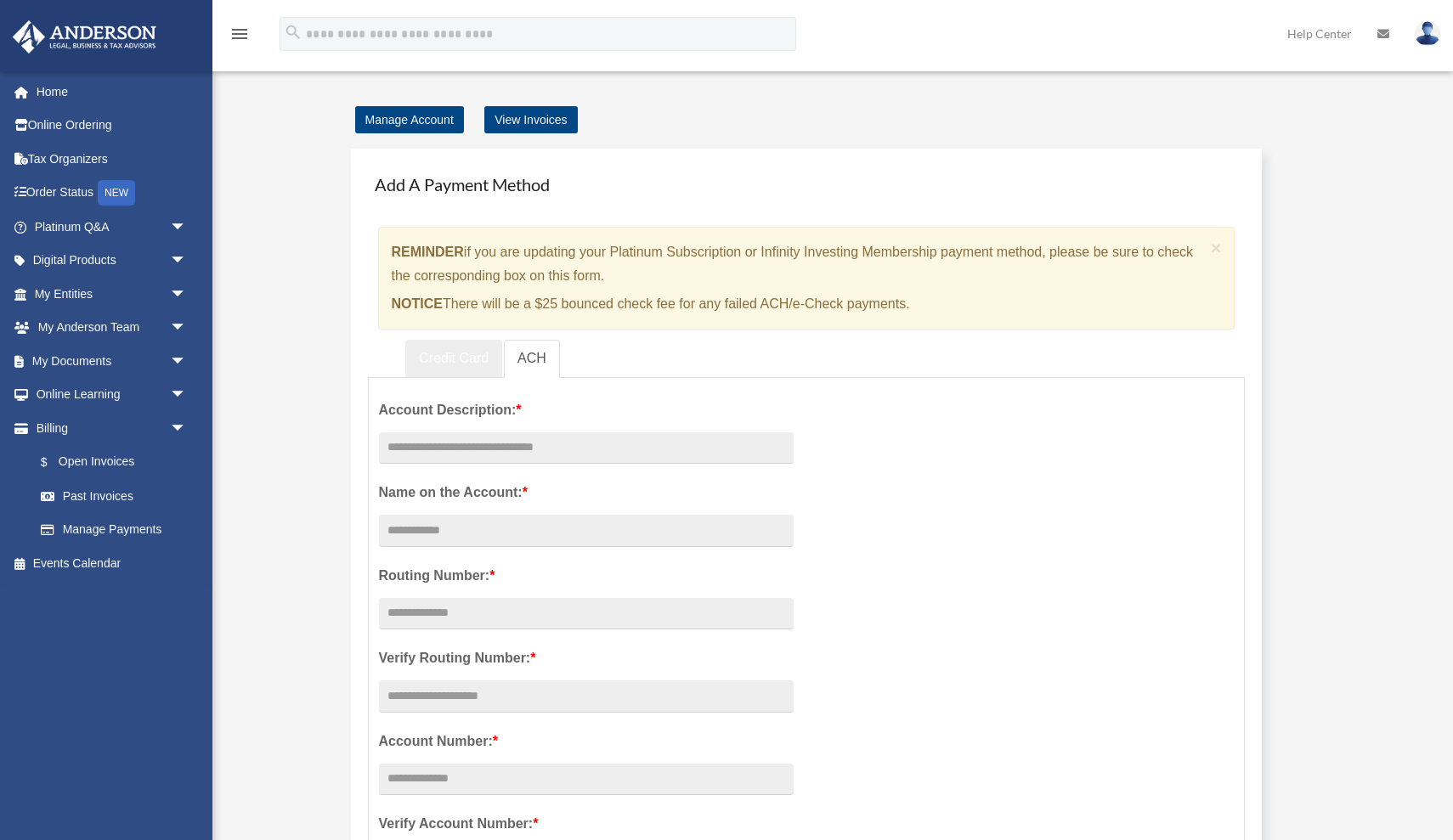 click on "Credit Card" at bounding box center (454, 358) 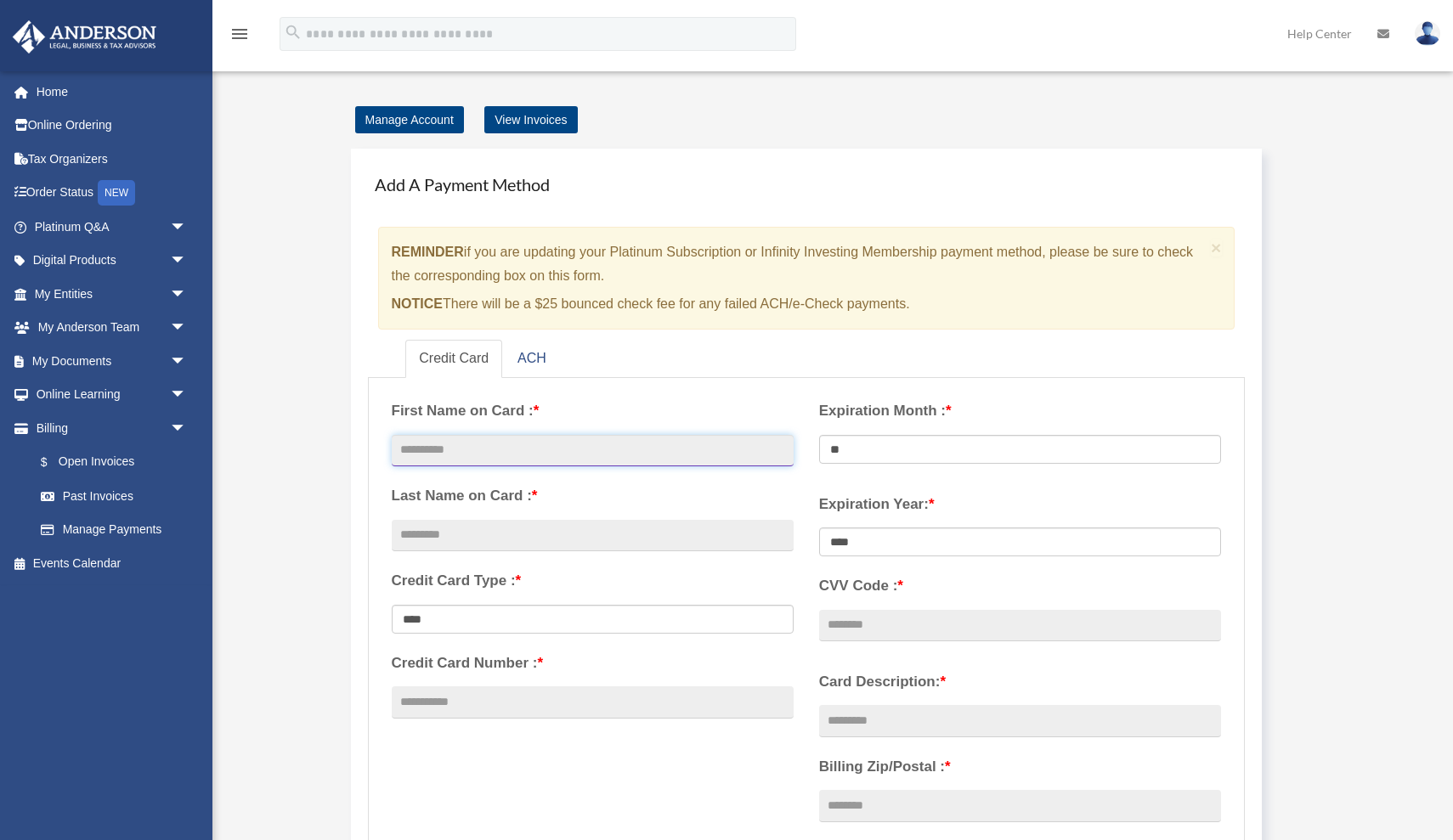 click at bounding box center [592, 451] 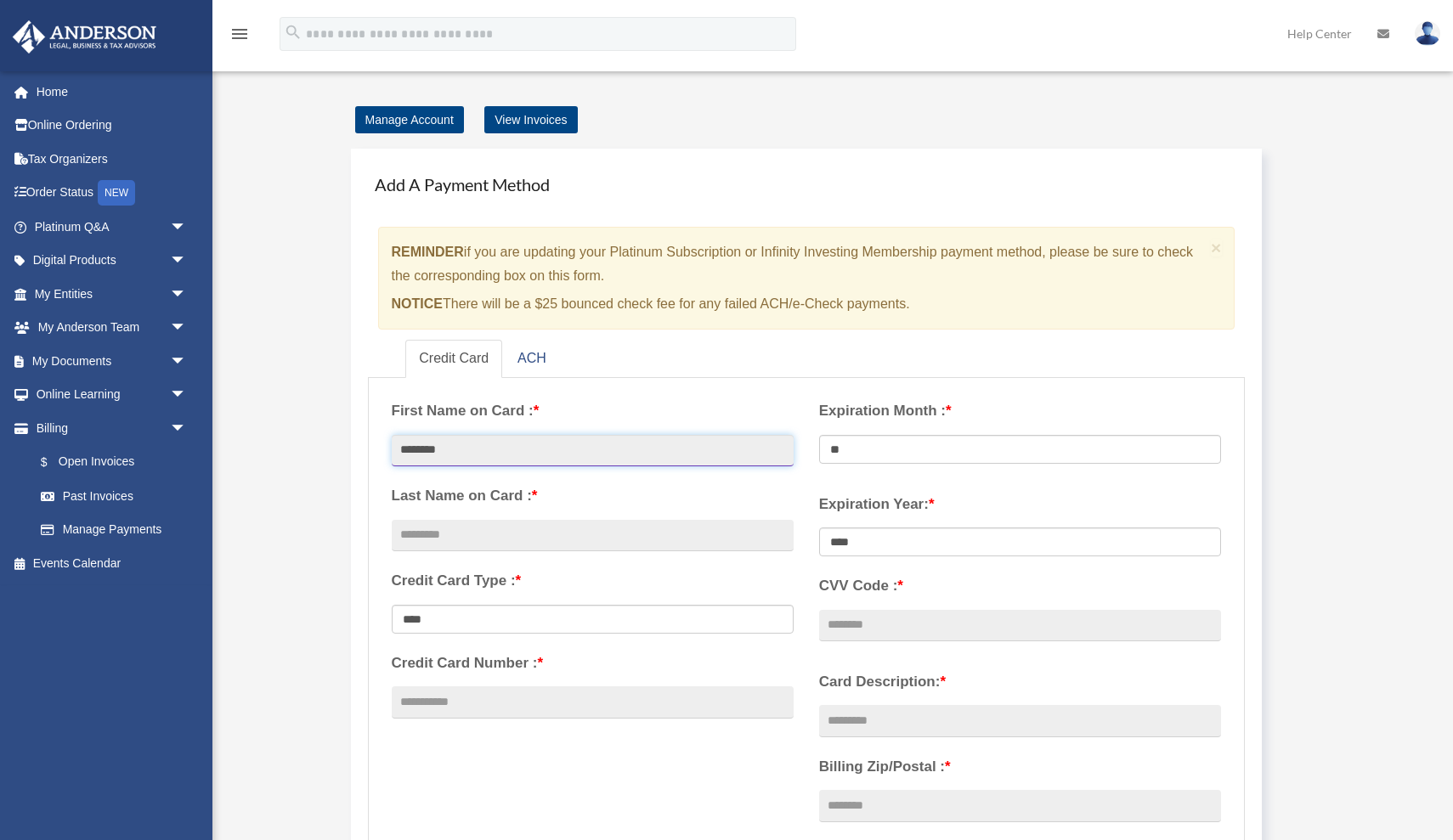 type on "********" 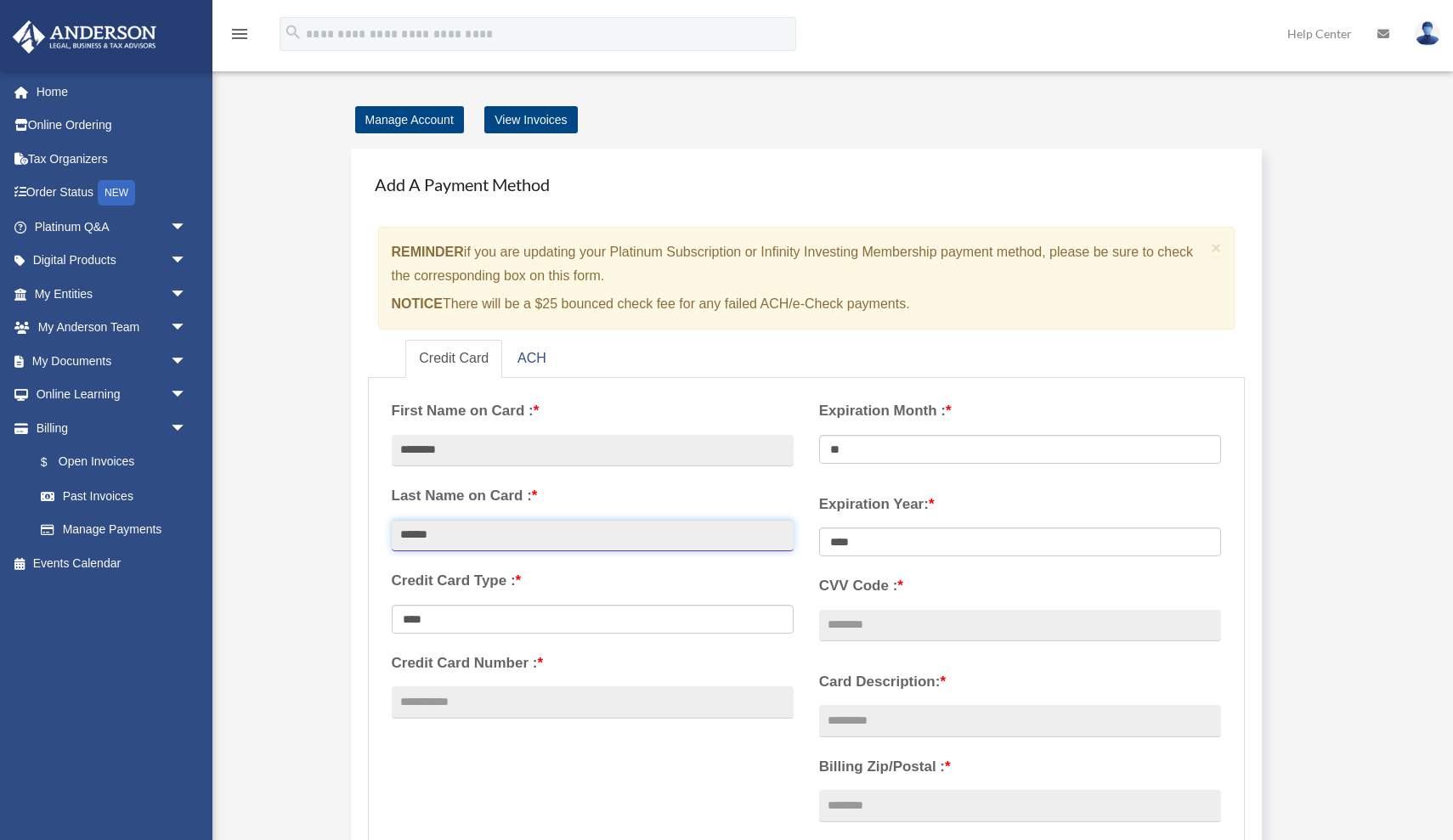 type on "******" 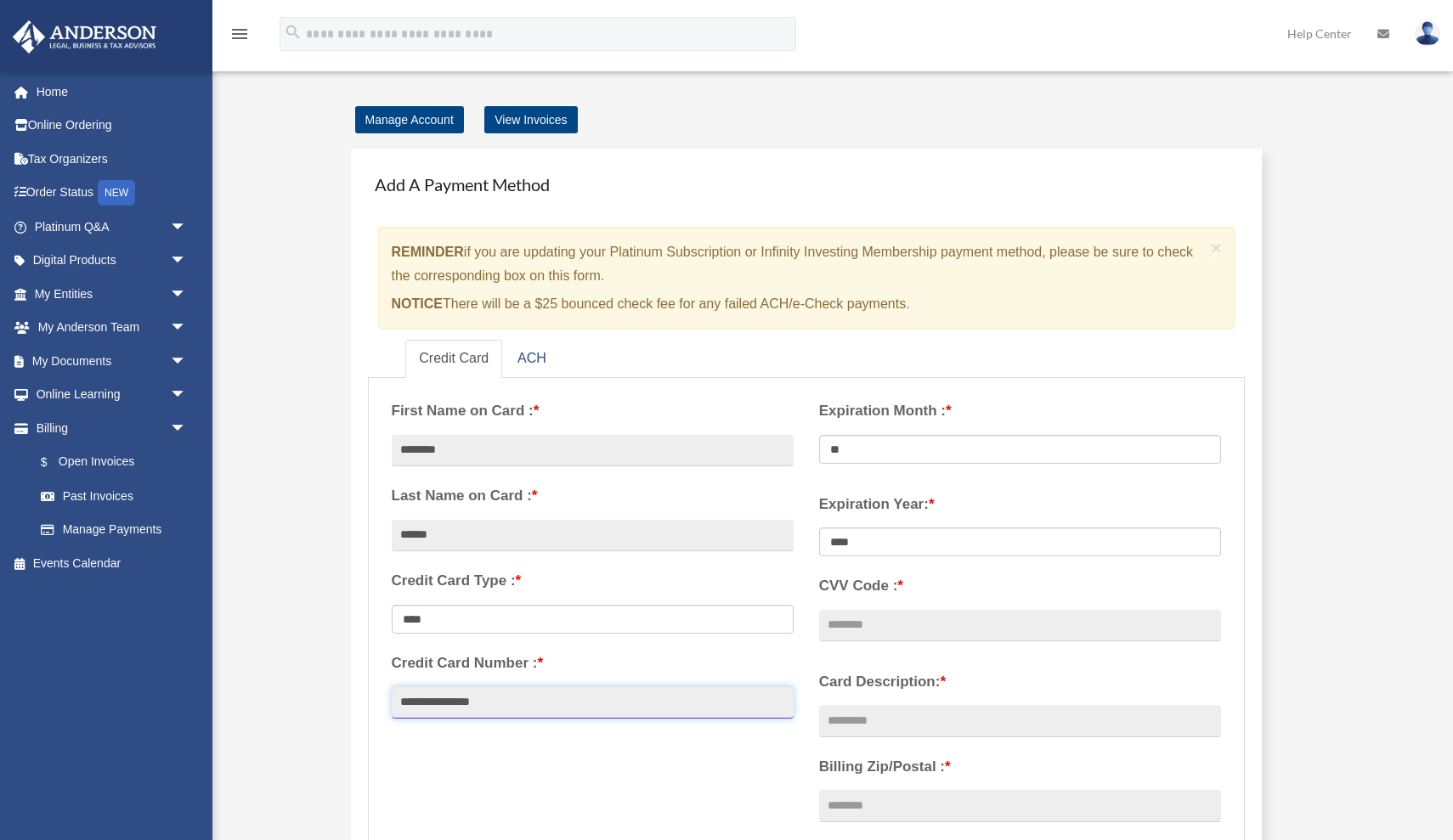 type on "**********" 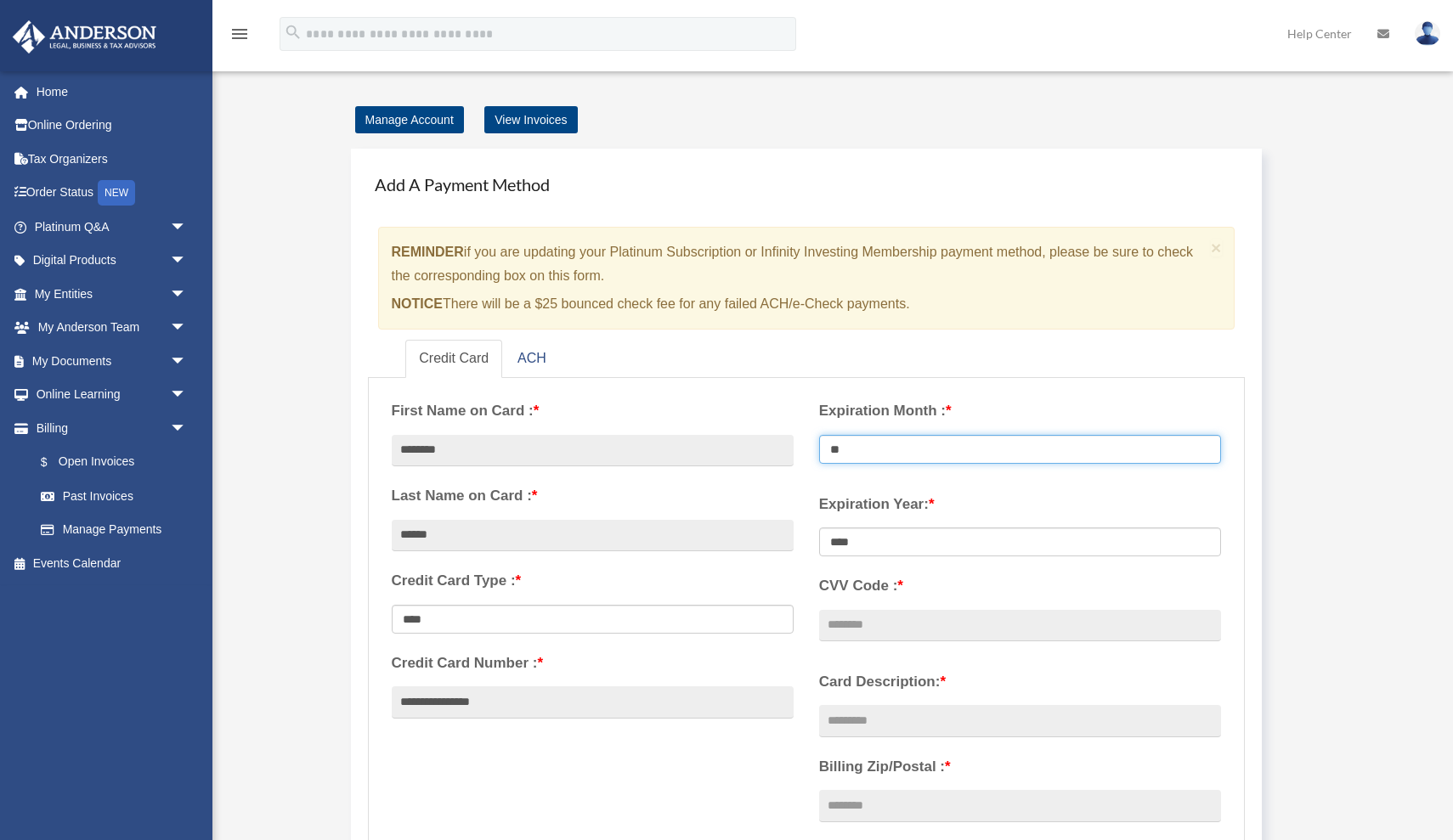 select on "**" 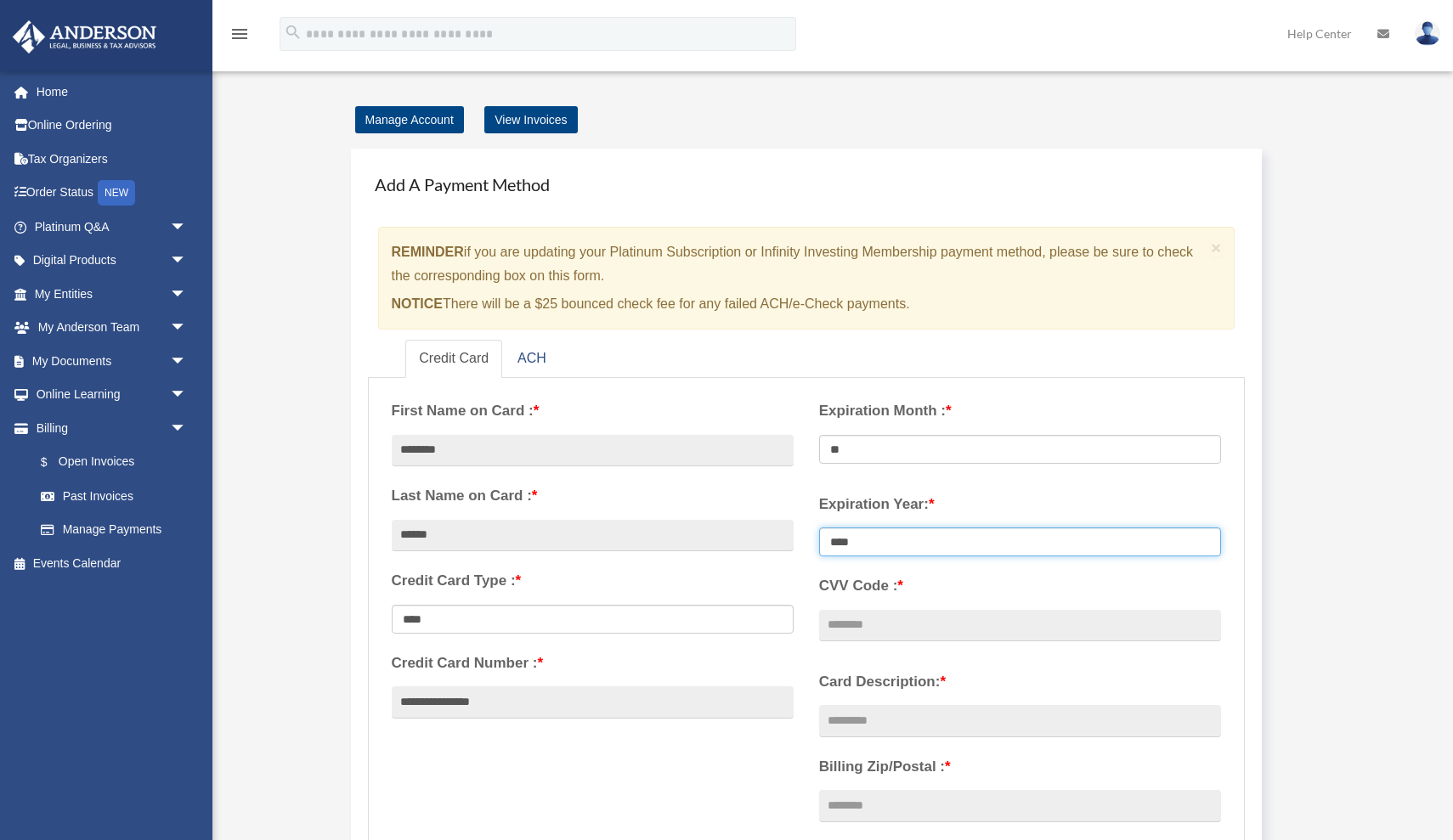 select on "****" 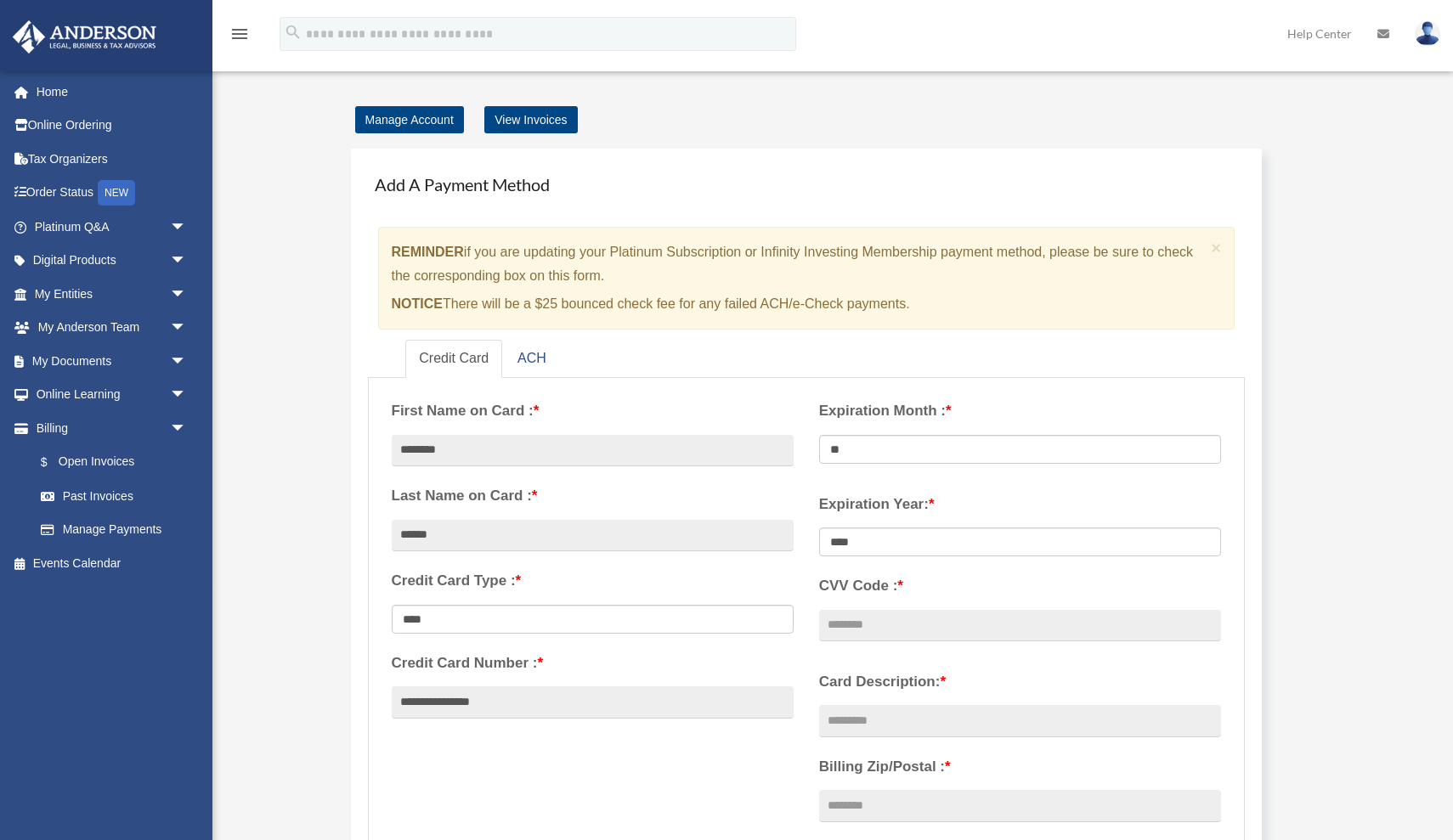 click on "Expiration Year: *
****
****
****
****
****
****
****" at bounding box center (1020, 569) 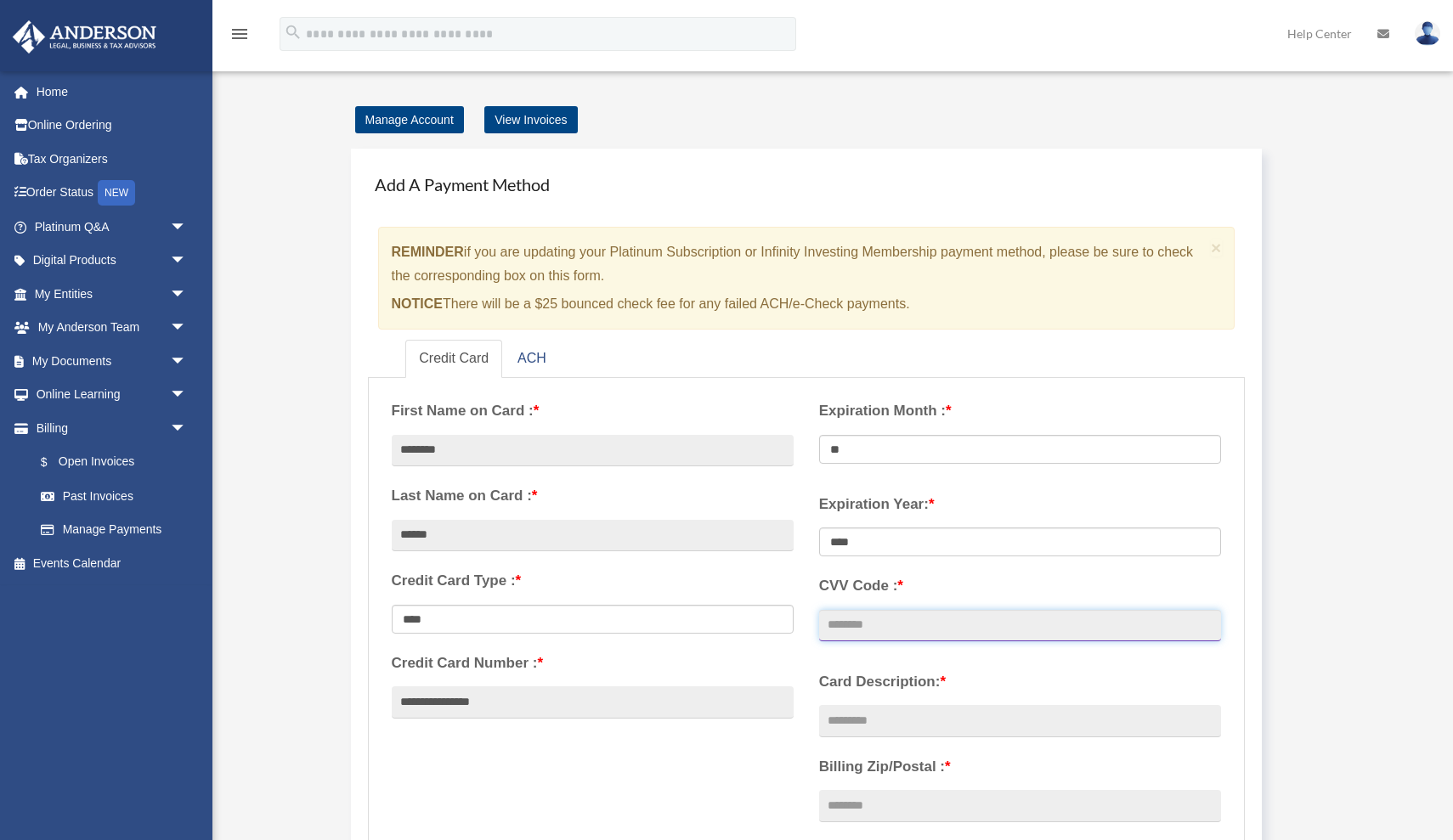 click on "CVV Code : *" at bounding box center [1020, 626] 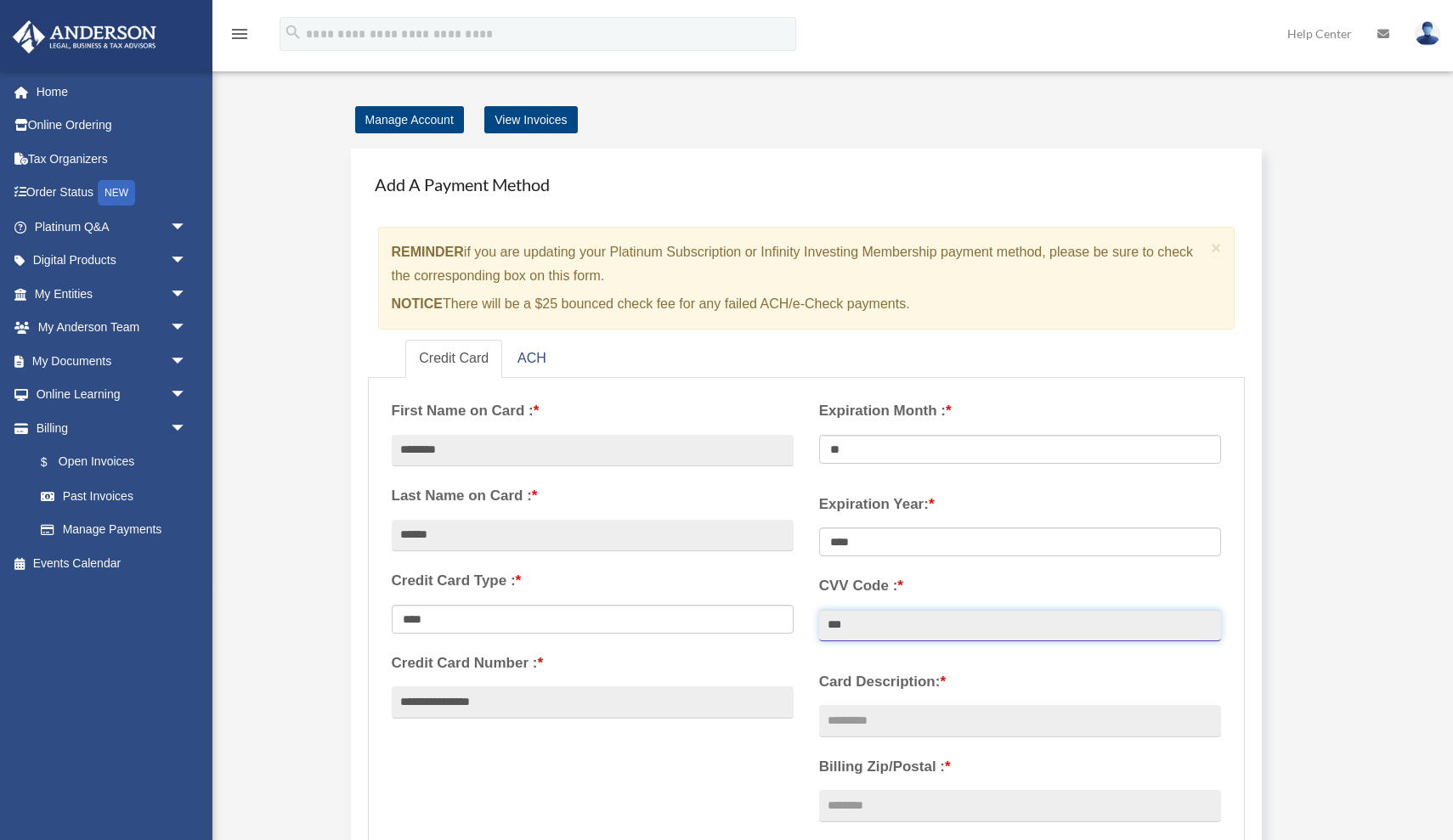 type on "***" 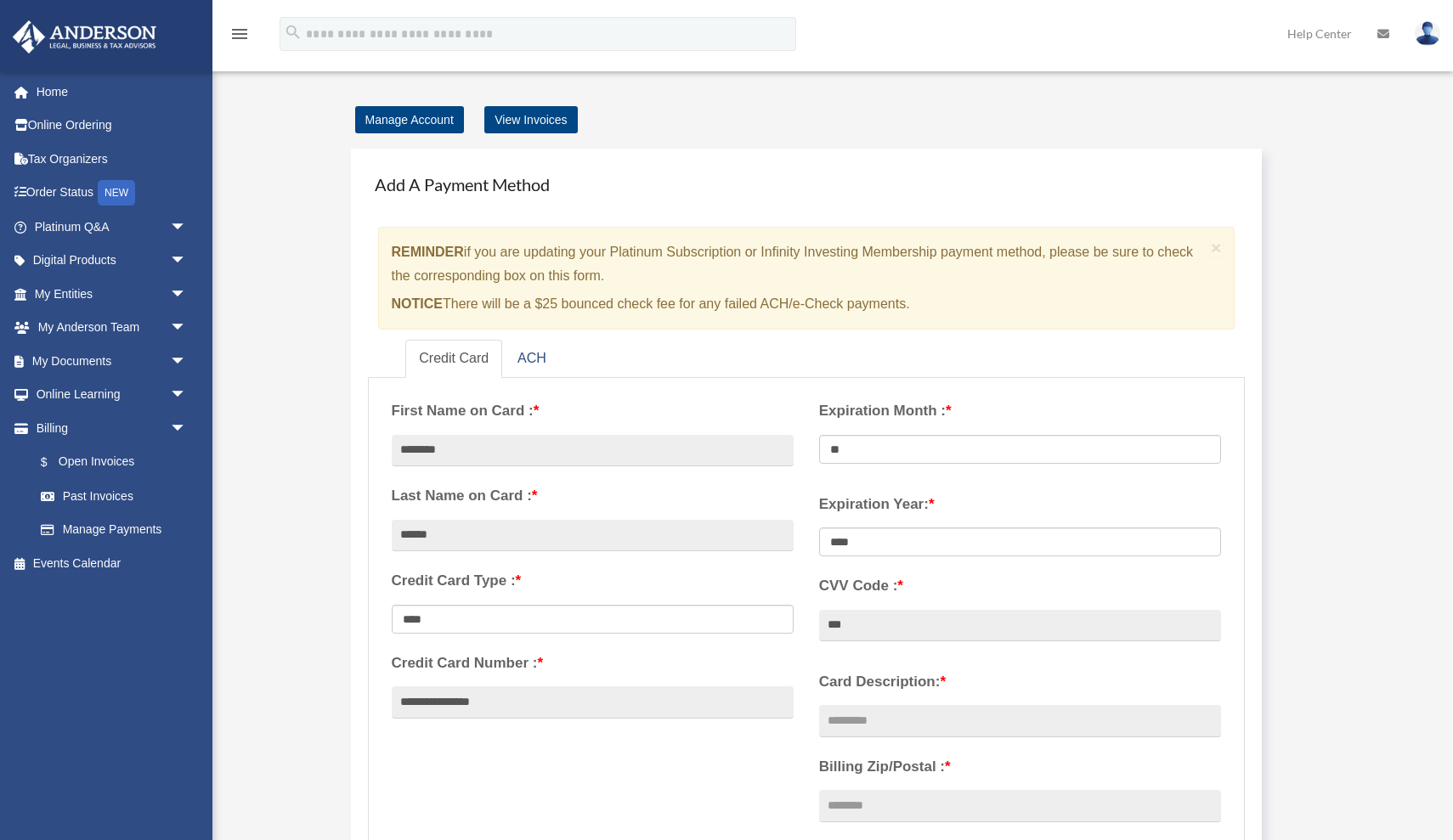 click on "Card Description: *" at bounding box center (1020, 682) 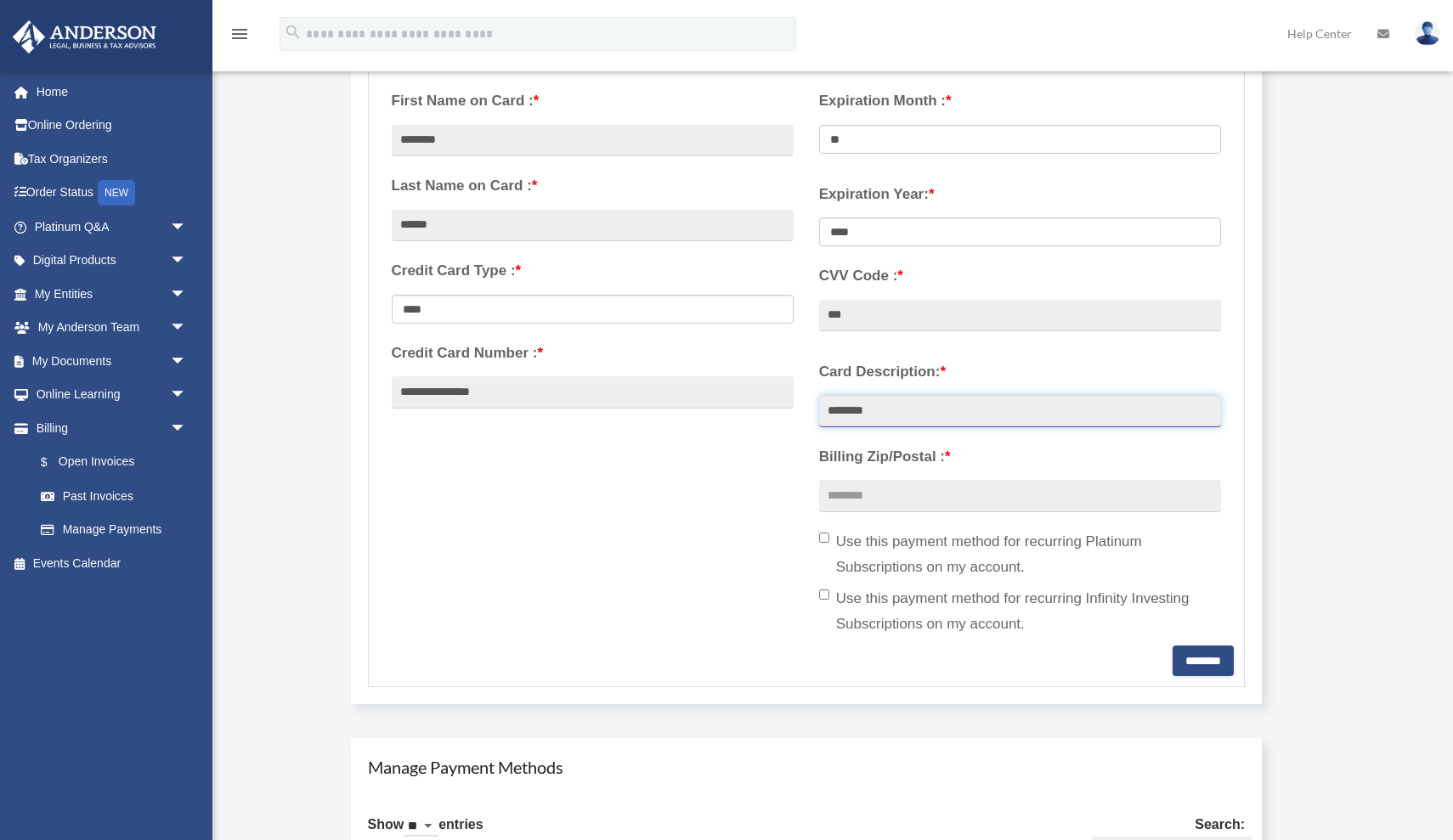 scroll, scrollTop: 346, scrollLeft: 0, axis: vertical 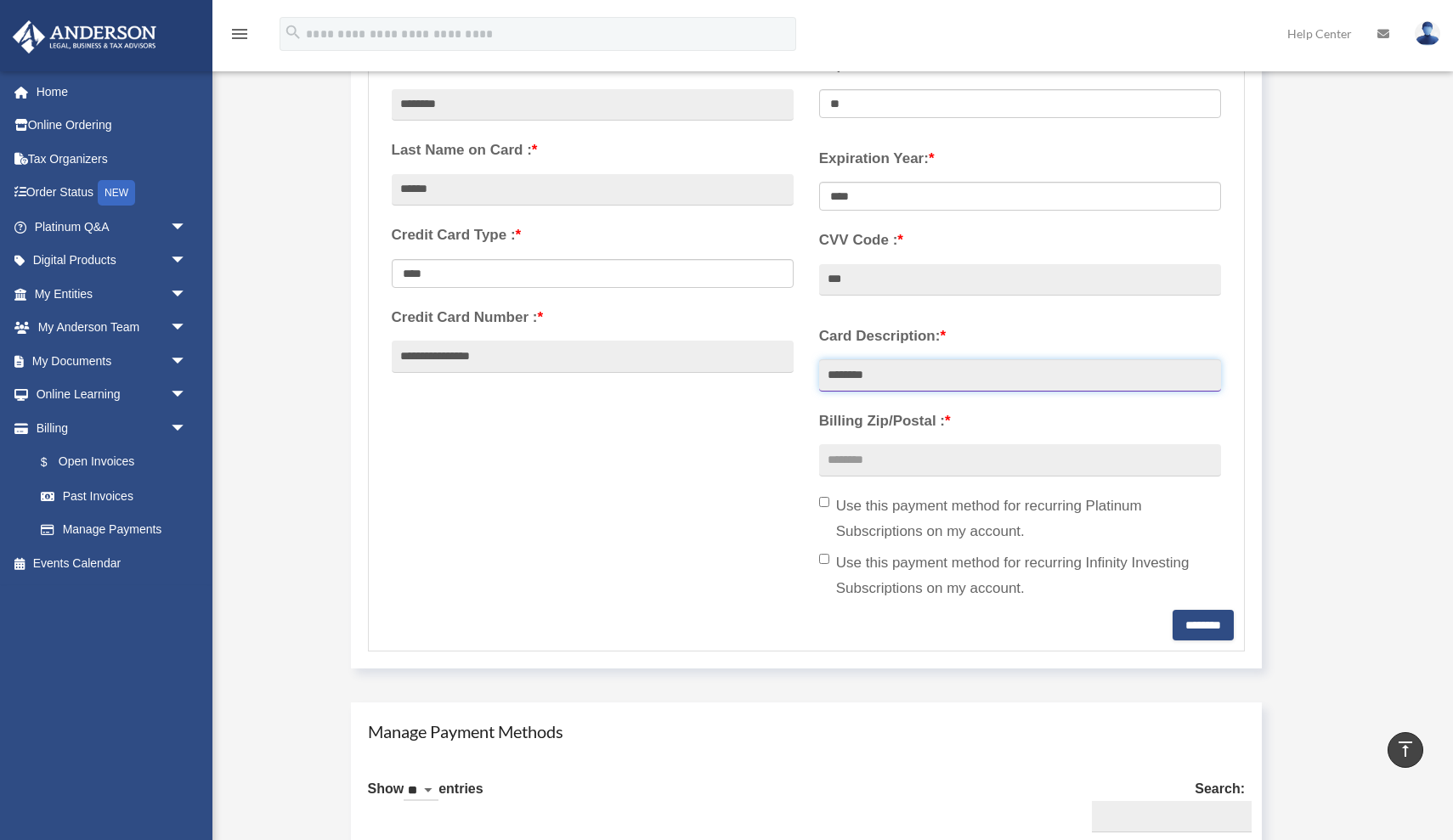 type on "********" 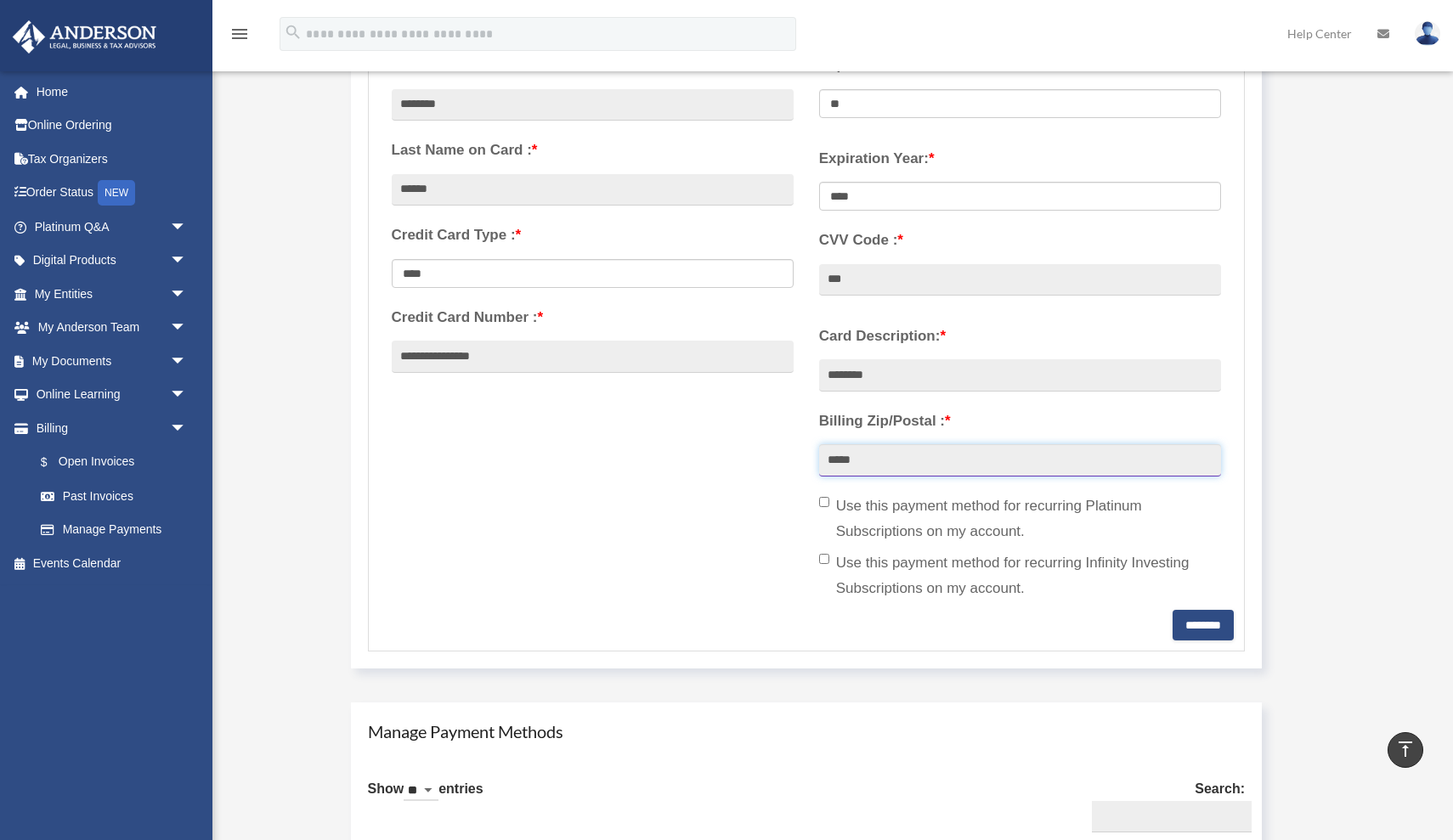 type on "*****" 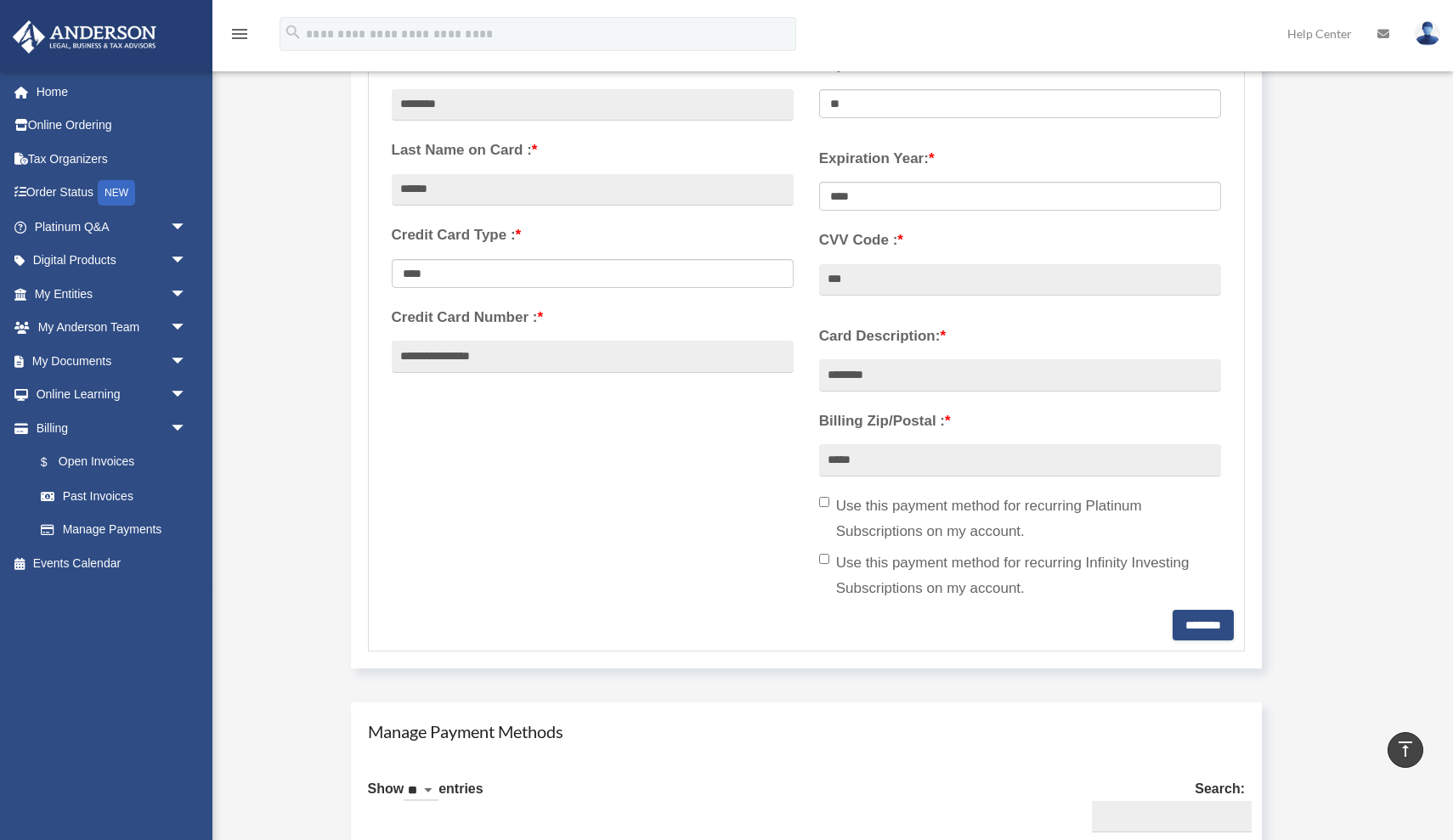 click on "Use this payment
method for recurring Platinum
Subscriptions on my account." at bounding box center [1020, 519] 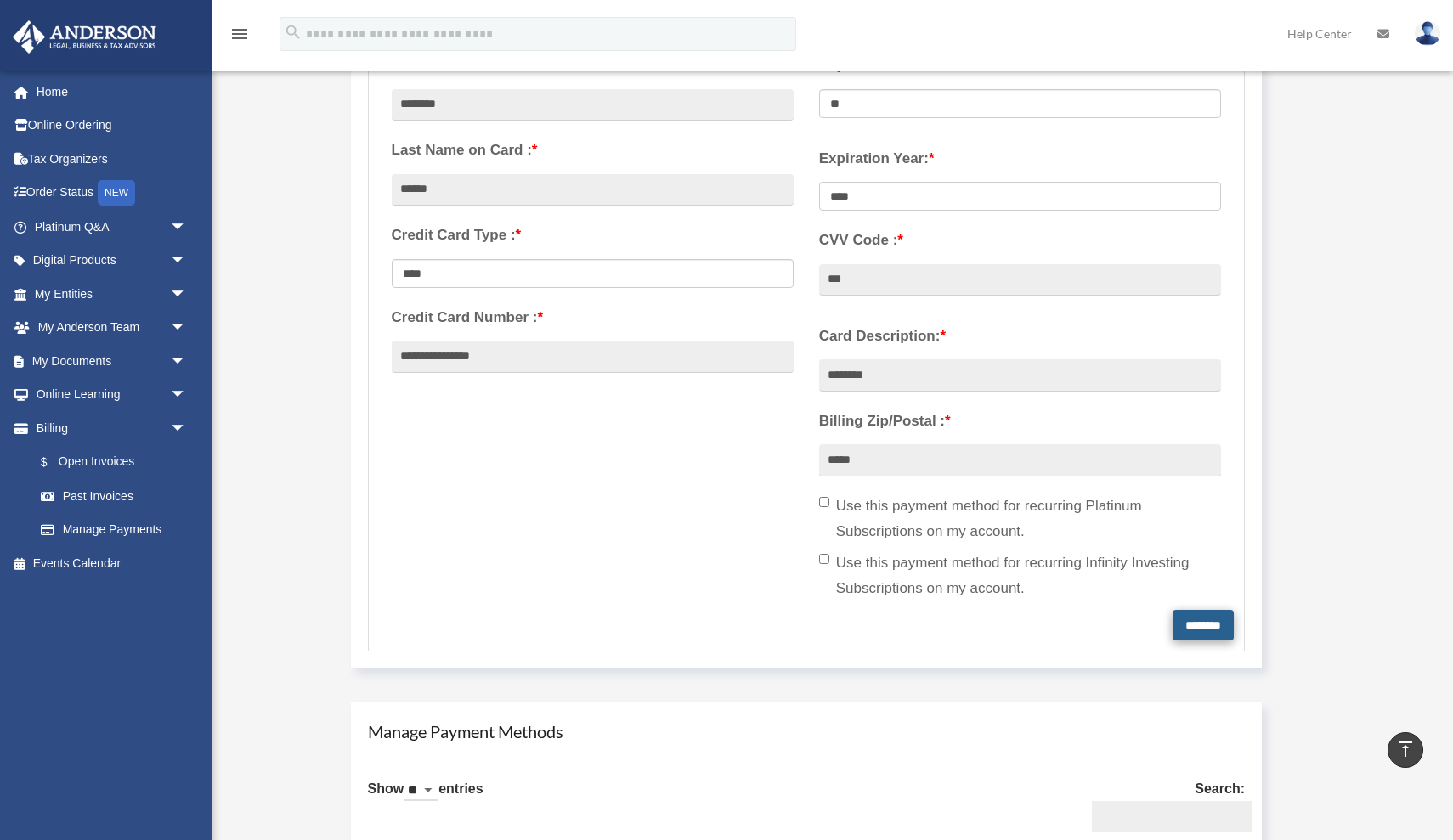 click on "********" at bounding box center [1203, 625] 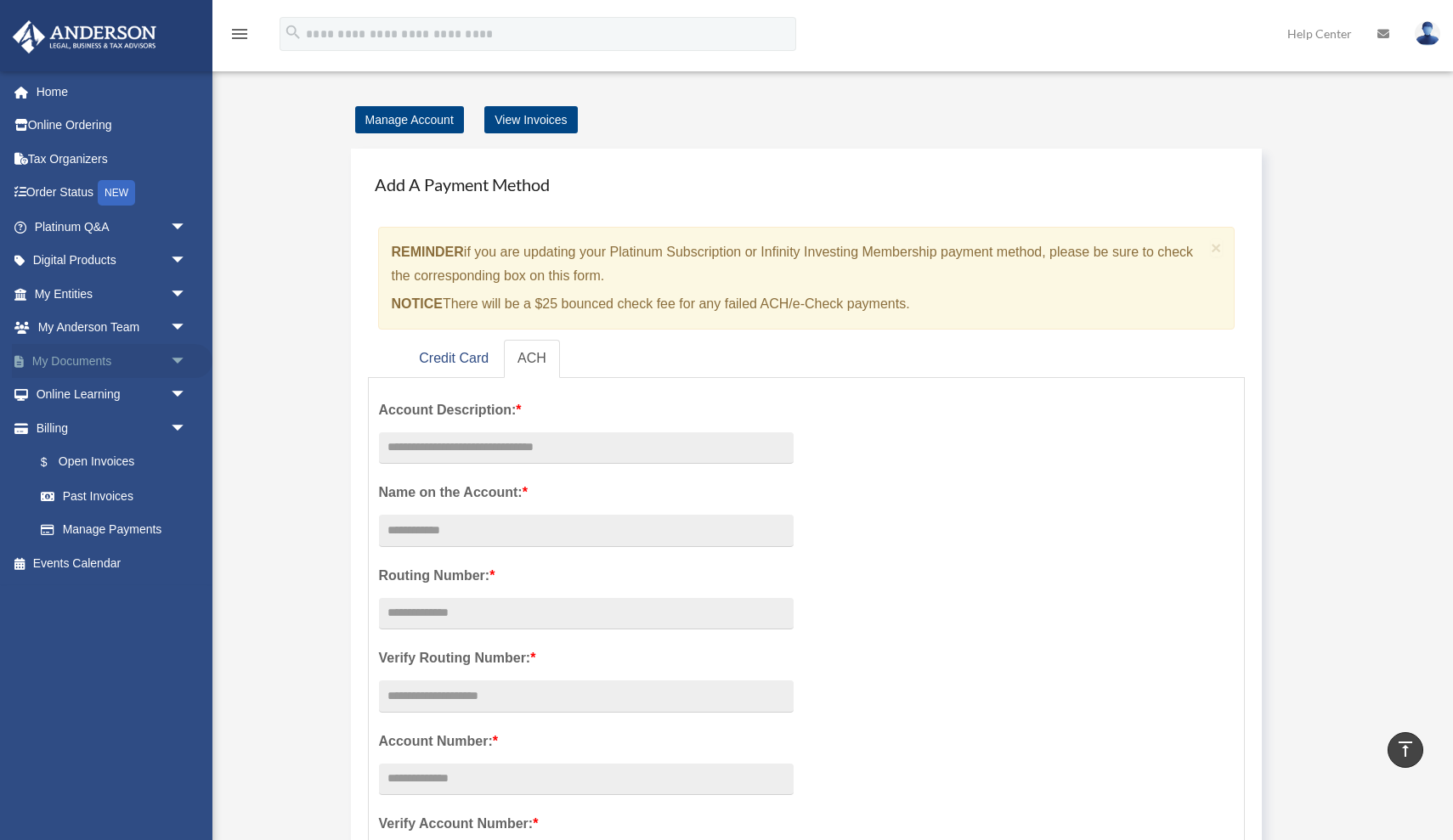 scroll, scrollTop: 0, scrollLeft: 0, axis: both 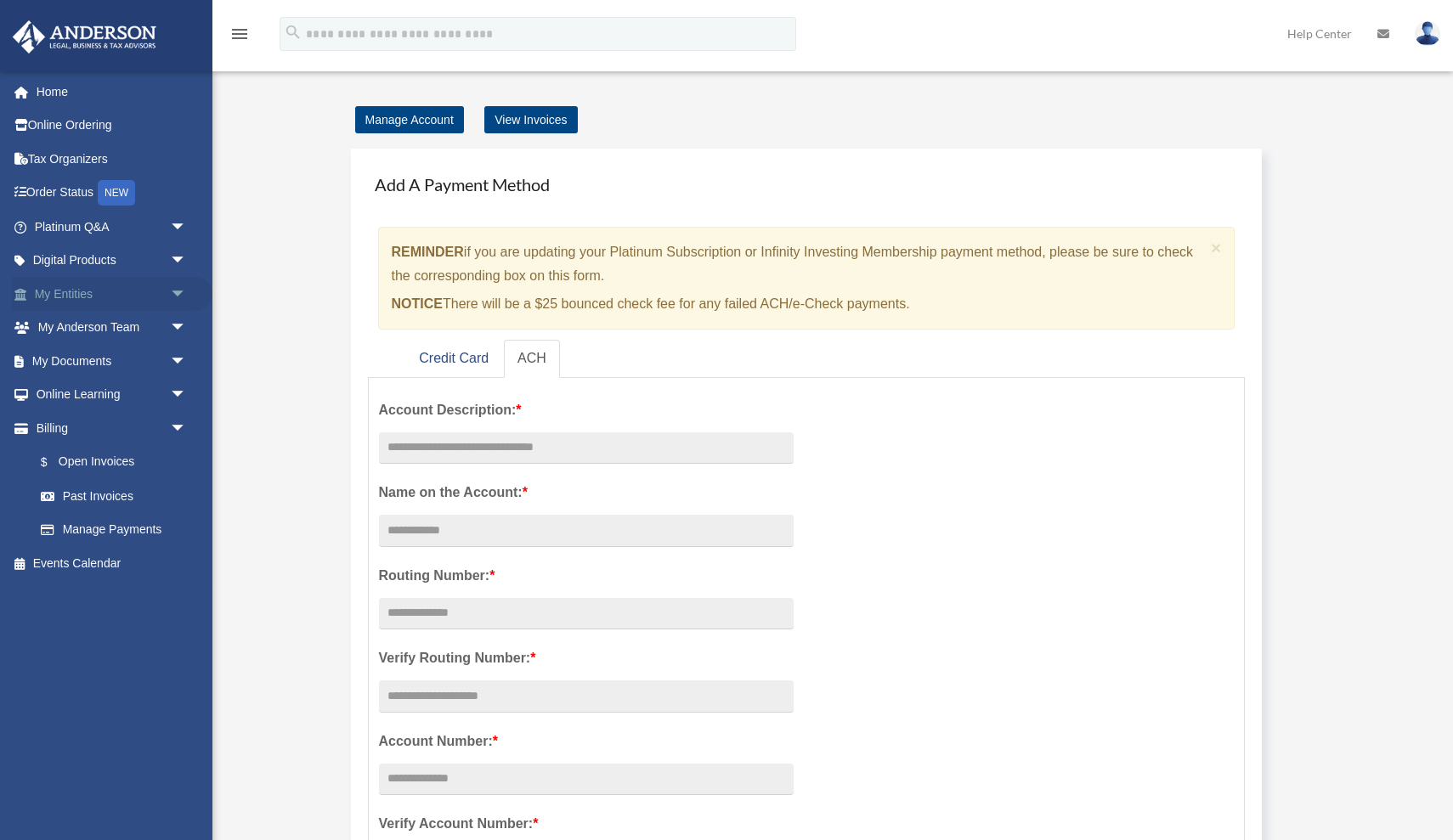 click on "My Entities arrow_drop_down" at bounding box center [112, 294] 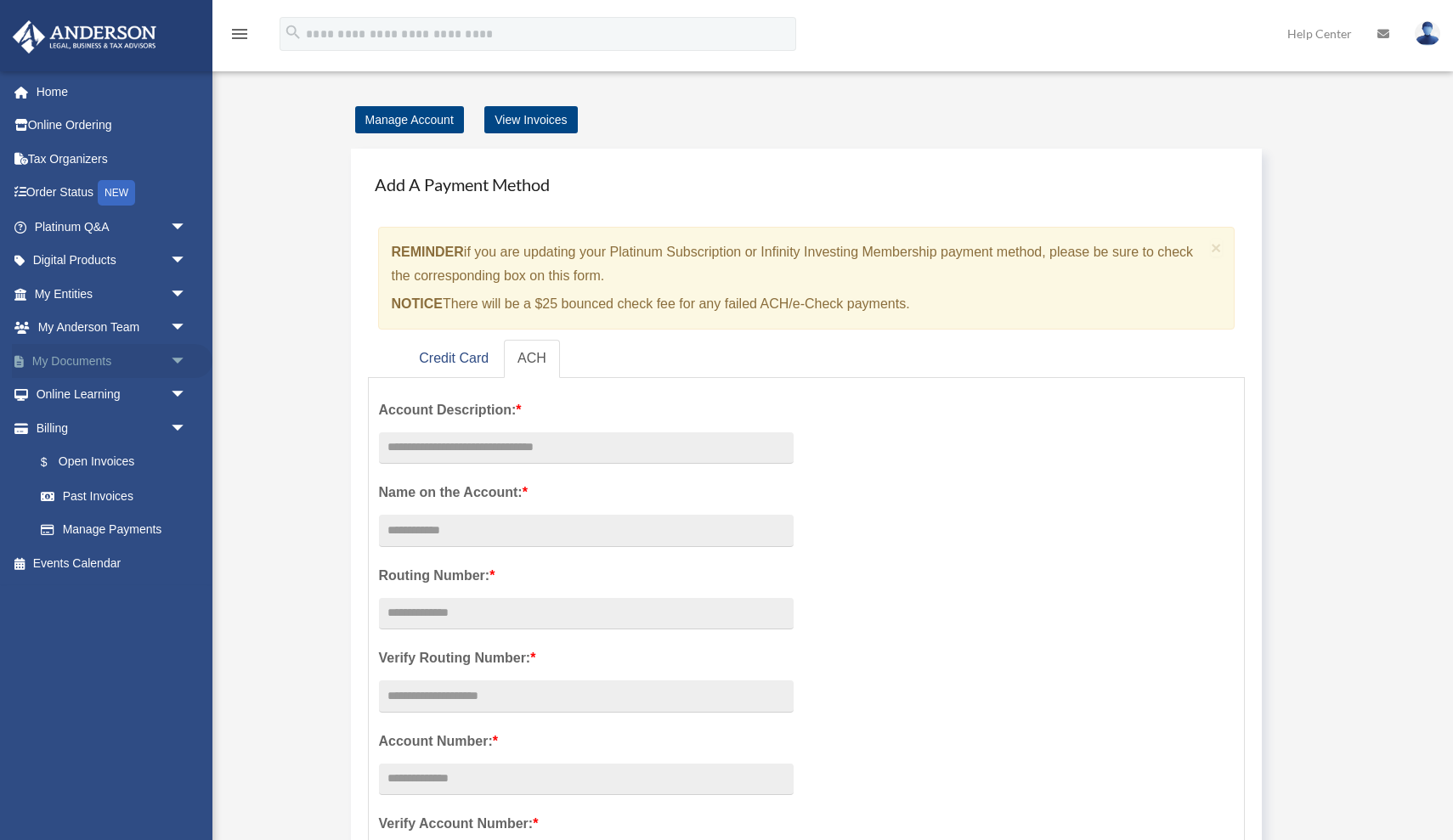 click on "My Documents arrow_drop_down" at bounding box center (112, 361) 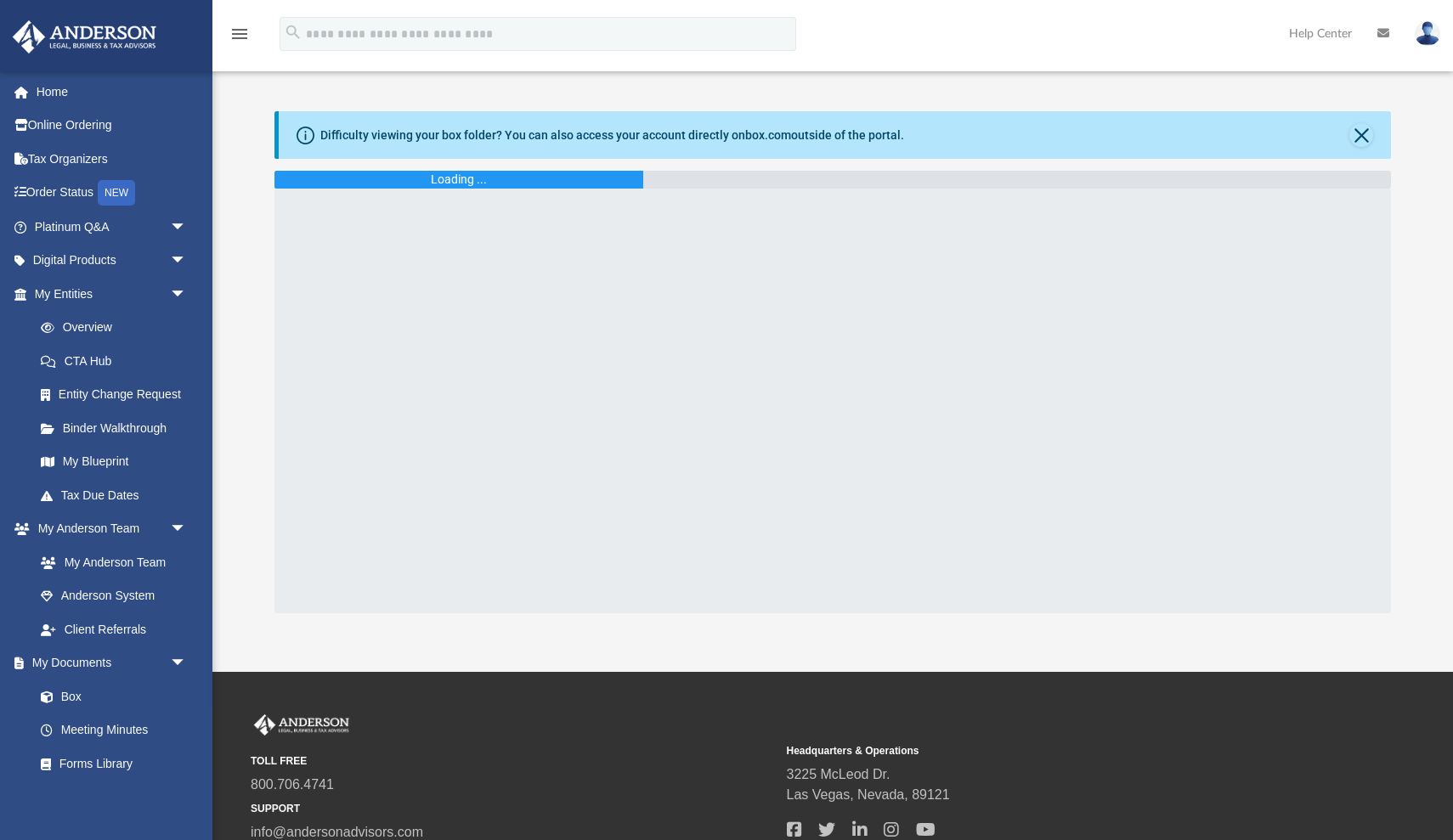 scroll, scrollTop: 0, scrollLeft: 0, axis: both 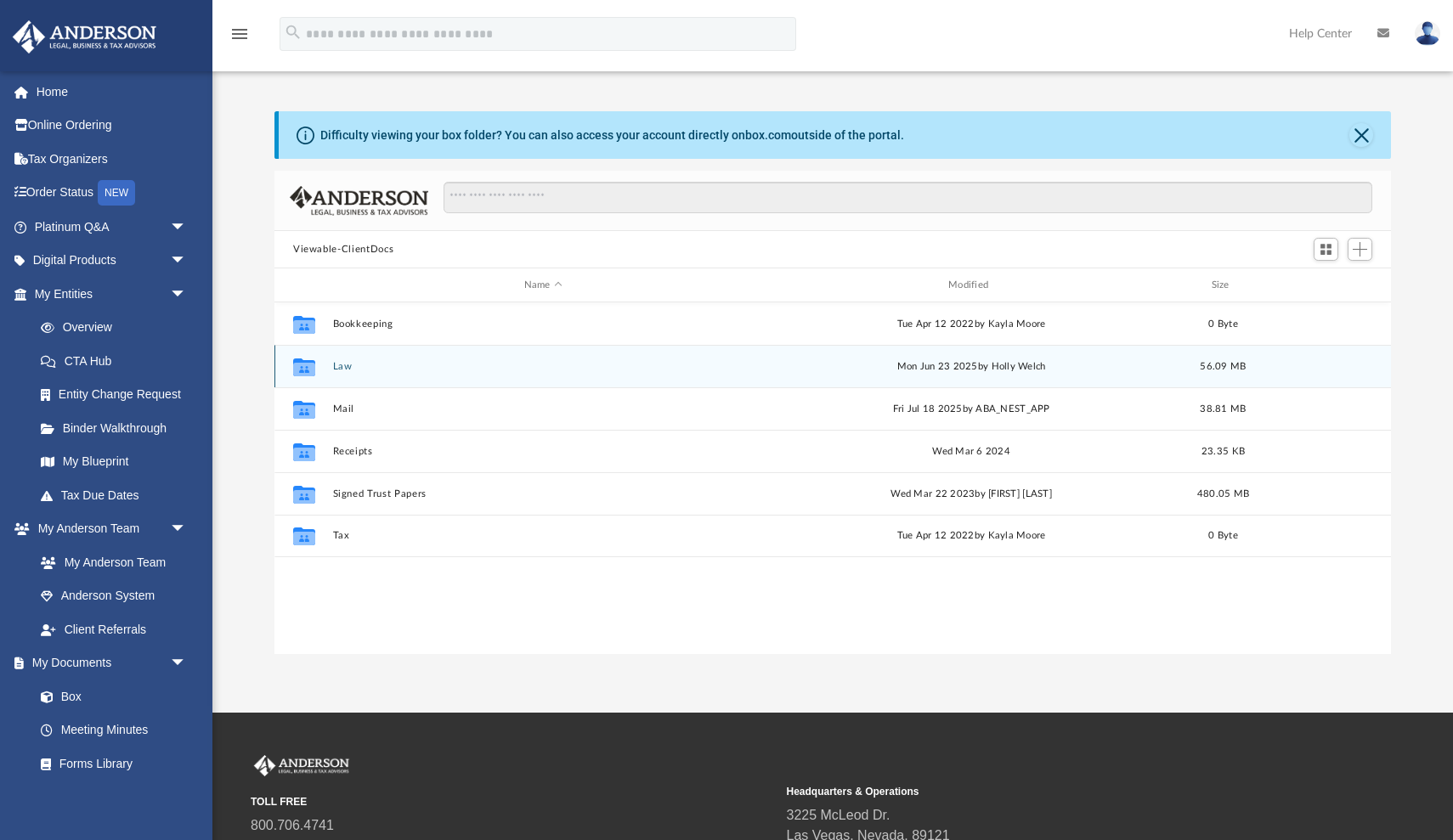 click on "Law" at bounding box center [543, 366] 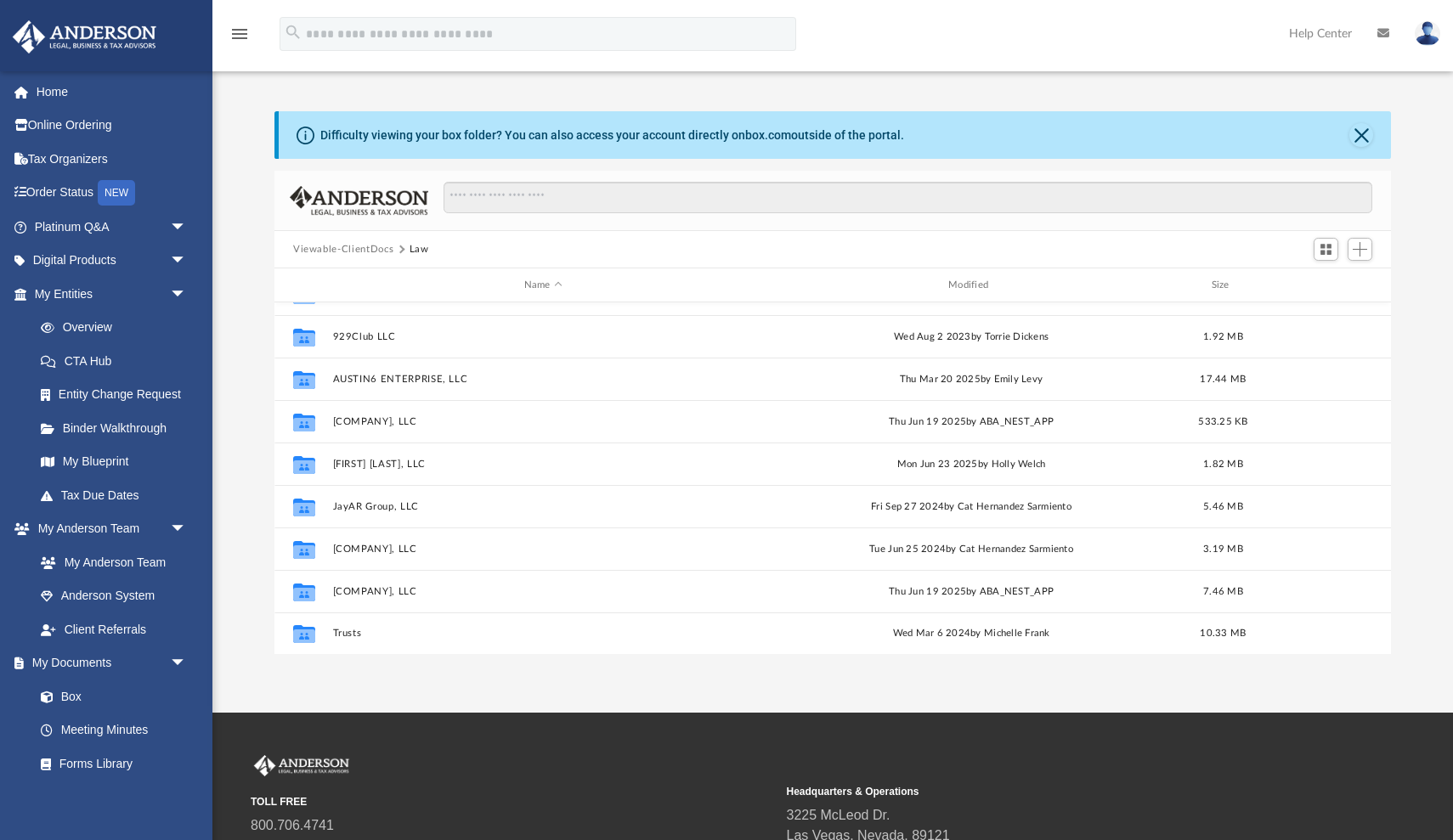 scroll, scrollTop: 115, scrollLeft: 0, axis: vertical 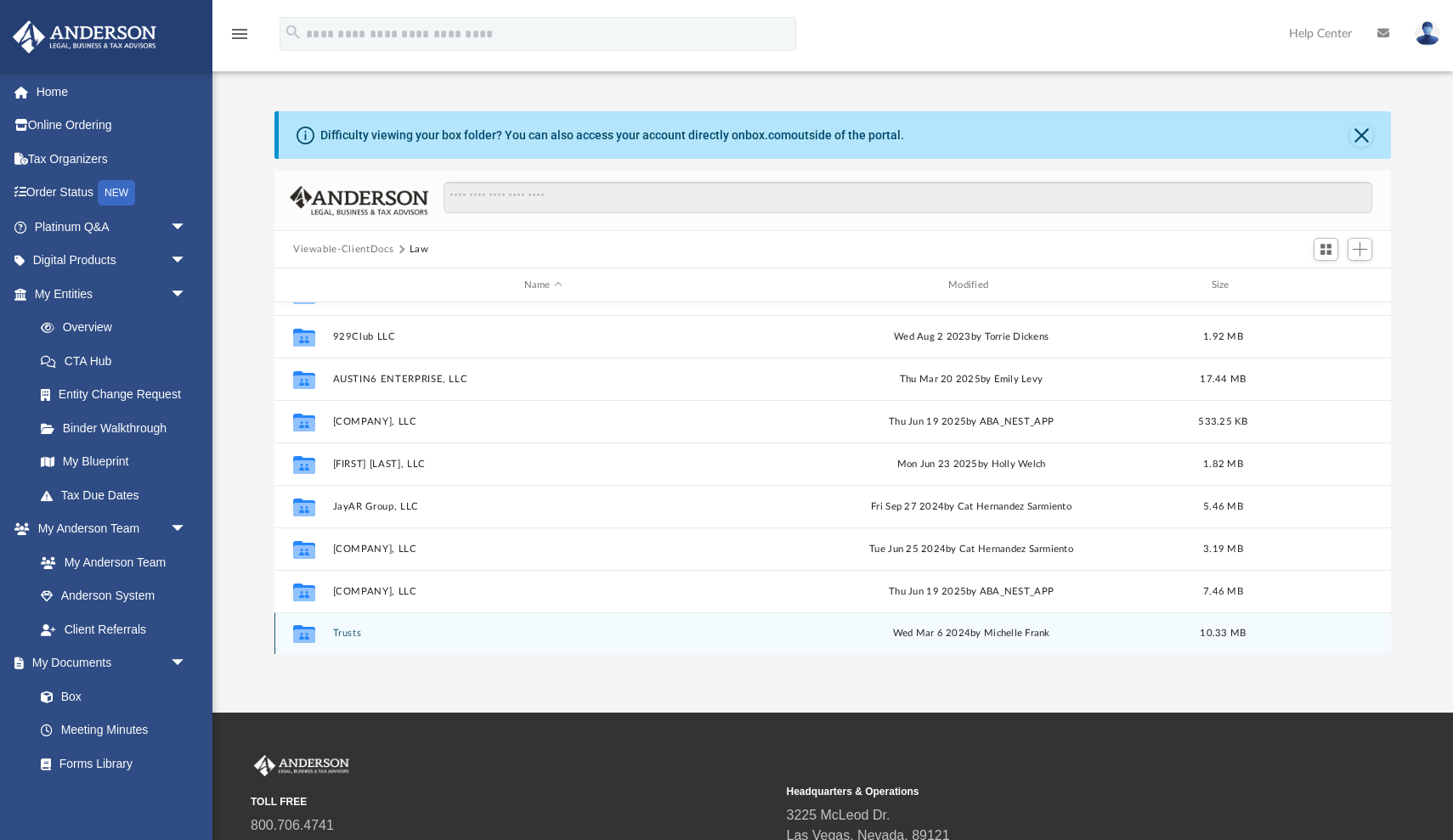 click on "Trusts" at bounding box center [543, 633] 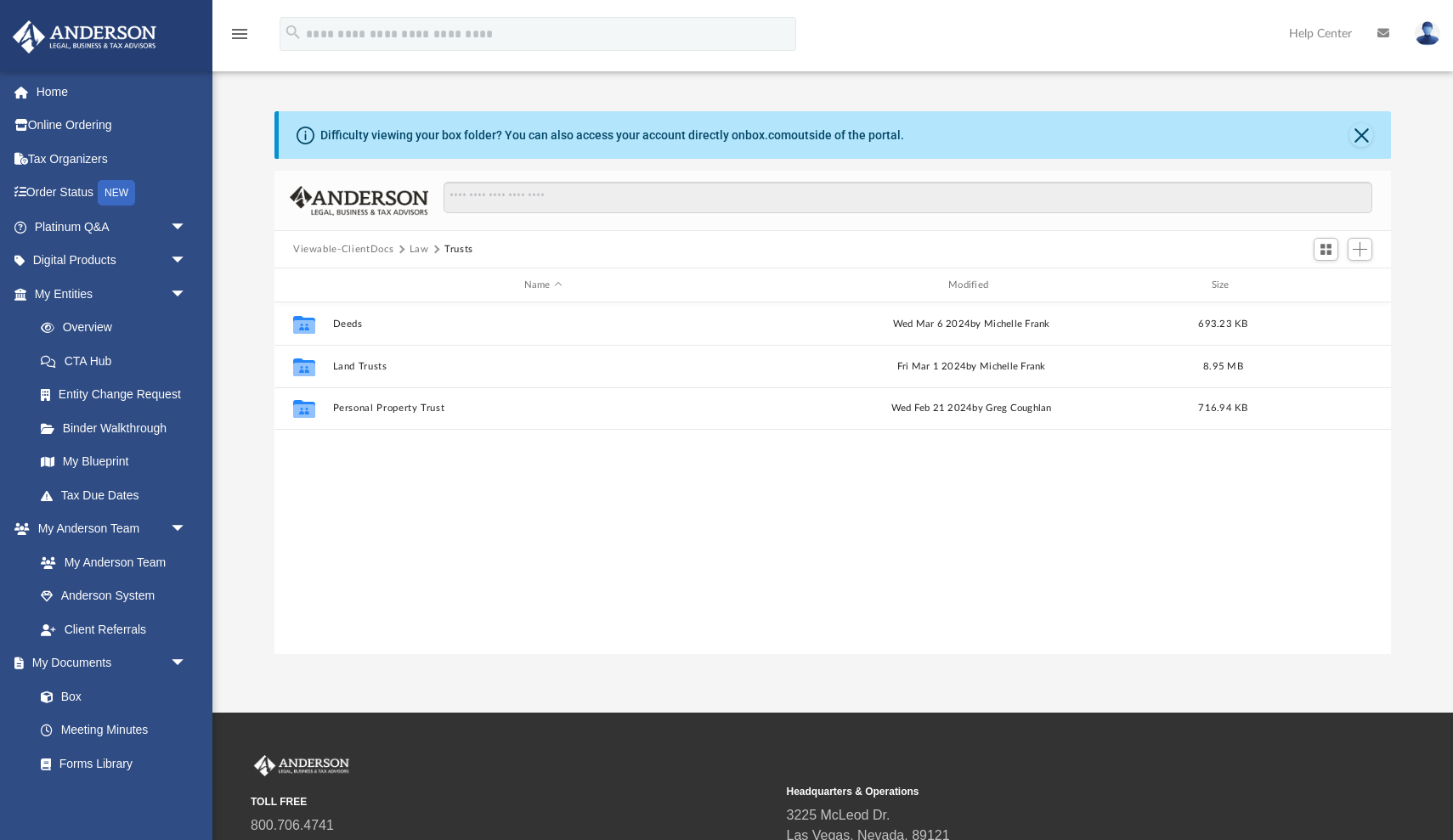 scroll, scrollTop: 0, scrollLeft: 0, axis: both 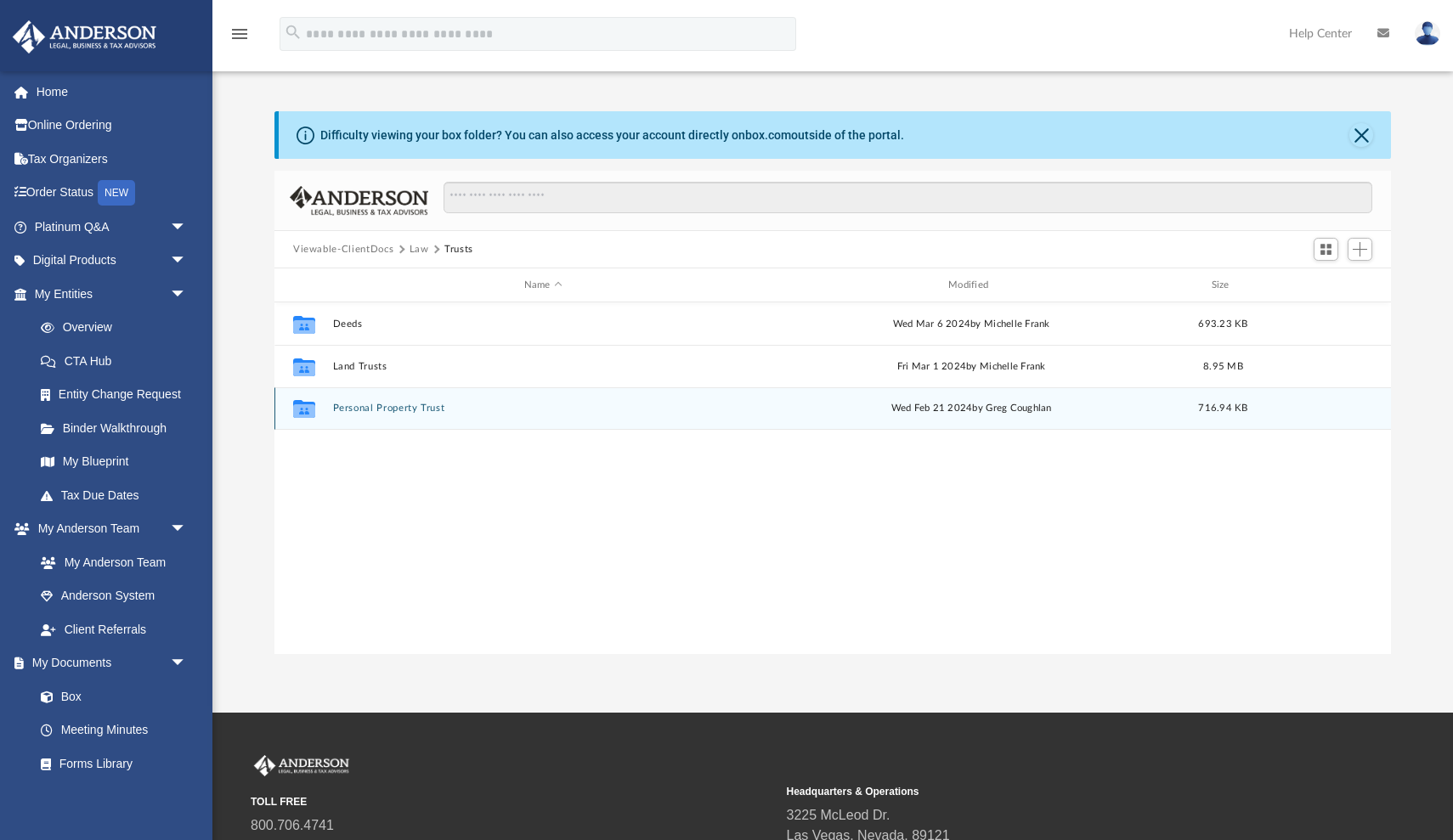 click on "Personal Property Trust" at bounding box center (543, 408) 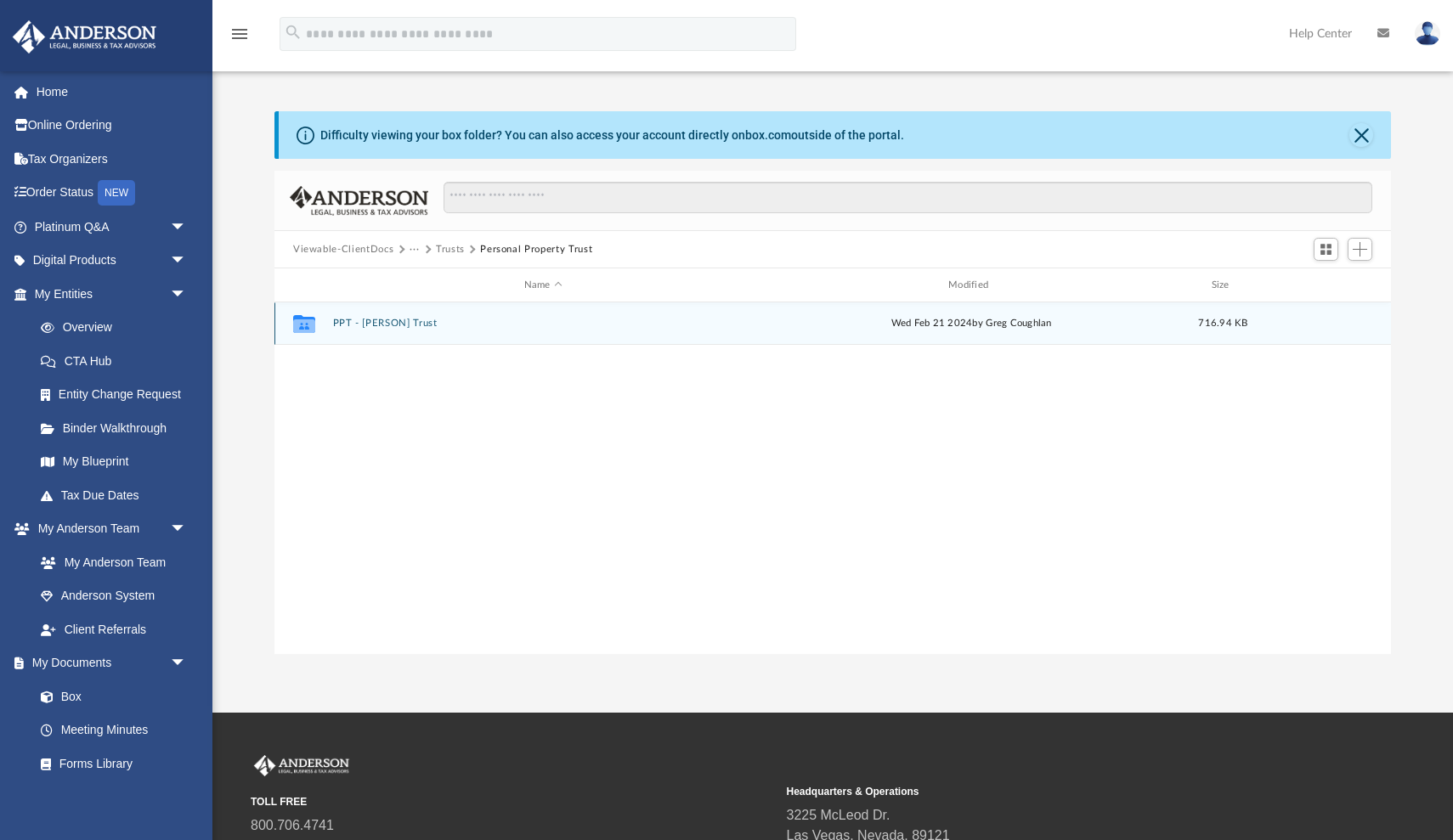 click on "PPT - Spider Man Trust" at bounding box center (543, 323) 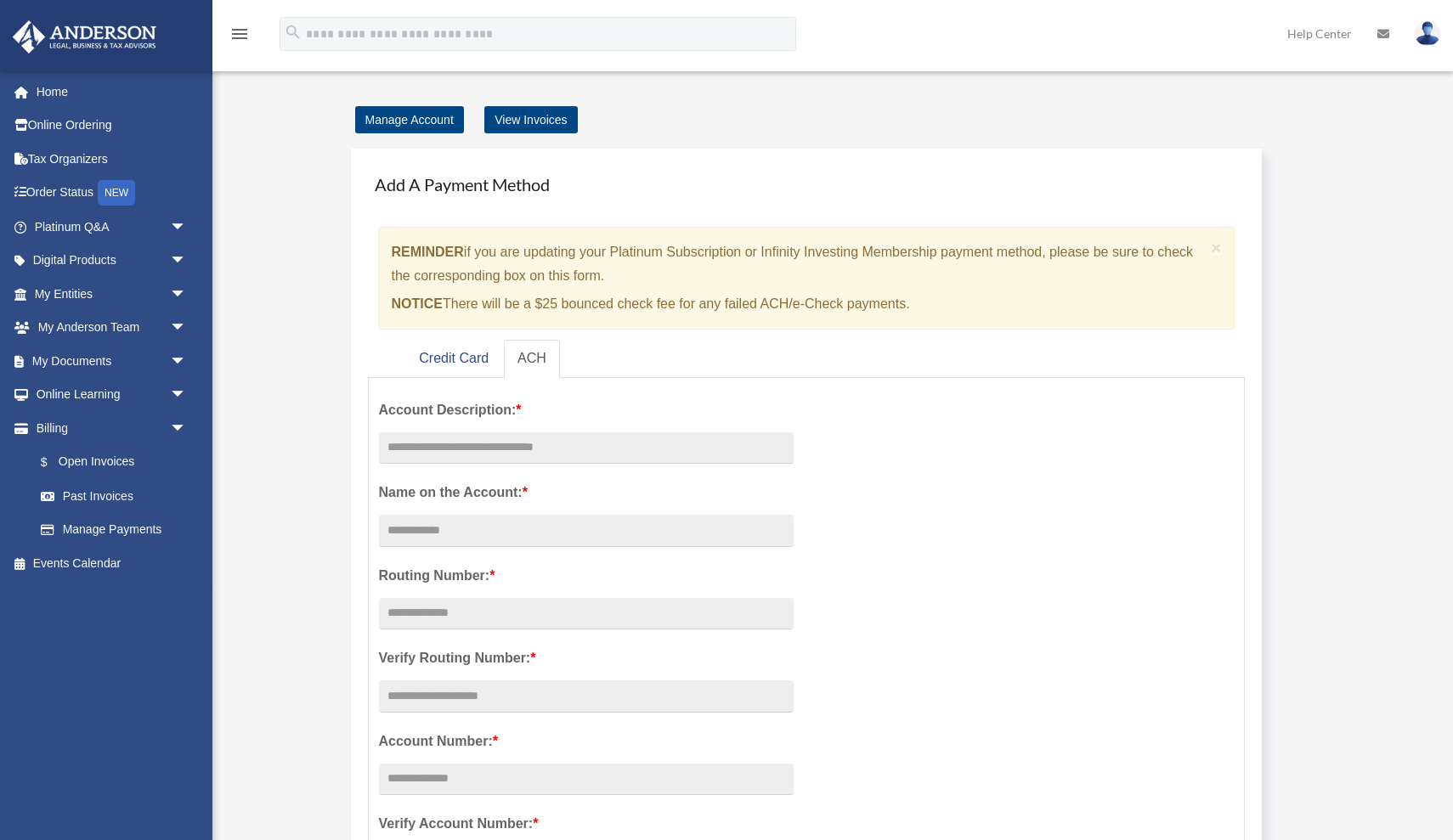 scroll, scrollTop: 970, scrollLeft: 0, axis: vertical 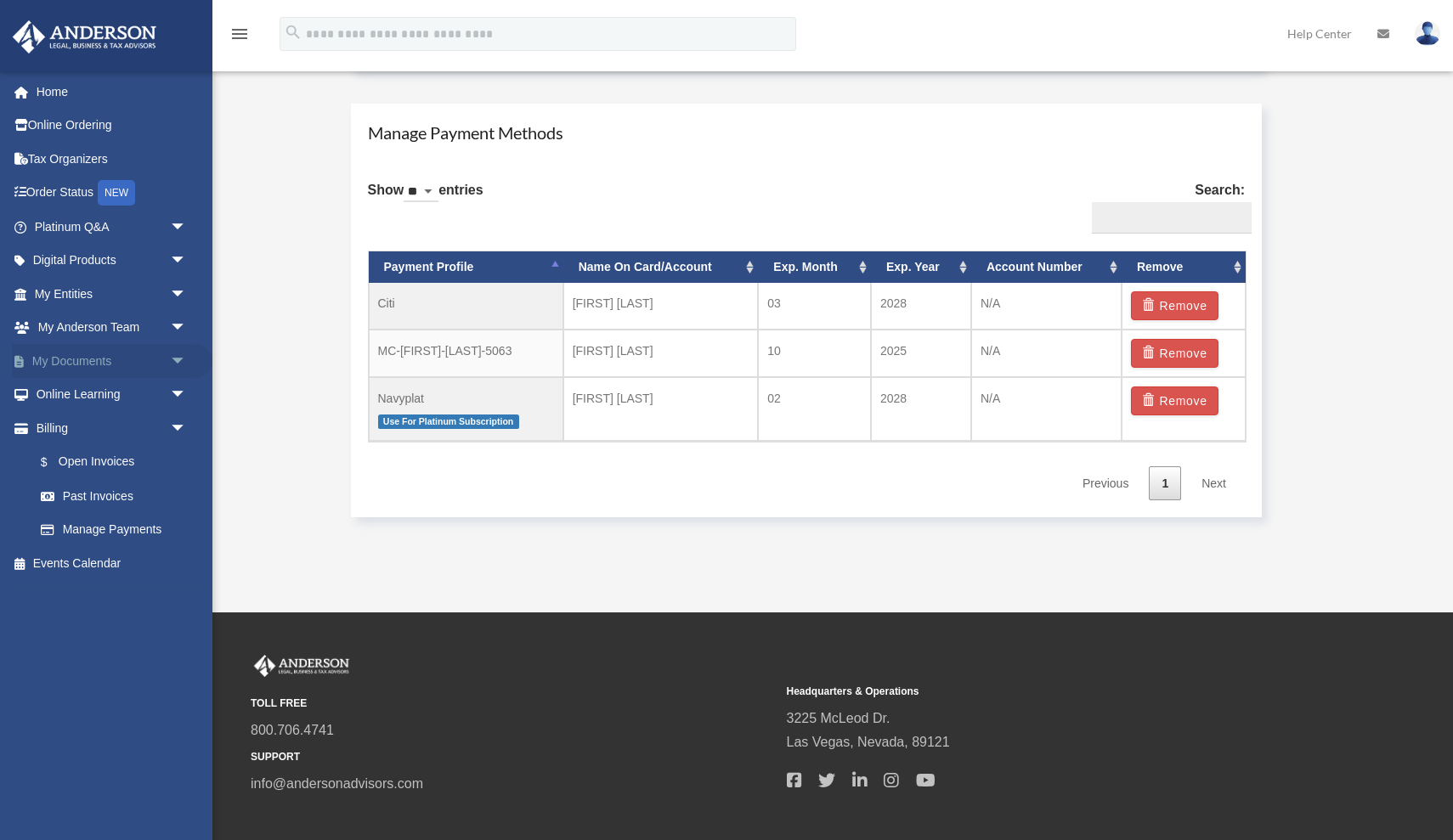 click on "arrow_drop_down" at bounding box center [187, 361] 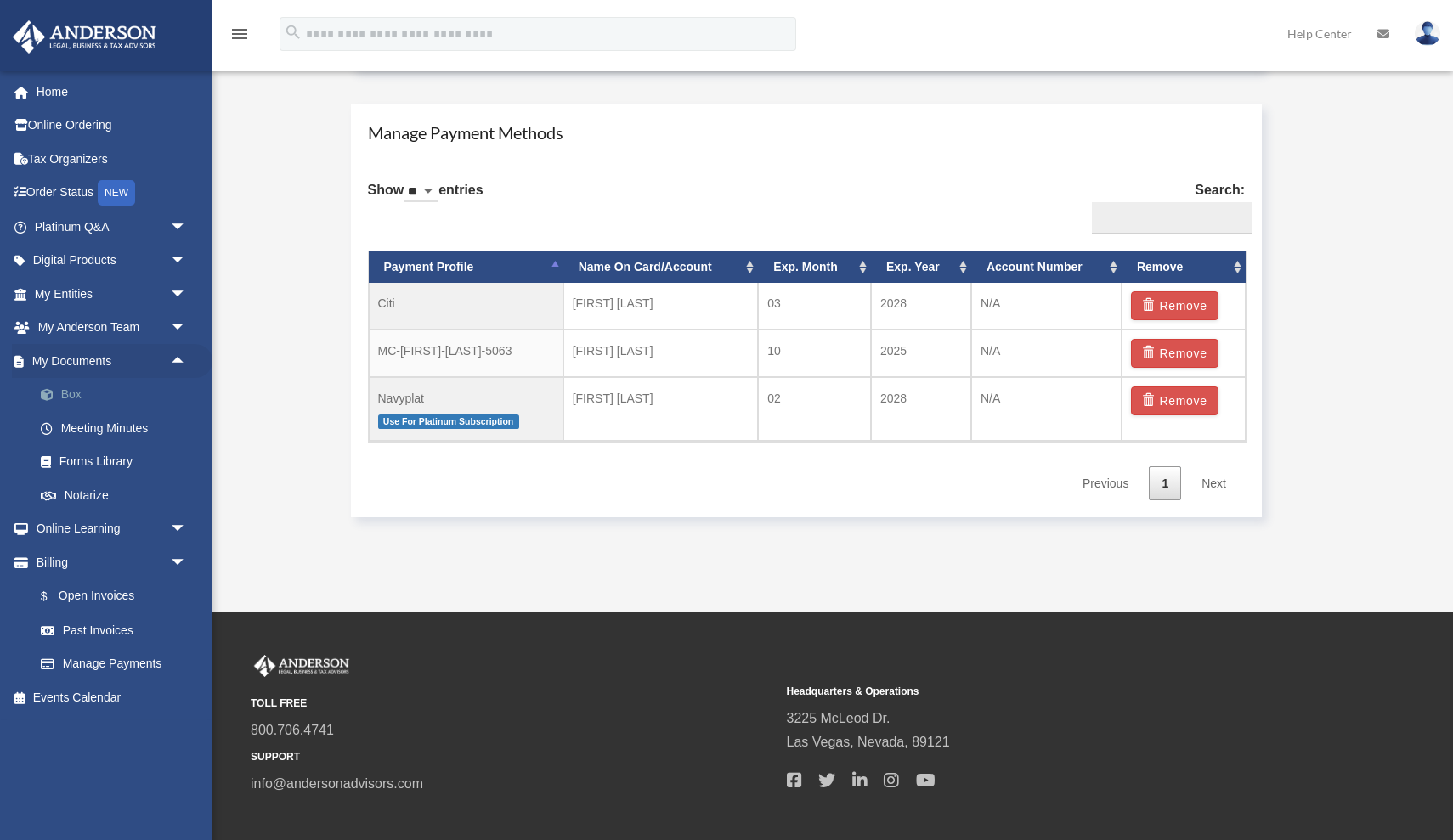 click on "Box" at bounding box center (118, 395) 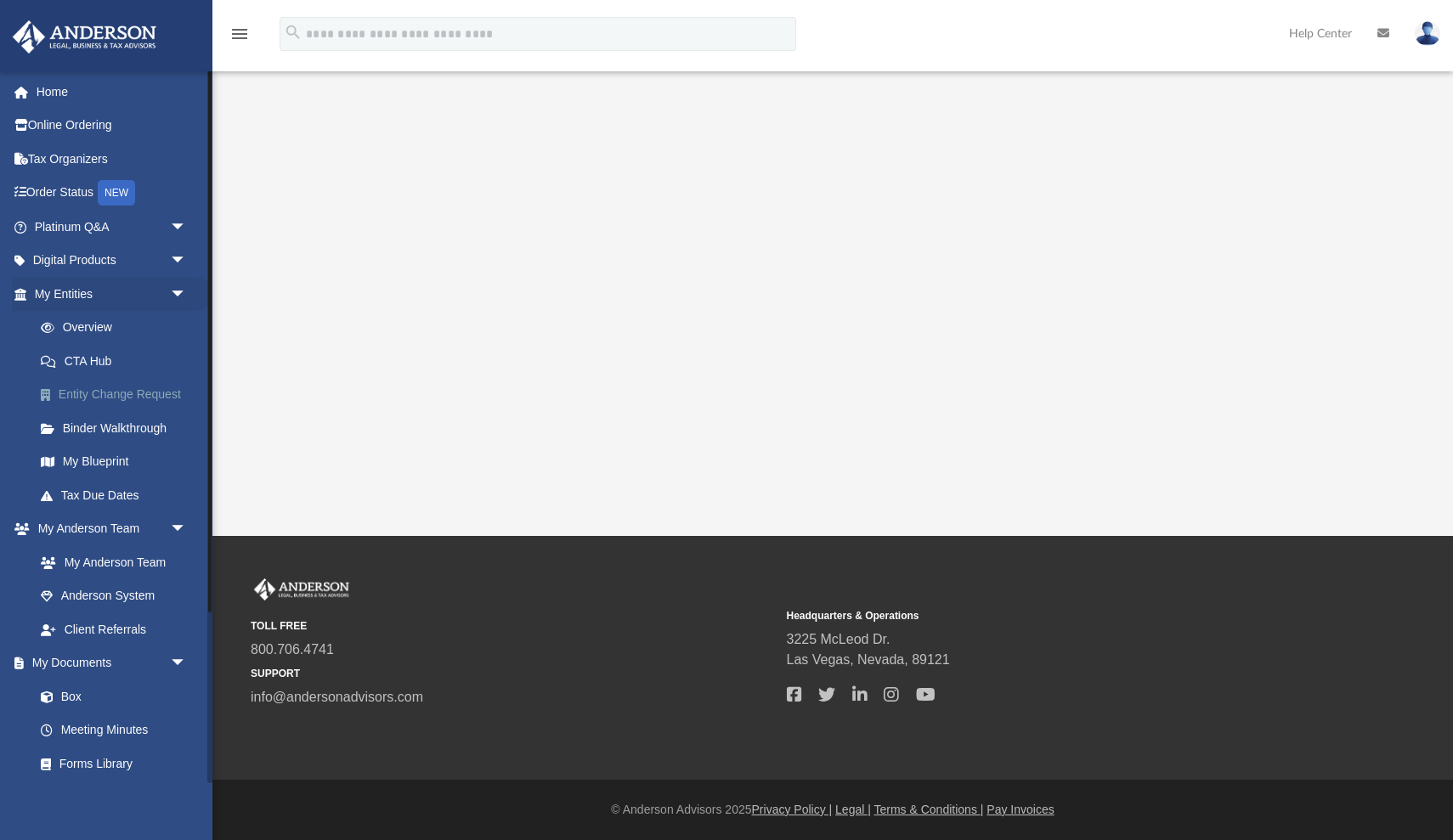 scroll, scrollTop: 0, scrollLeft: 0, axis: both 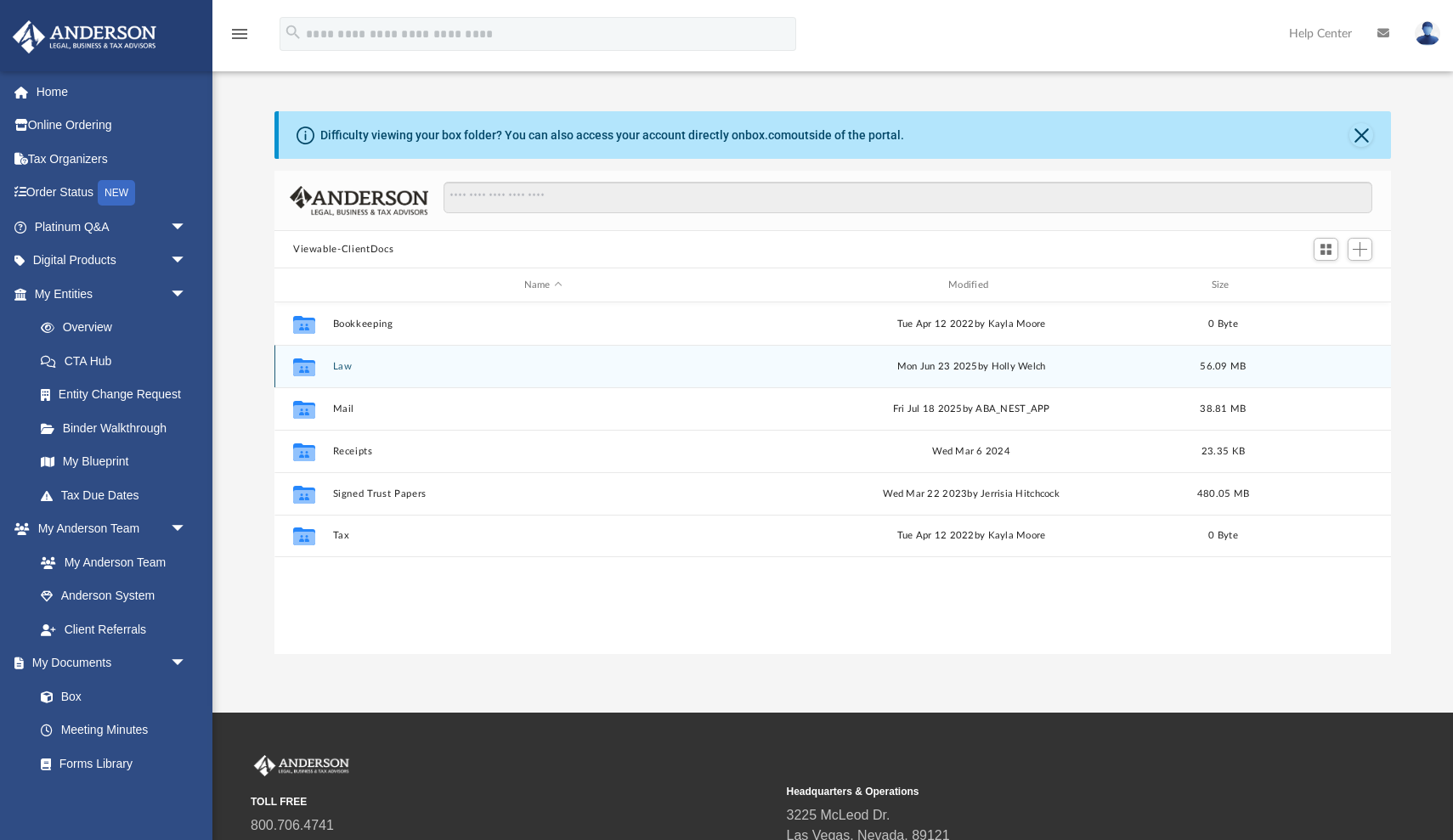 click on "Law" at bounding box center [543, 366] 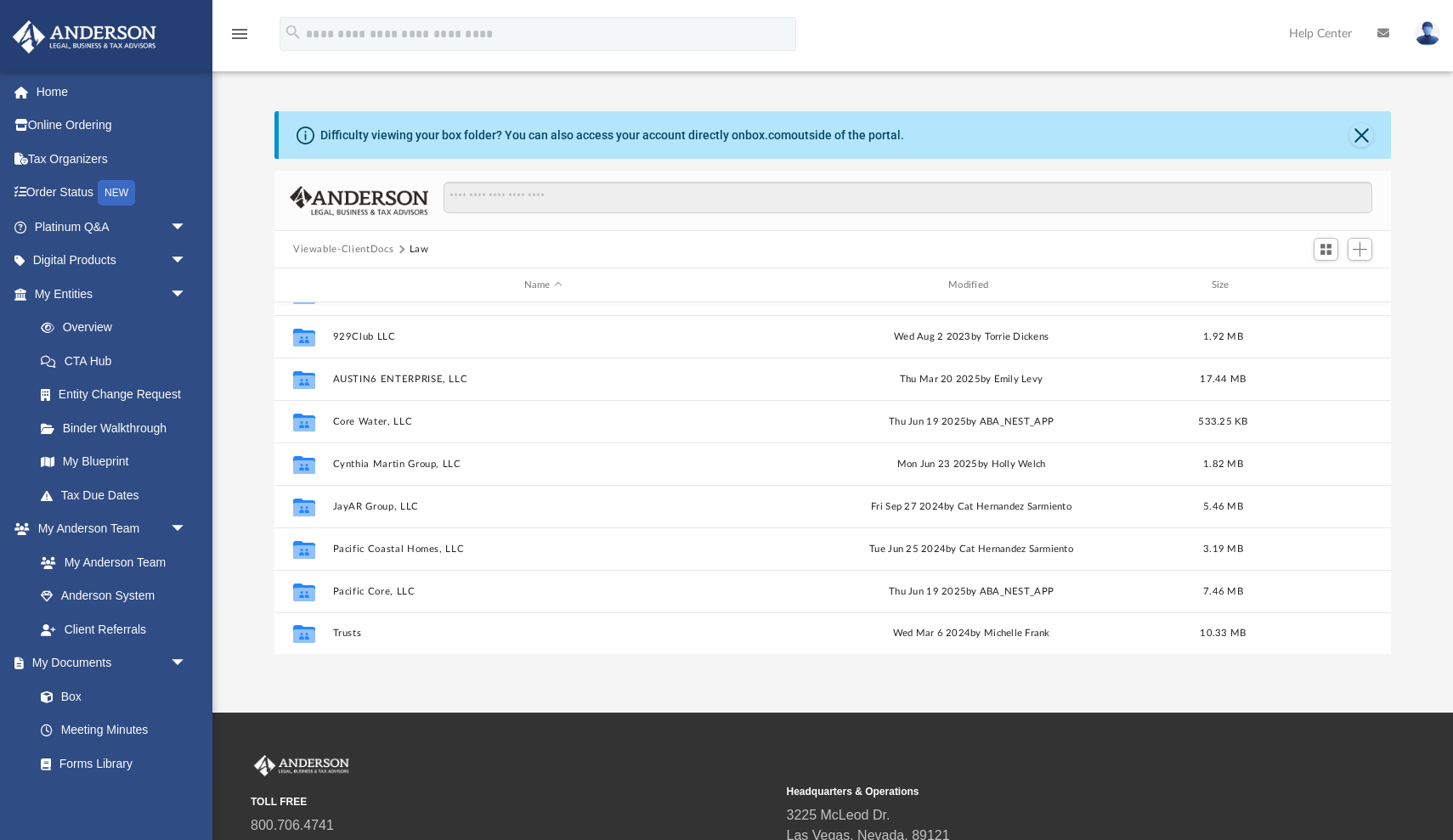scroll, scrollTop: 115, scrollLeft: 0, axis: vertical 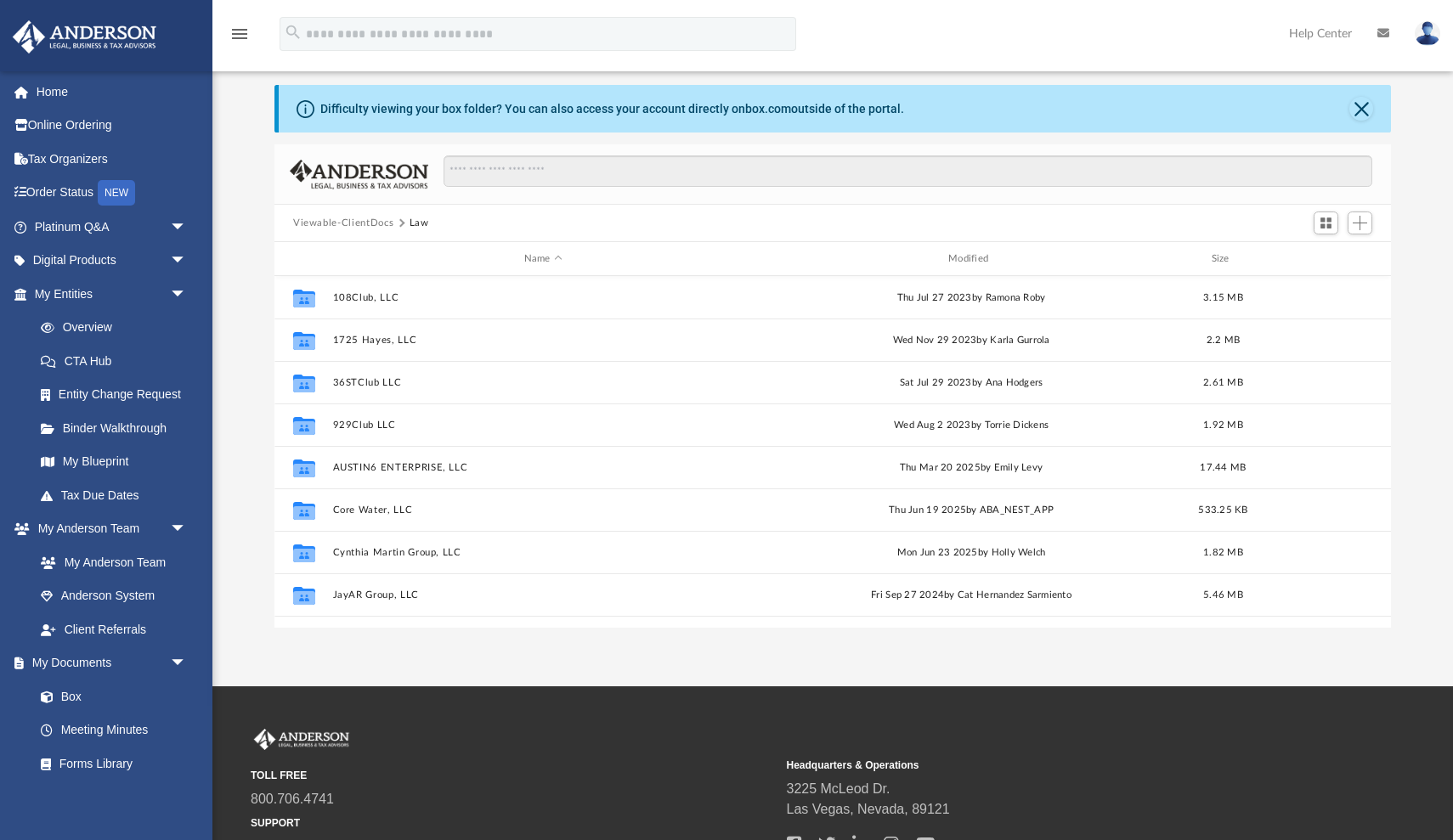 click on "Viewable-ClientDocs" at bounding box center [343, 223] 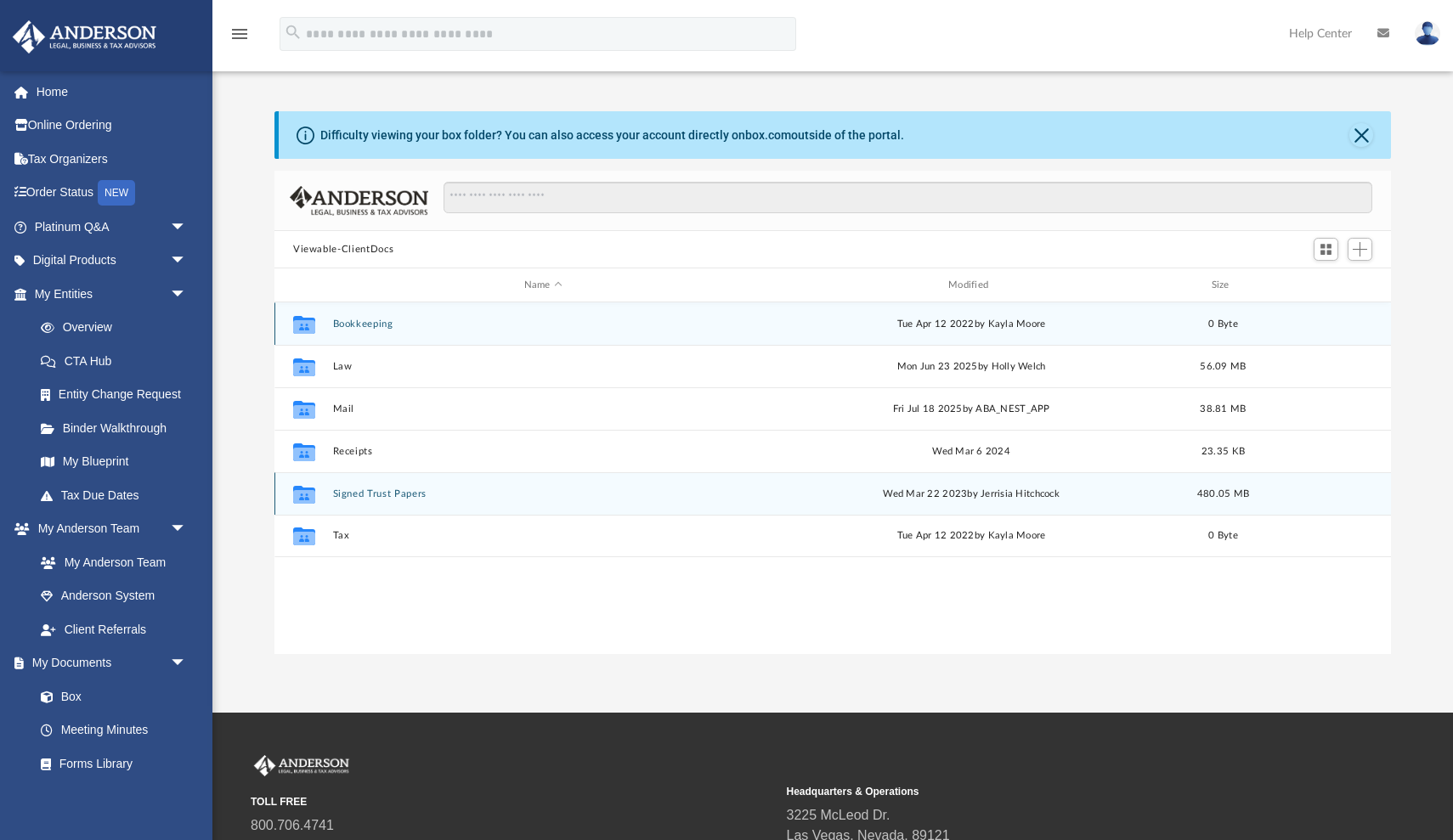 scroll, scrollTop: 0, scrollLeft: 0, axis: both 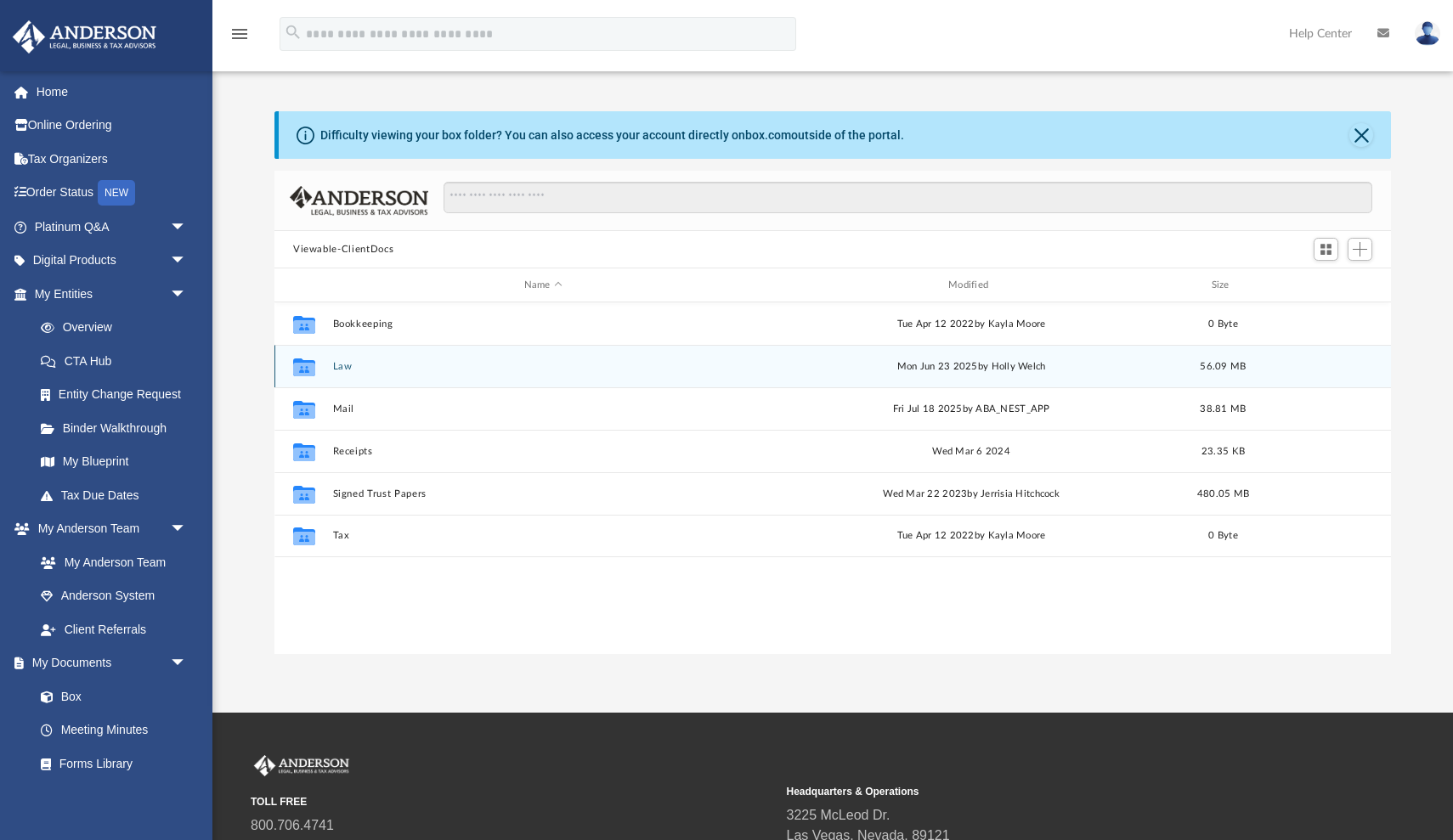 click on "Law" at bounding box center [543, 366] 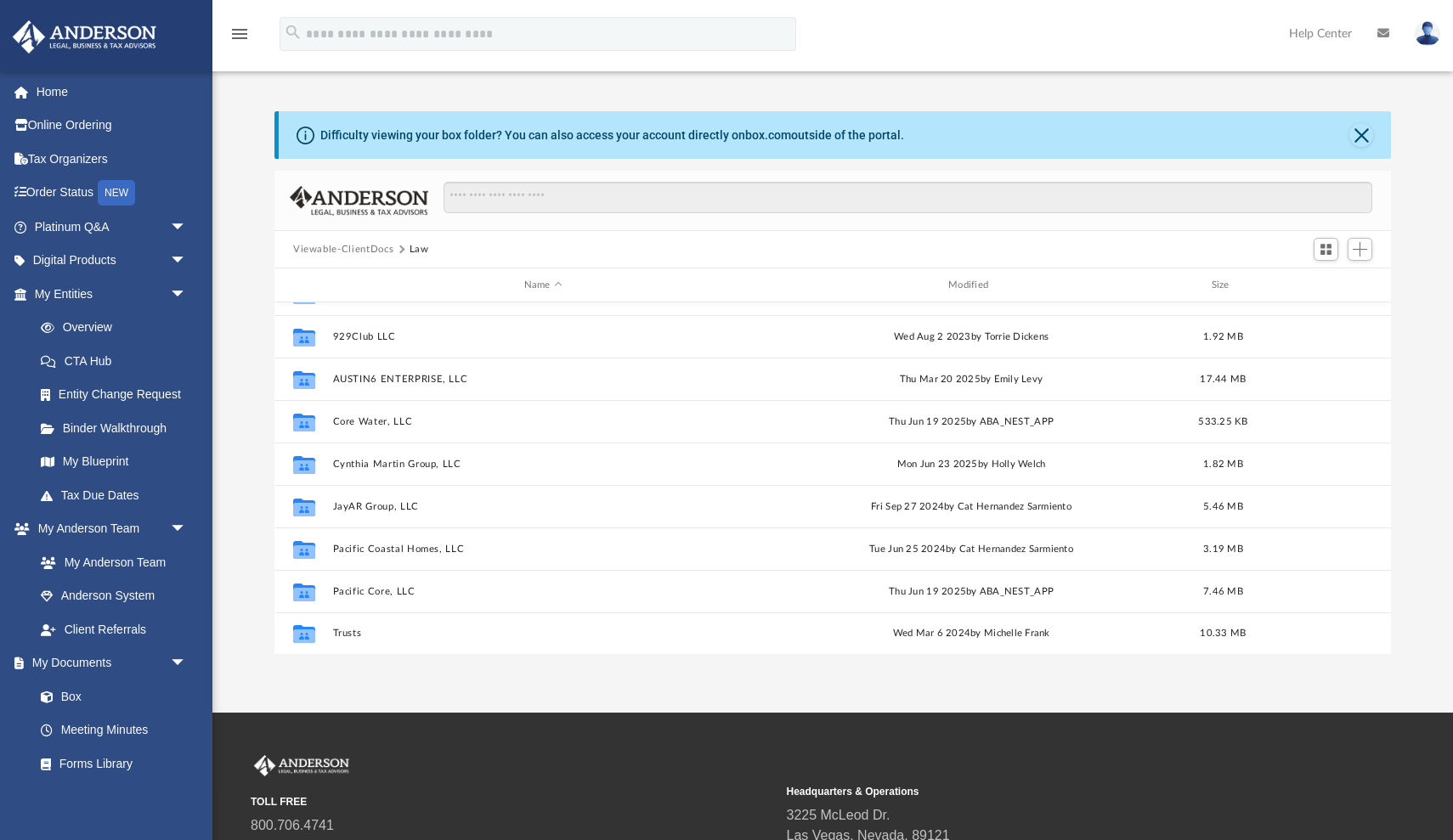 scroll, scrollTop: 115, scrollLeft: 0, axis: vertical 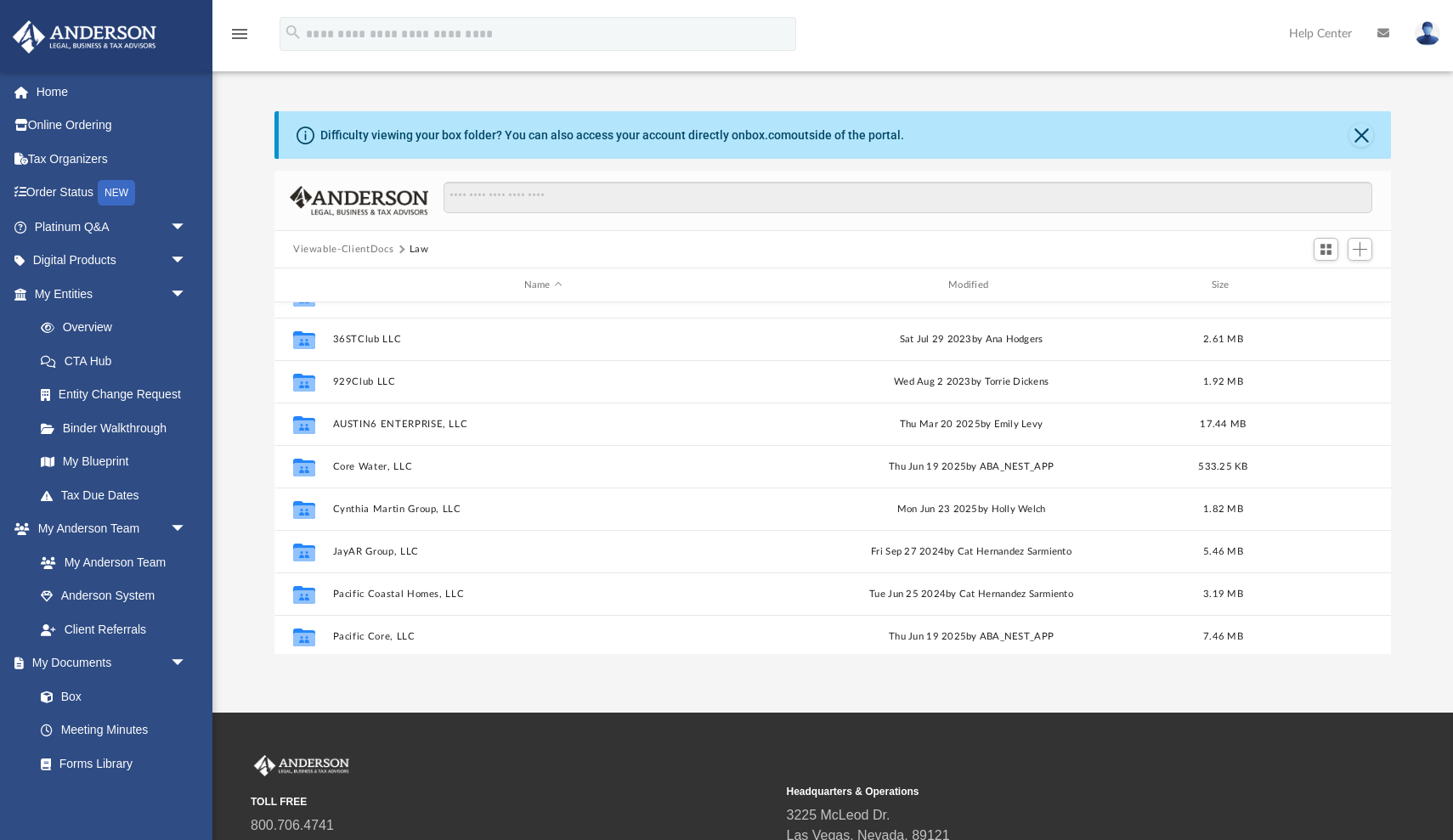click on "Viewable-ClientDocs" at bounding box center (343, 250) 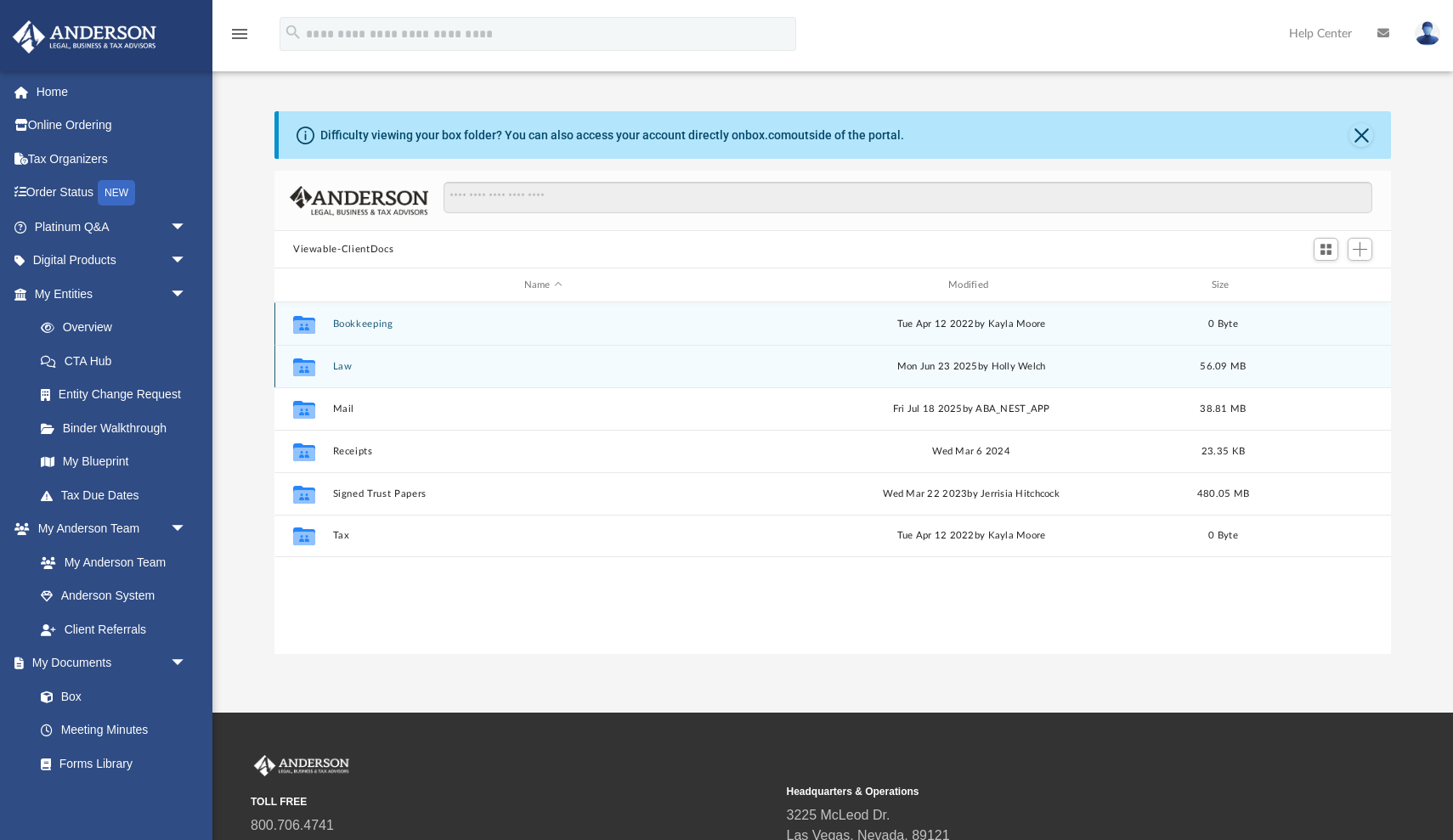 scroll, scrollTop: 0, scrollLeft: 0, axis: both 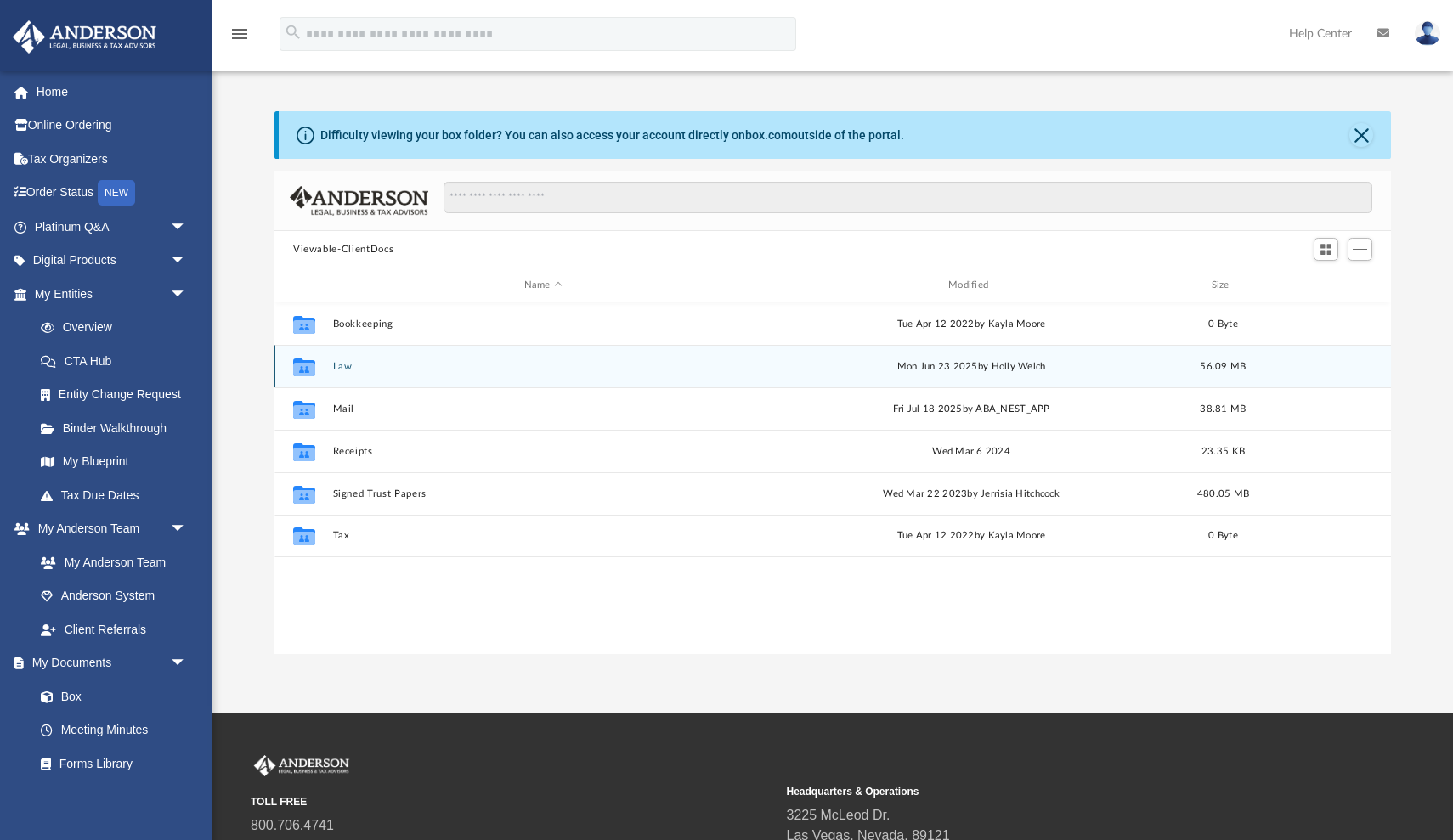 click on "Law" at bounding box center (543, 366) 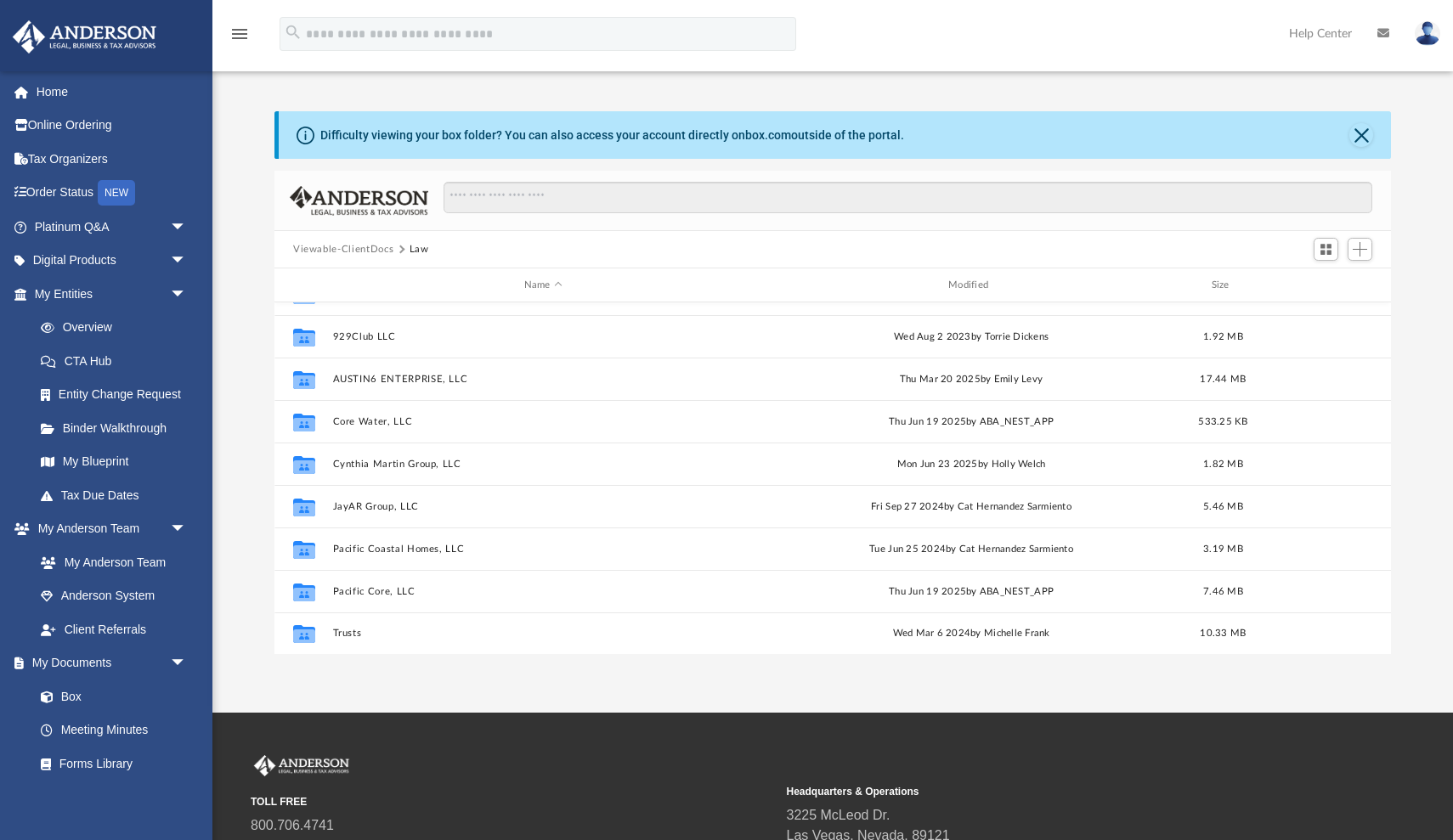 scroll, scrollTop: 115, scrollLeft: 0, axis: vertical 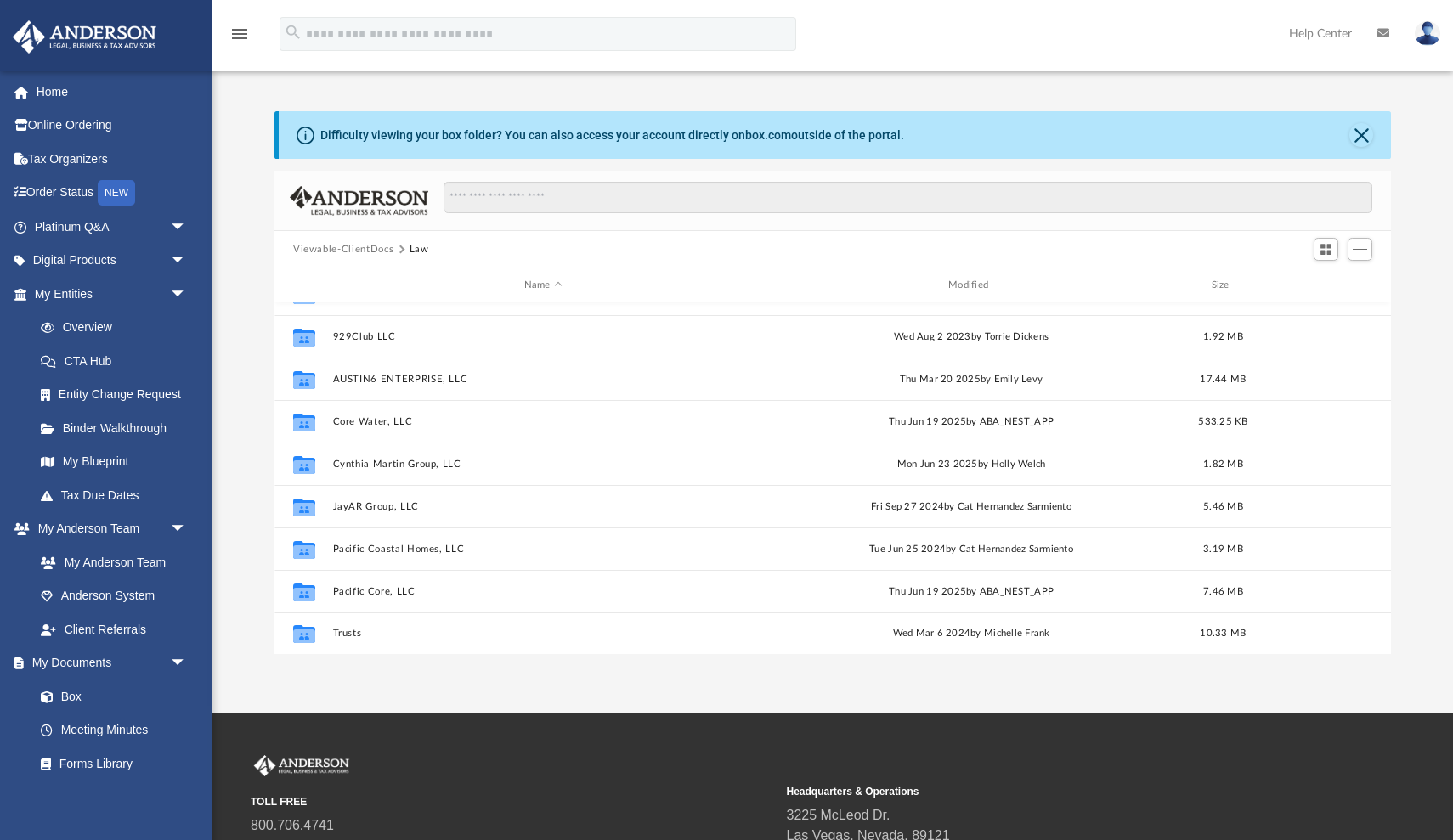 click on "Viewable-ClientDocs" at bounding box center (343, 250) 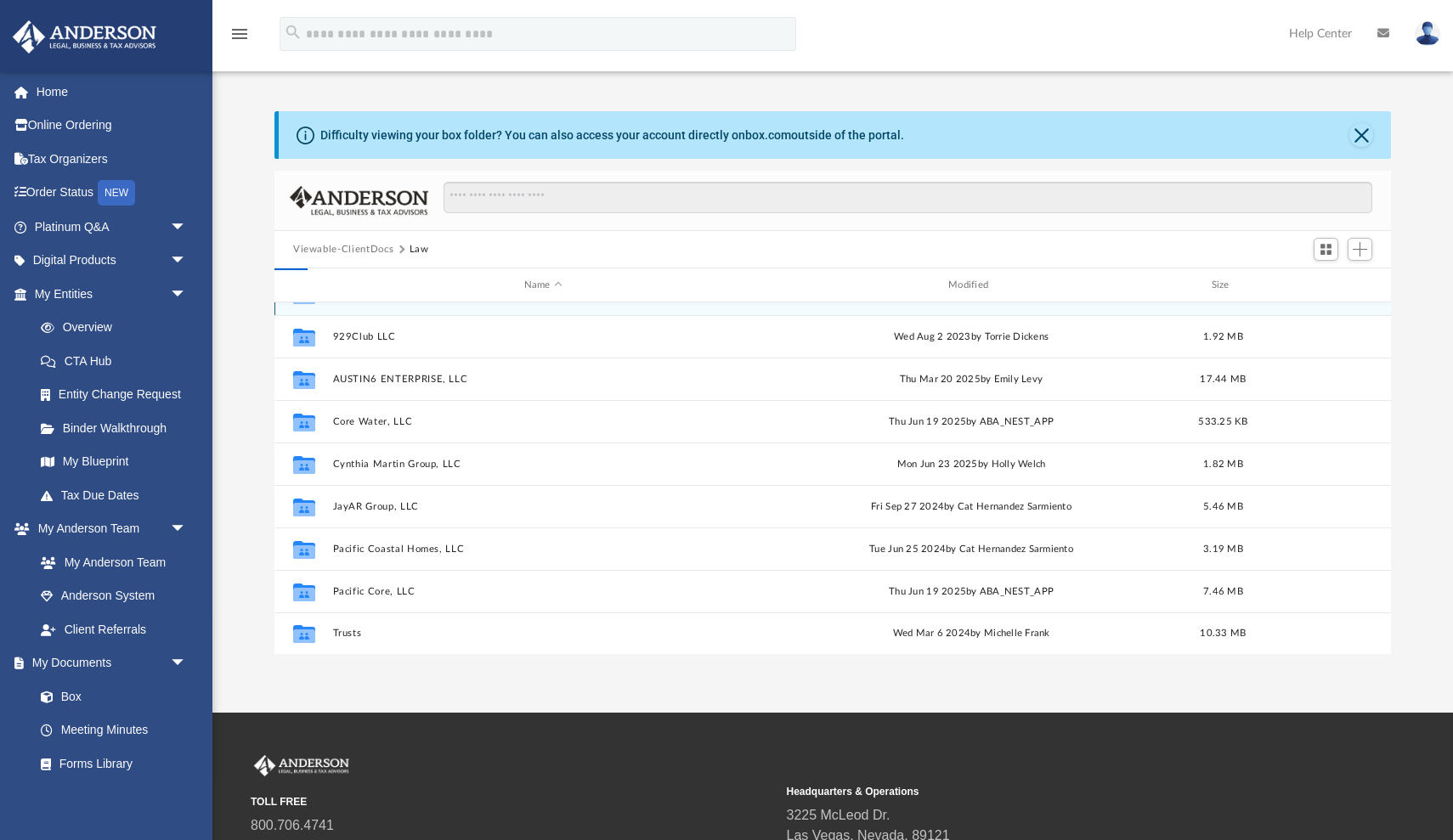 scroll, scrollTop: 0, scrollLeft: 0, axis: both 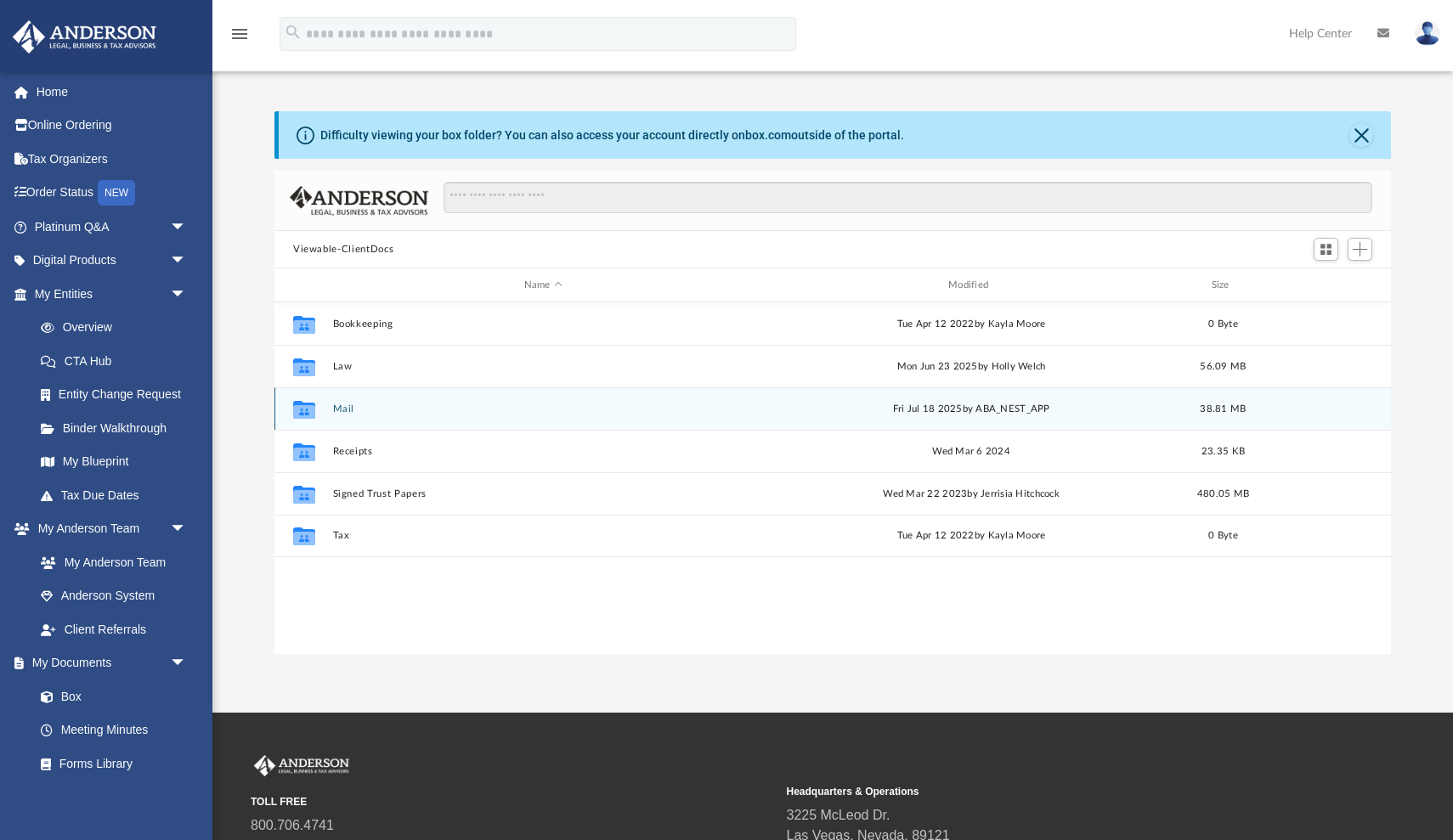 click on "Mail" at bounding box center (543, 409) 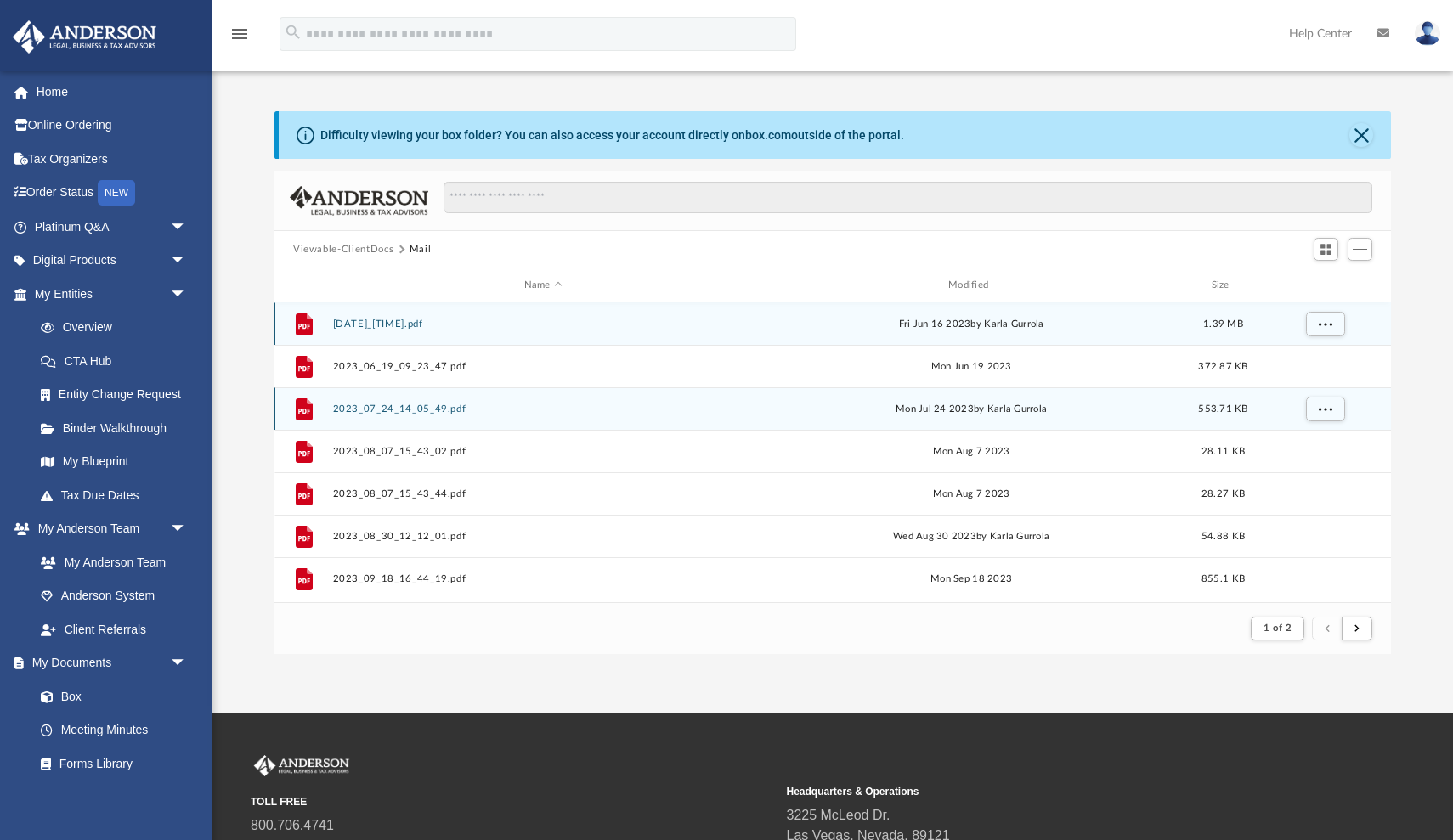 scroll, scrollTop: 334, scrollLeft: 1117, axis: both 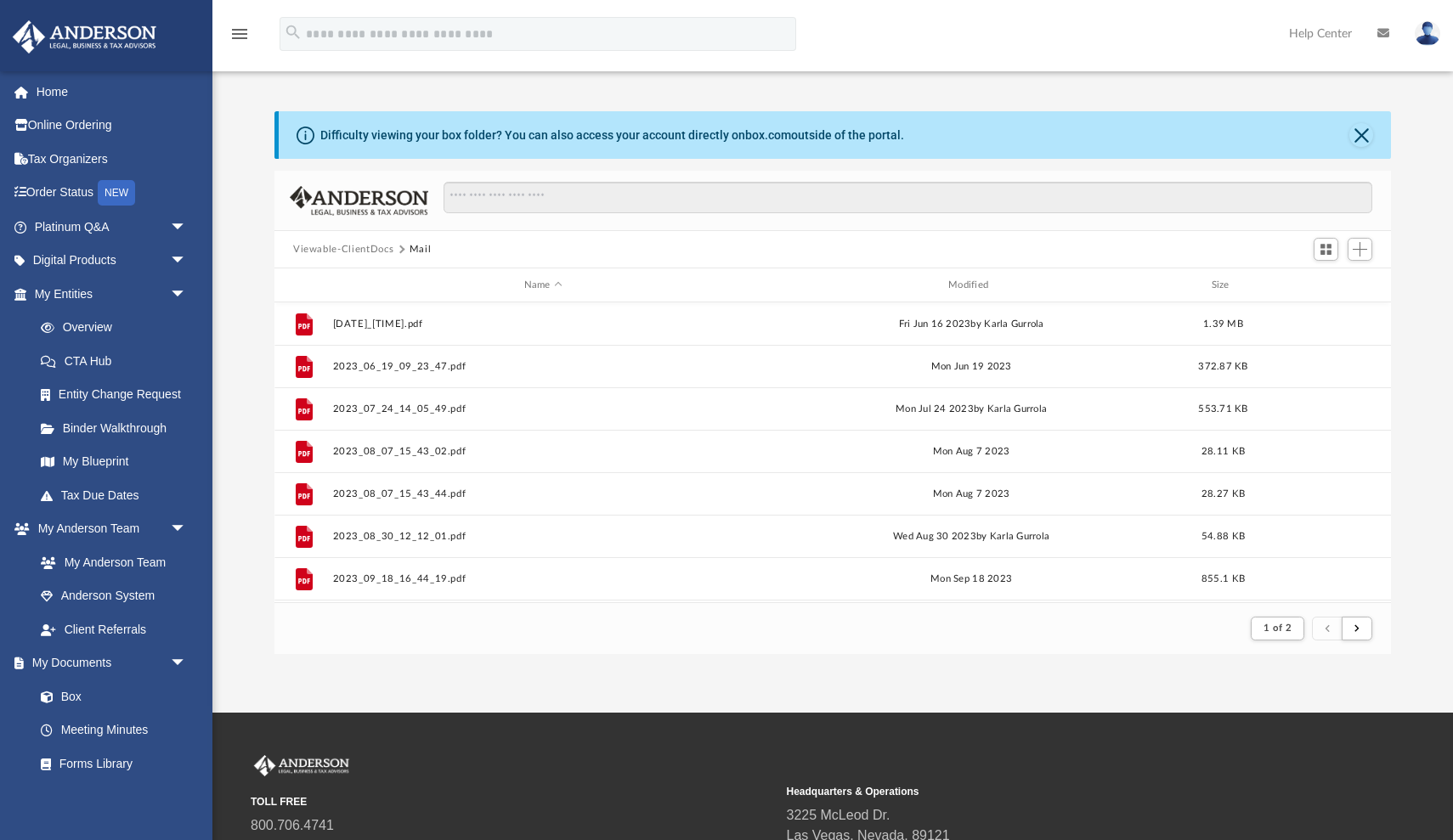 click on "Viewable-ClientDocs" at bounding box center (343, 250) 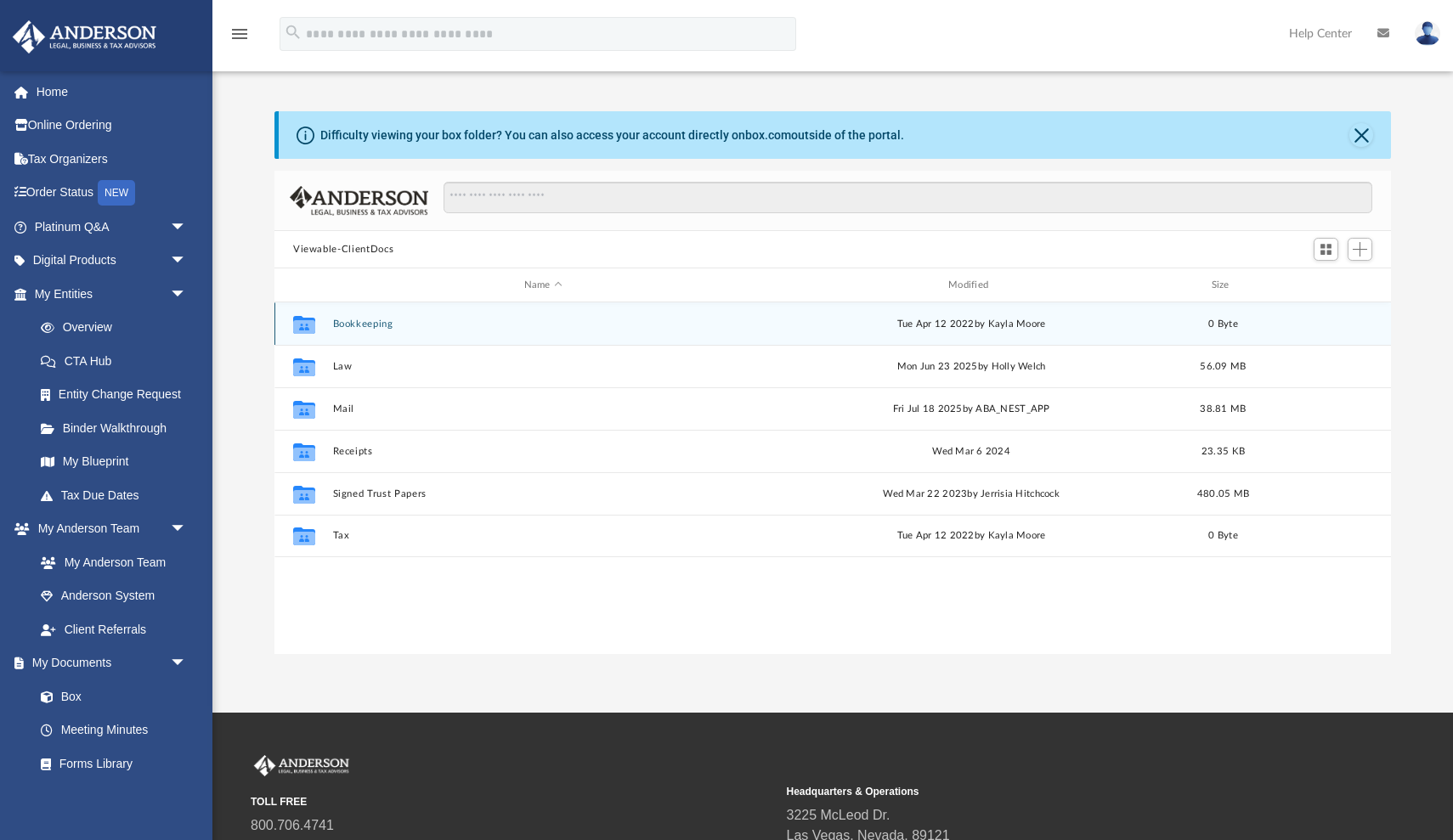 scroll, scrollTop: 1, scrollLeft: 1, axis: both 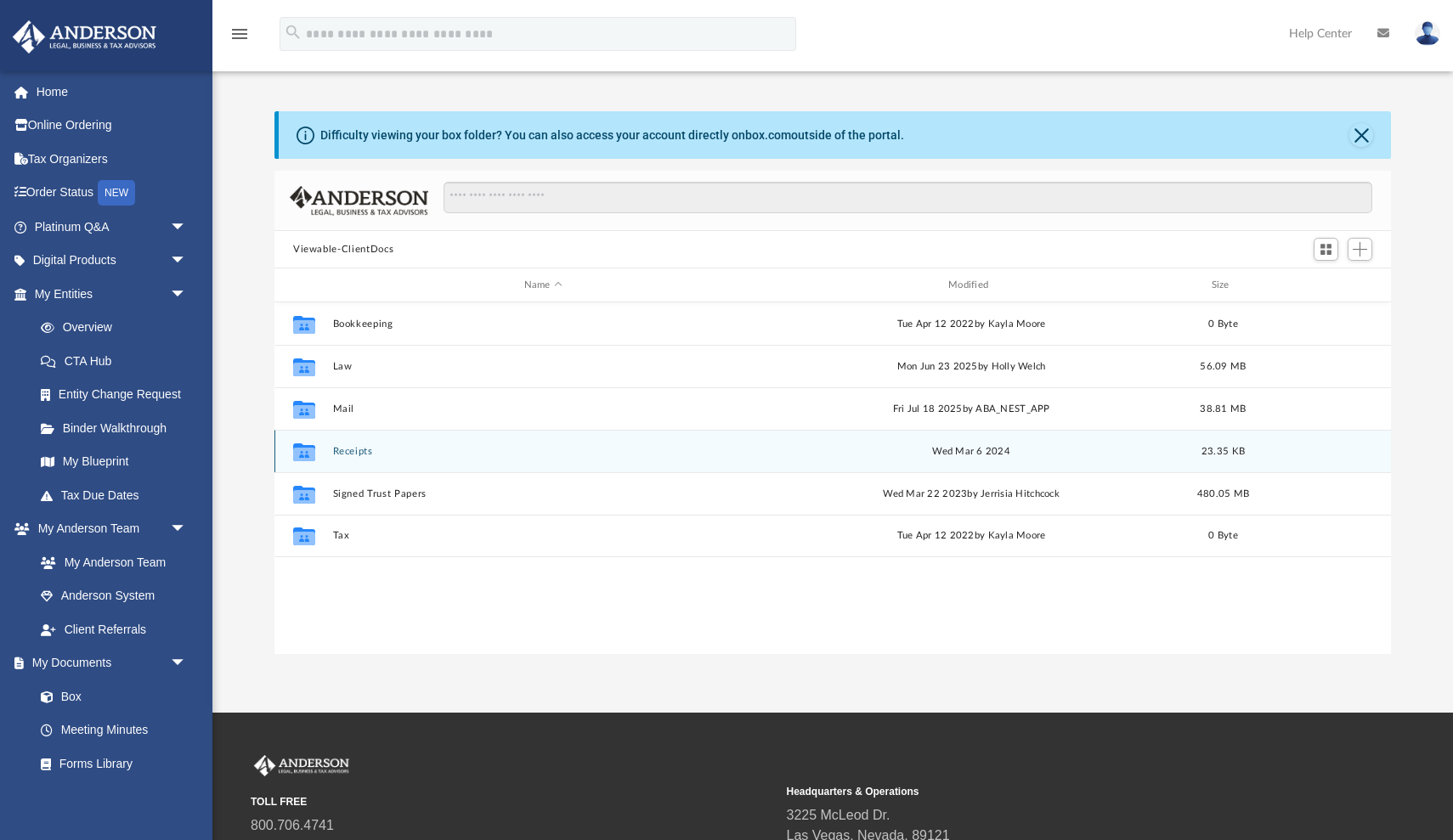 click on "Receipts" at bounding box center (543, 451) 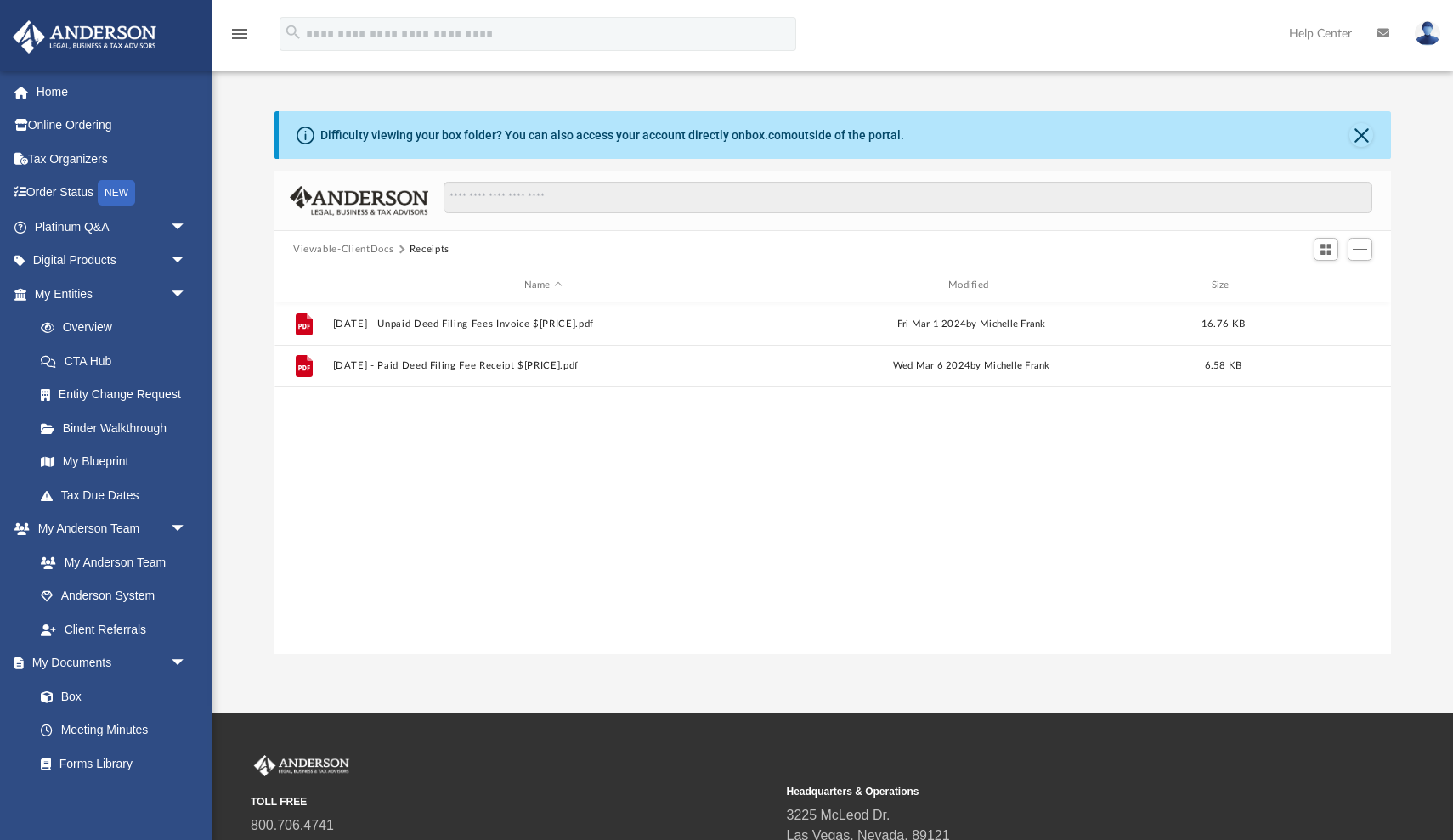 click on "Viewable-ClientDocs" at bounding box center (343, 250) 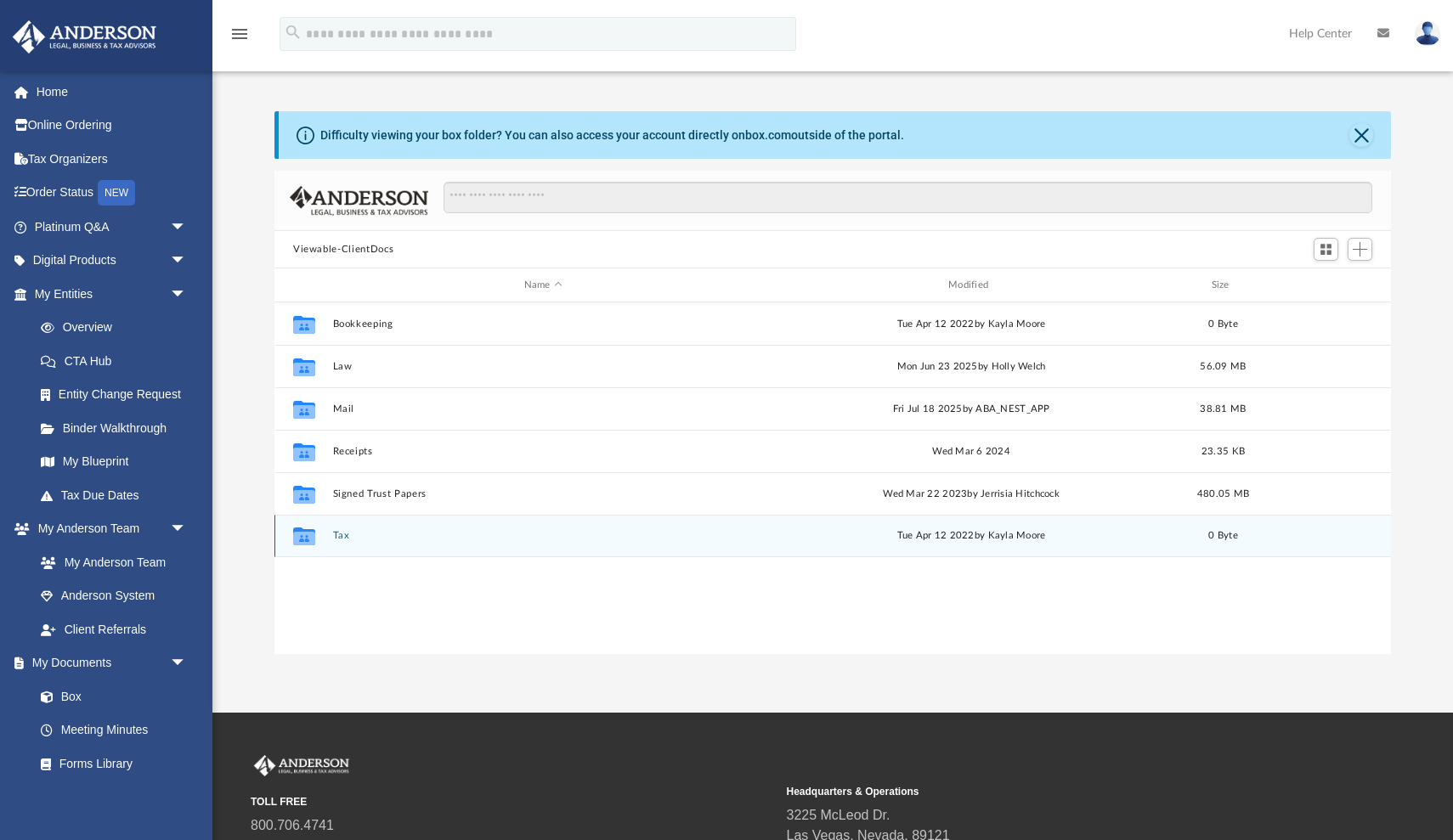 click on "Tax" at bounding box center [543, 535] 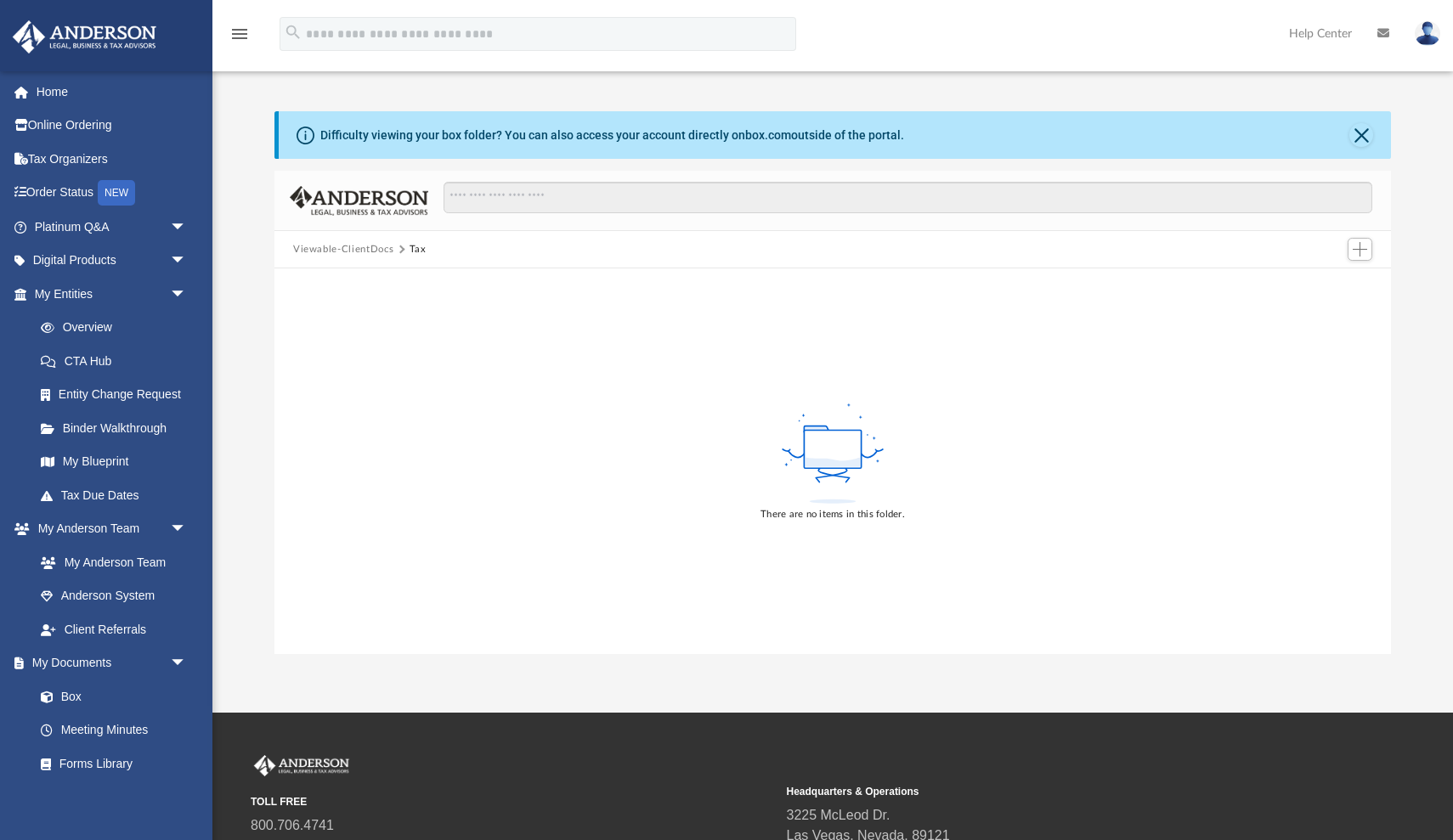 click on "Viewable-ClientDocs" at bounding box center [343, 250] 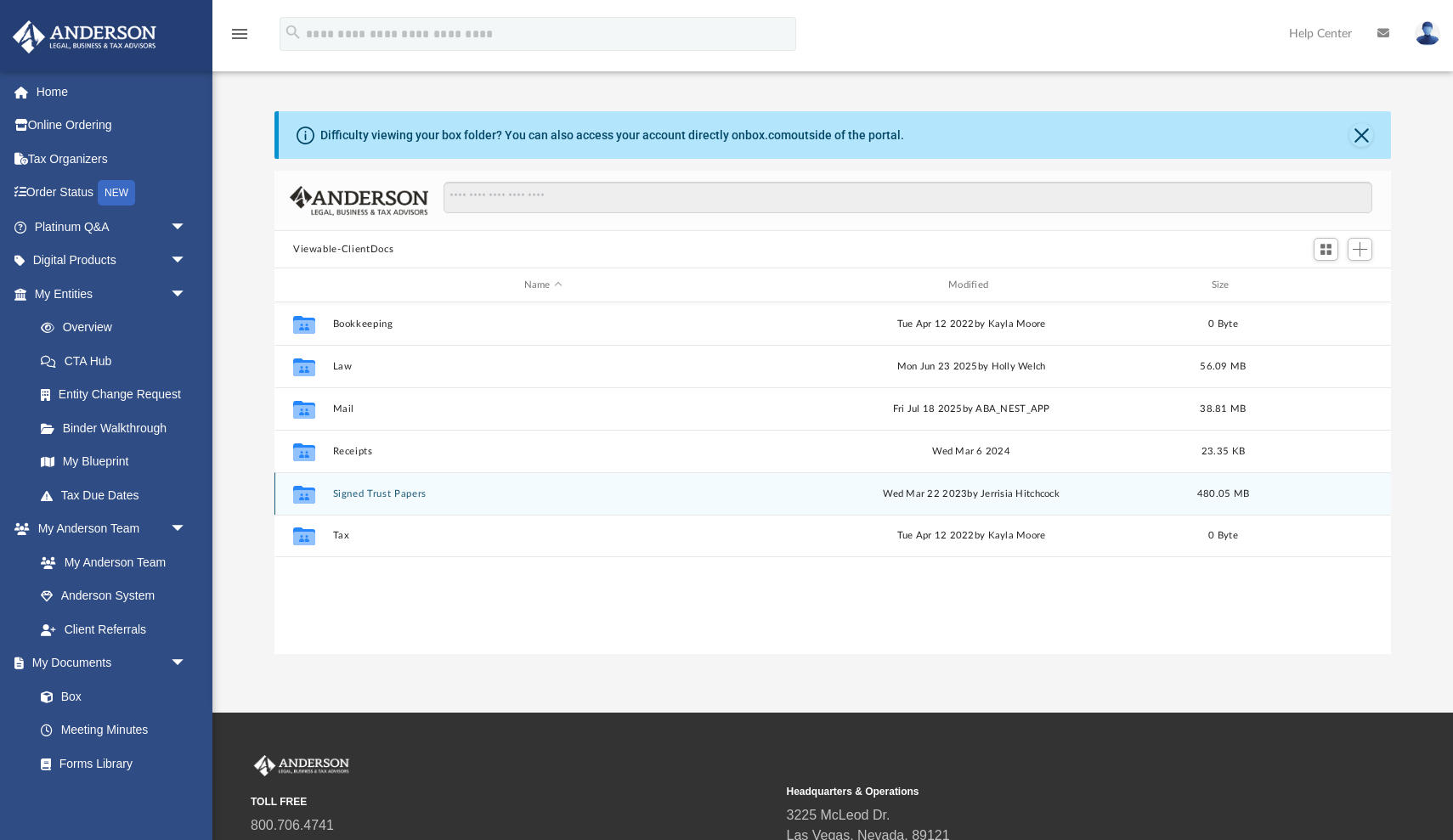 scroll, scrollTop: 1, scrollLeft: 1, axis: both 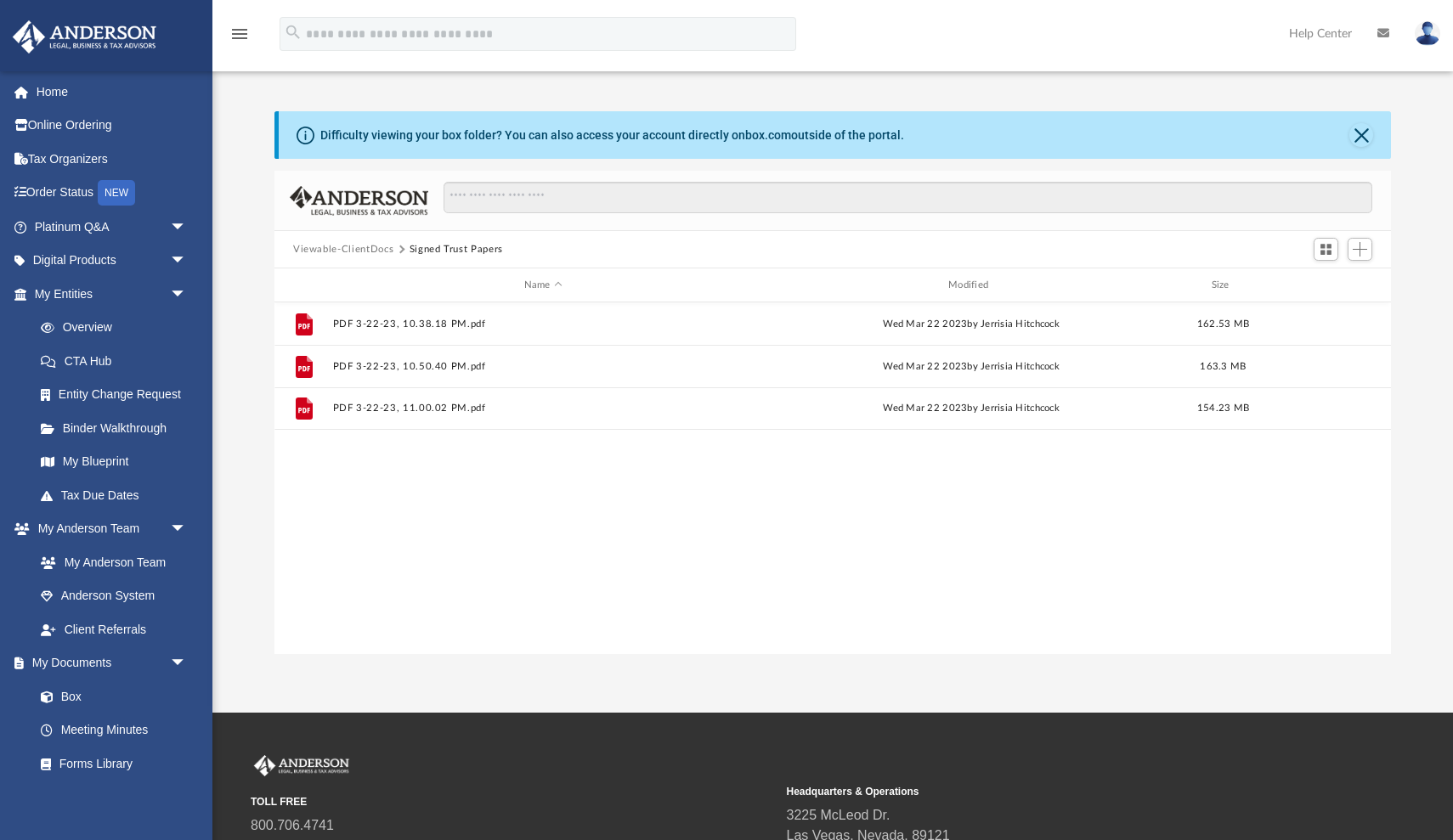 click on "Viewable-ClientDocs" at bounding box center (343, 250) 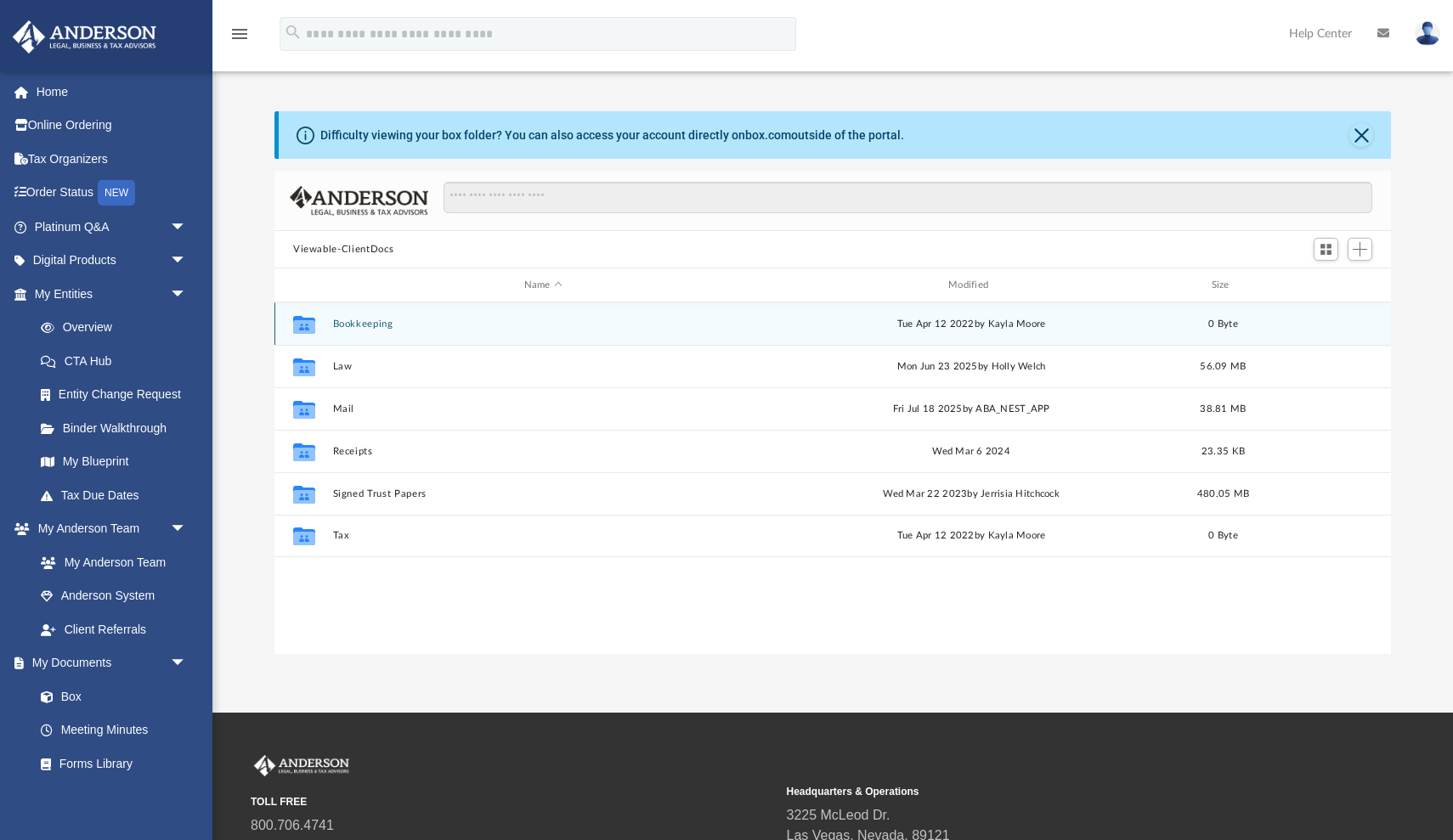 click on "Bookkeeping" at bounding box center [543, 324] 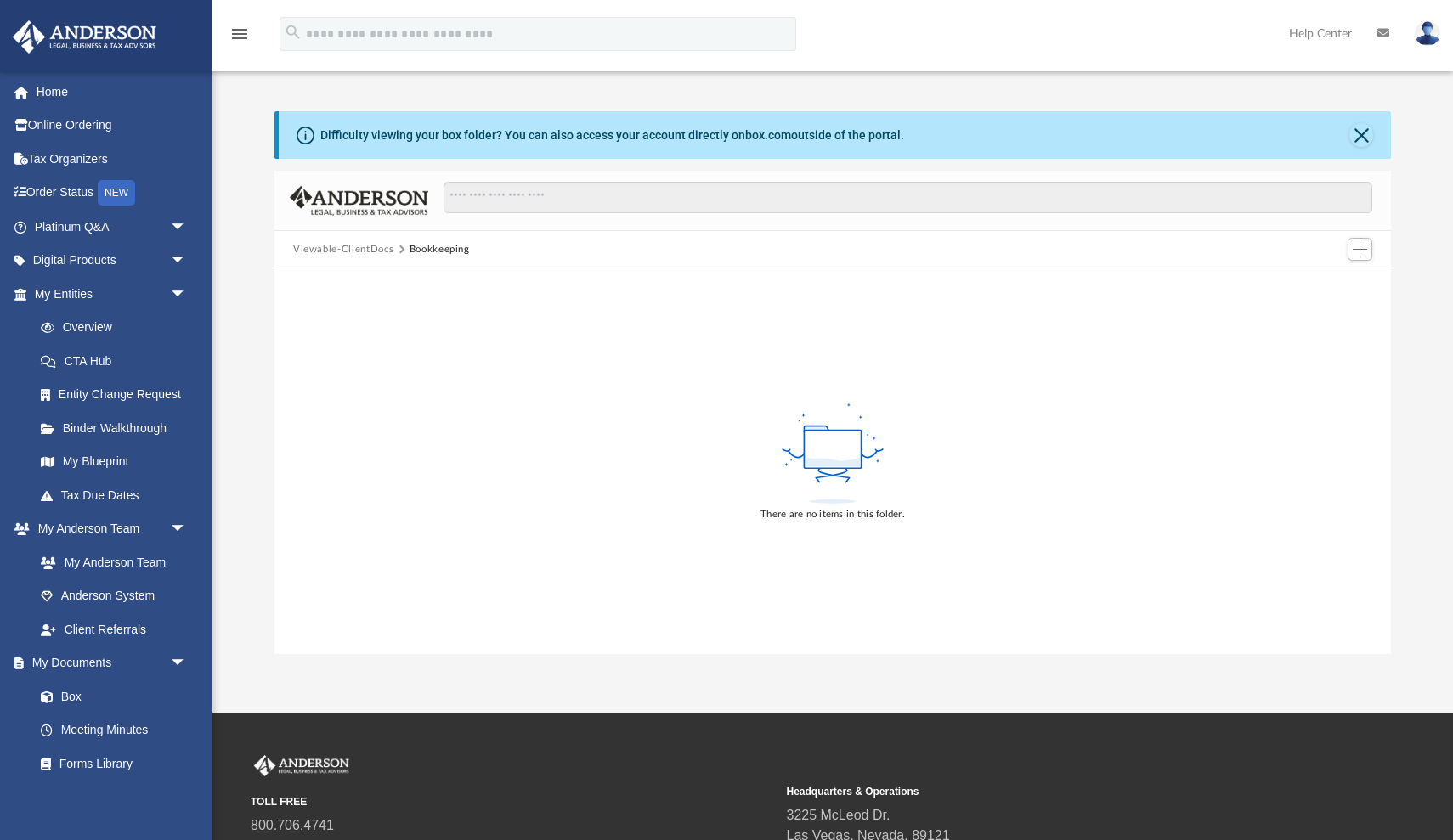 click on "Viewable-ClientDocs" at bounding box center [343, 250] 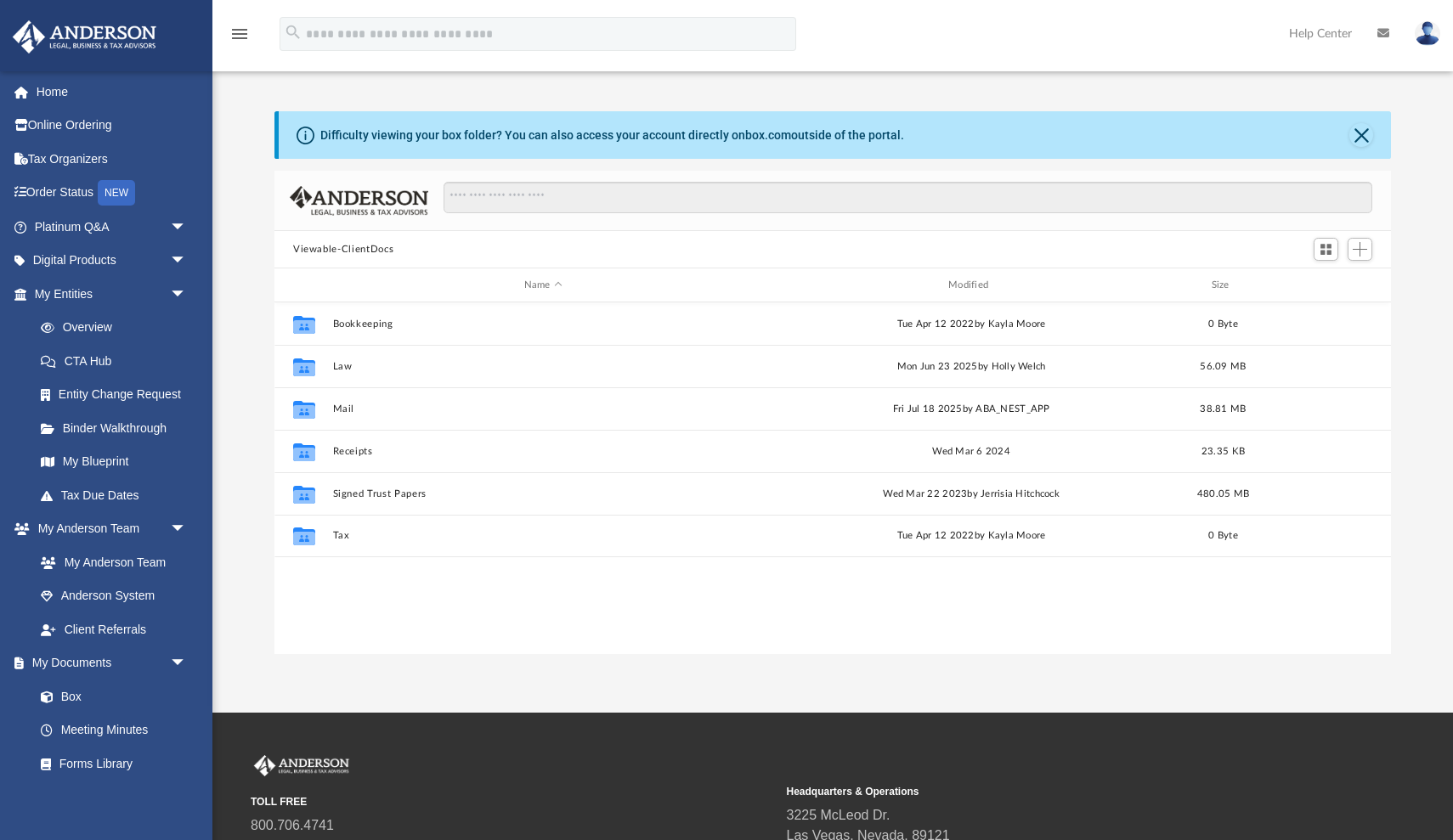 scroll, scrollTop: 1, scrollLeft: 1, axis: both 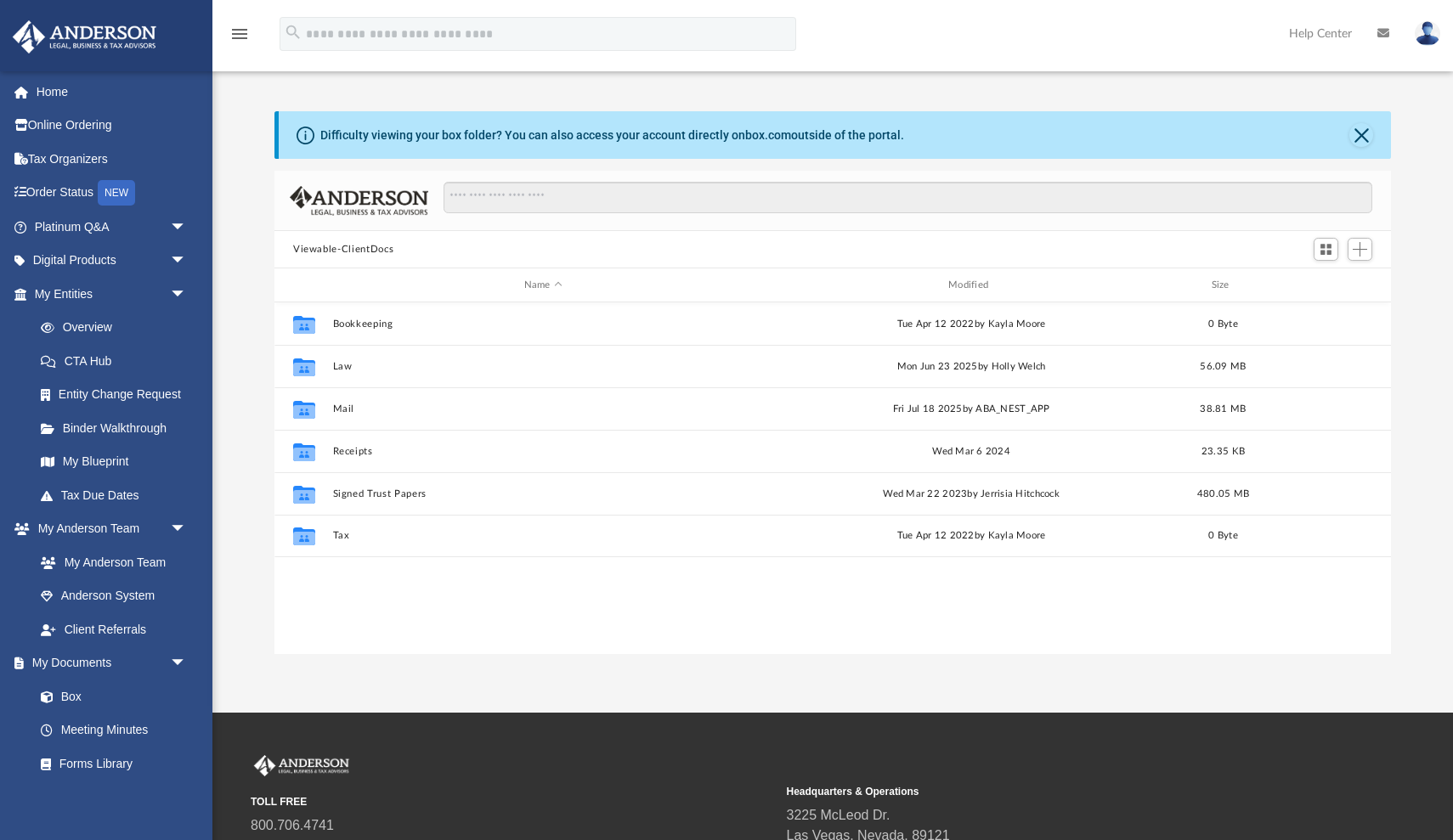 click at bounding box center (1428, 33) 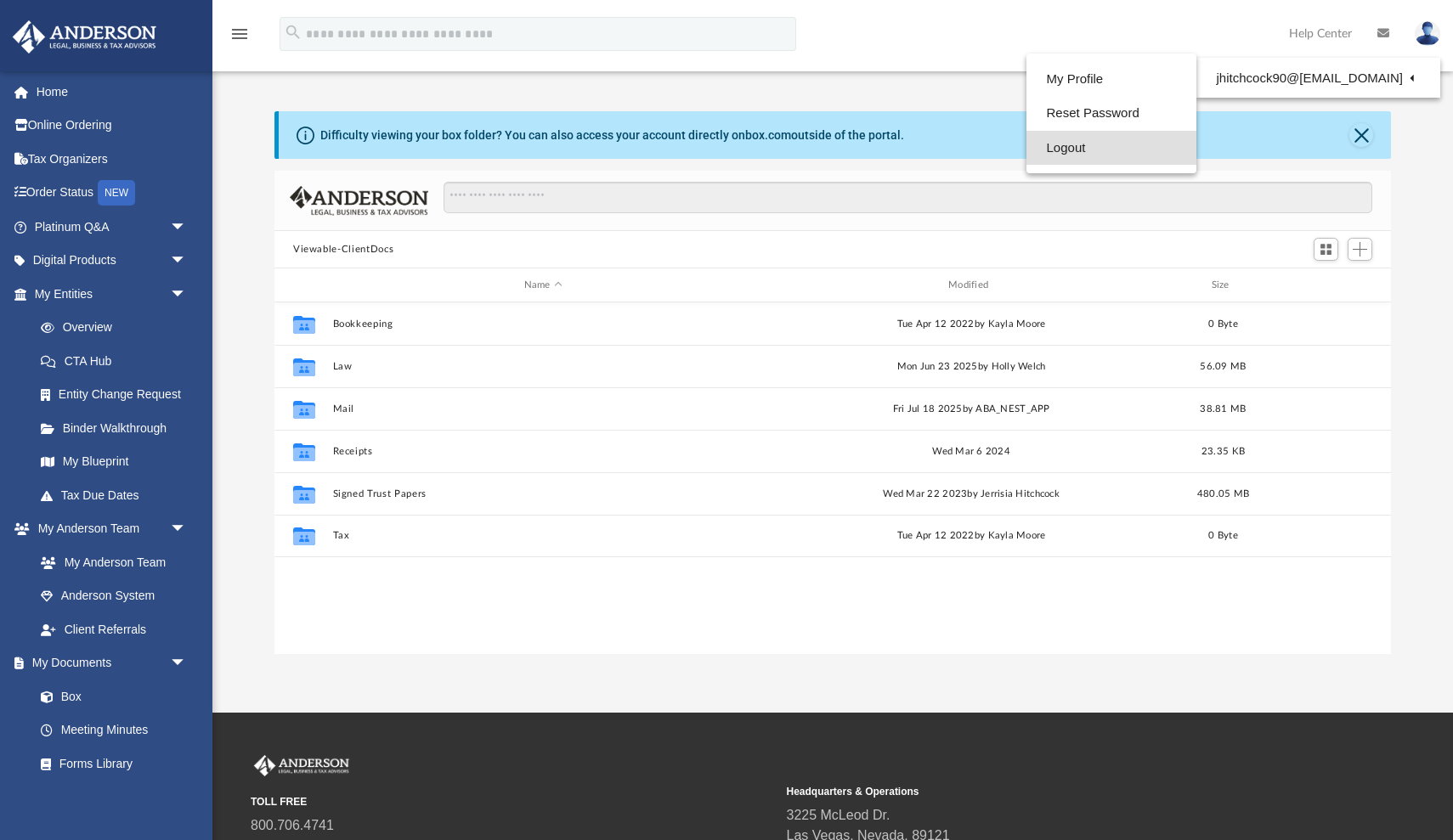 click on "Logout" at bounding box center (1111, 148) 